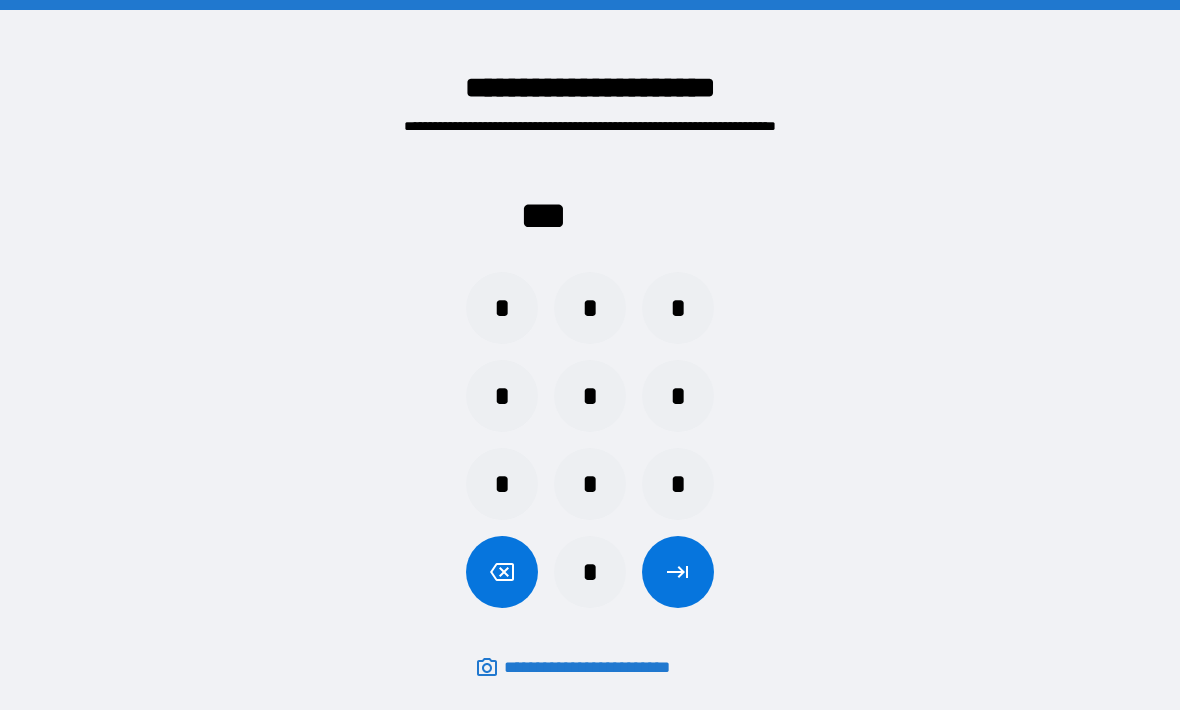 scroll, scrollTop: 67, scrollLeft: 0, axis: vertical 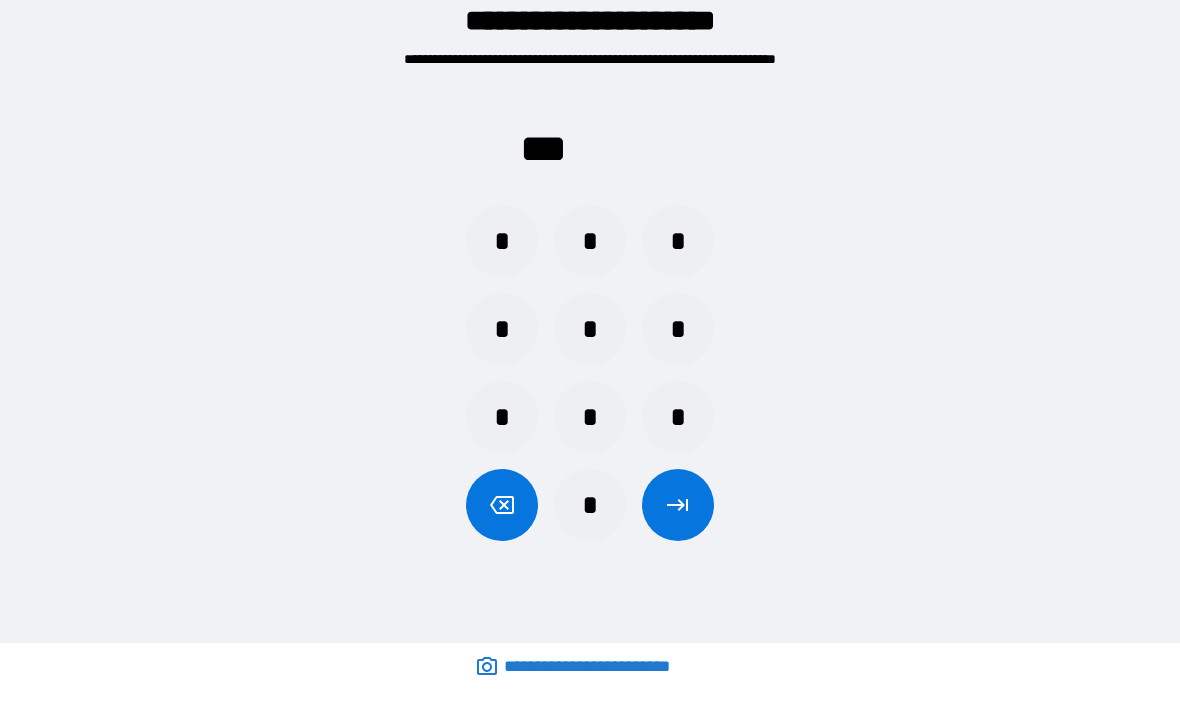 click on "*" at bounding box center [502, 242] 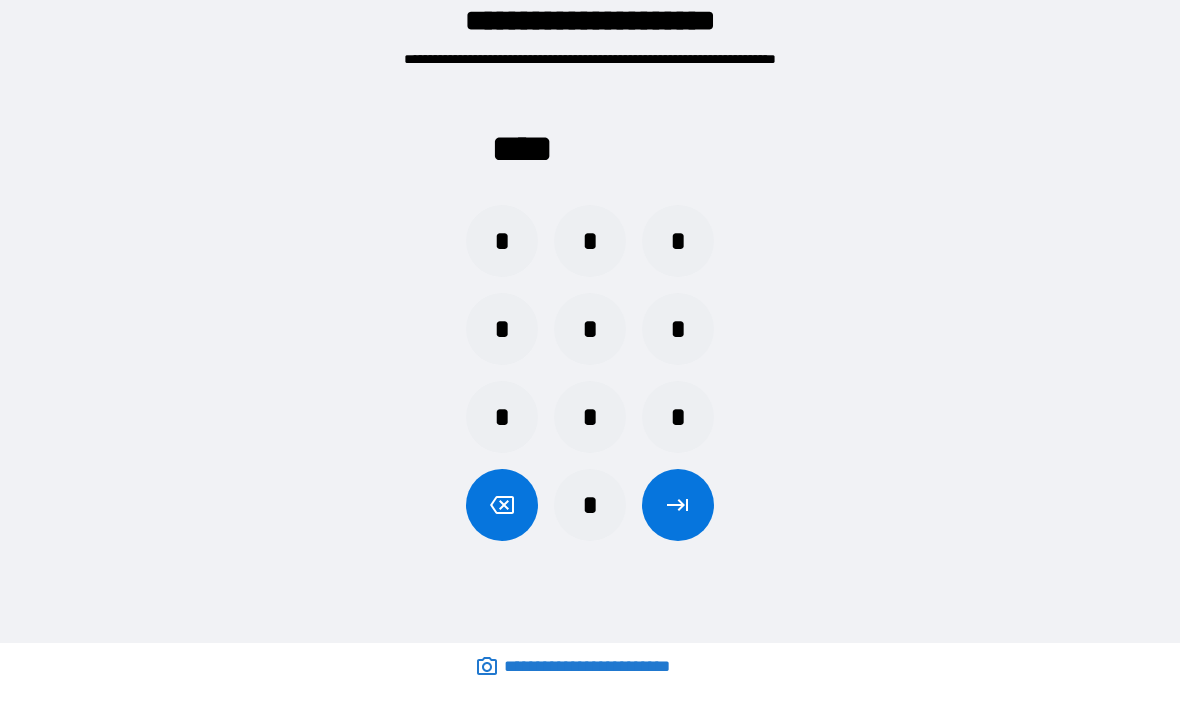 click 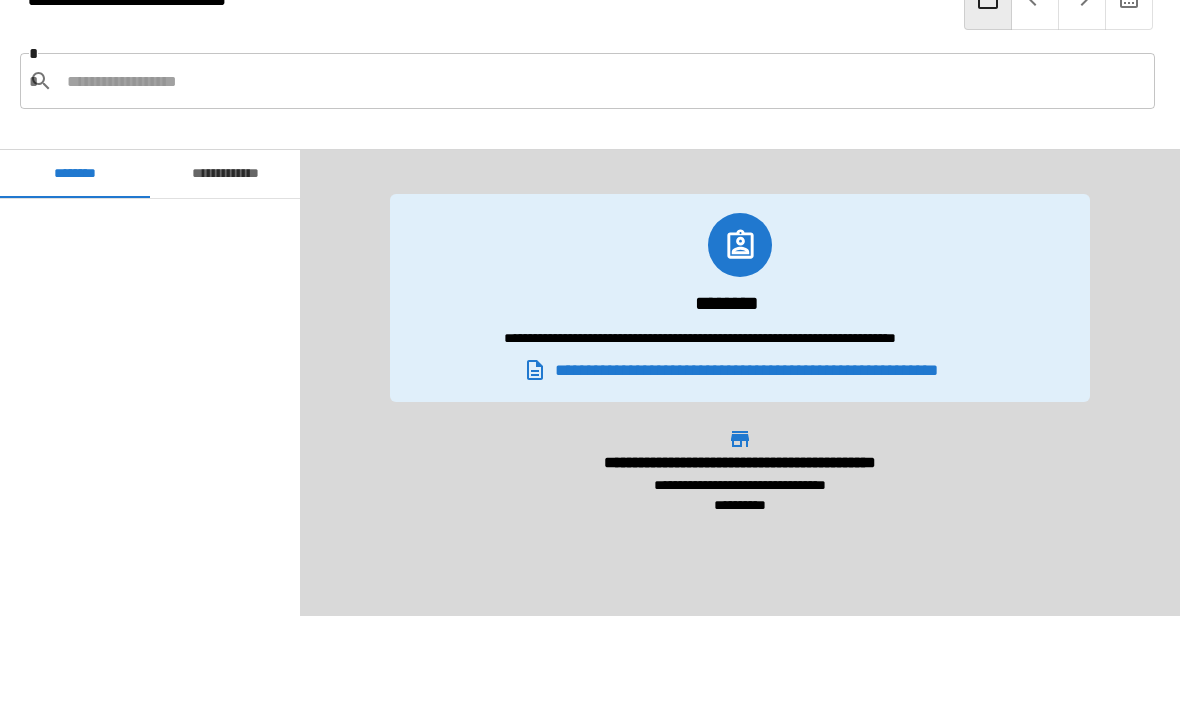 scroll, scrollTop: 470, scrollLeft: 0, axis: vertical 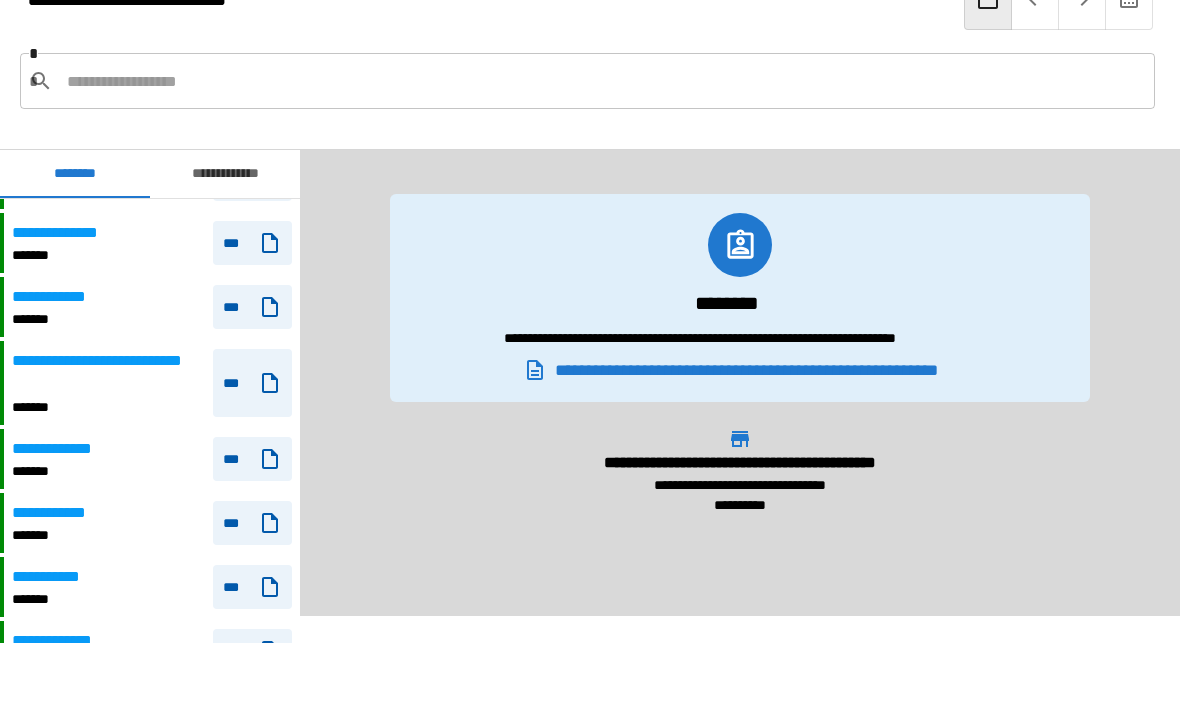 click on "*******" at bounding box center (61, 536) 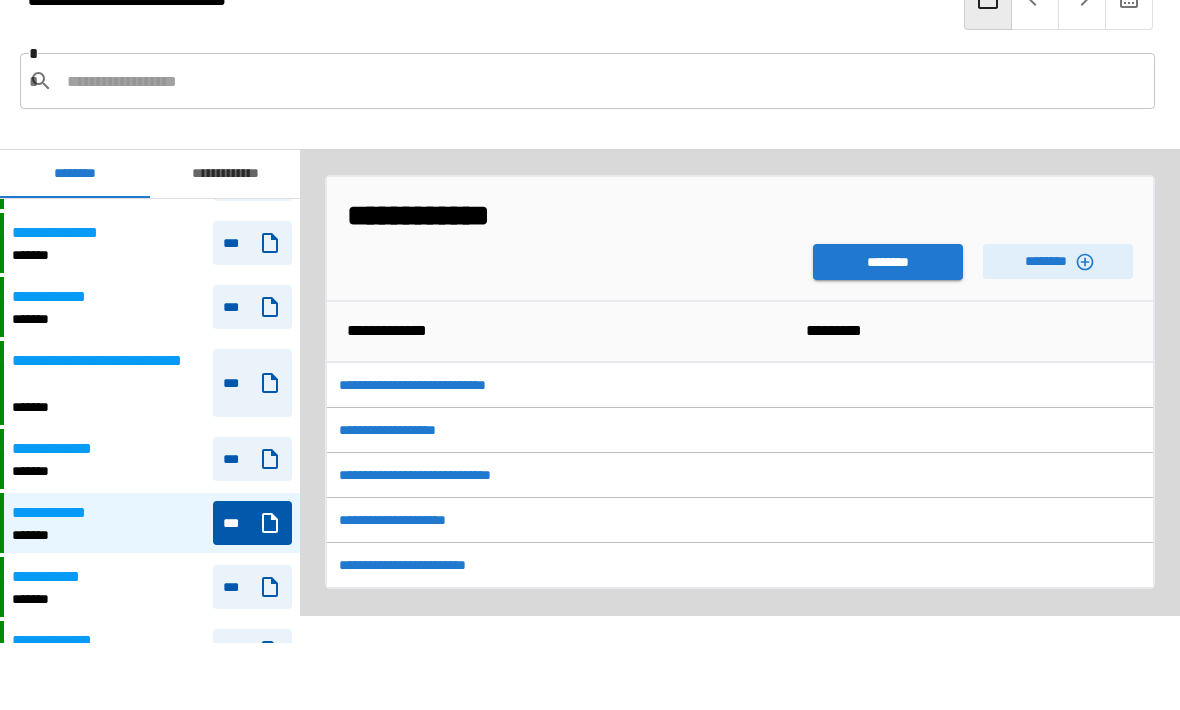 click on "********" at bounding box center [888, 263] 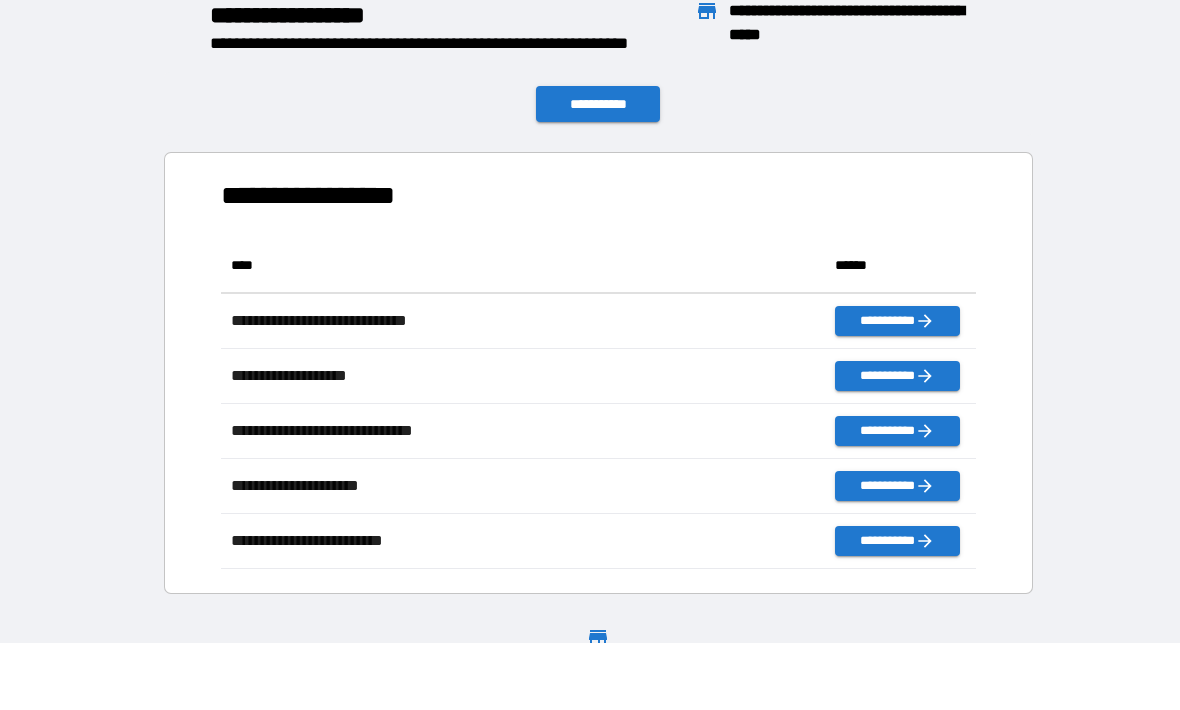 scroll, scrollTop: 1, scrollLeft: 1, axis: both 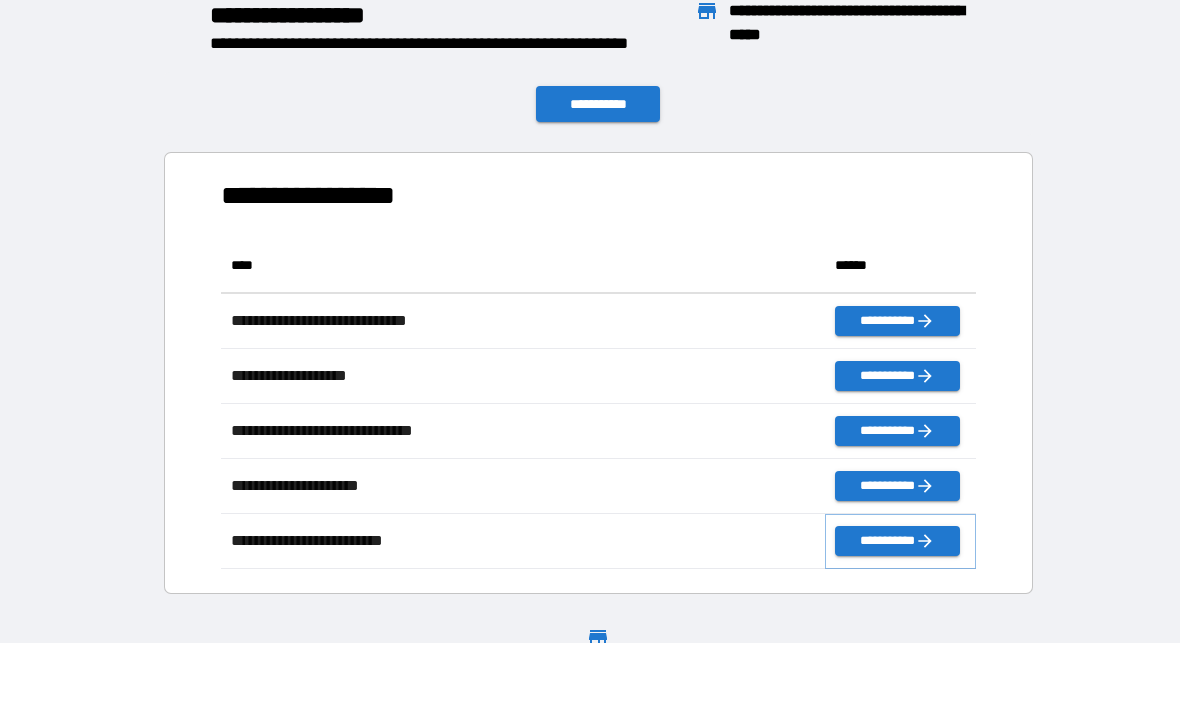 click on "**********" at bounding box center [897, 542] 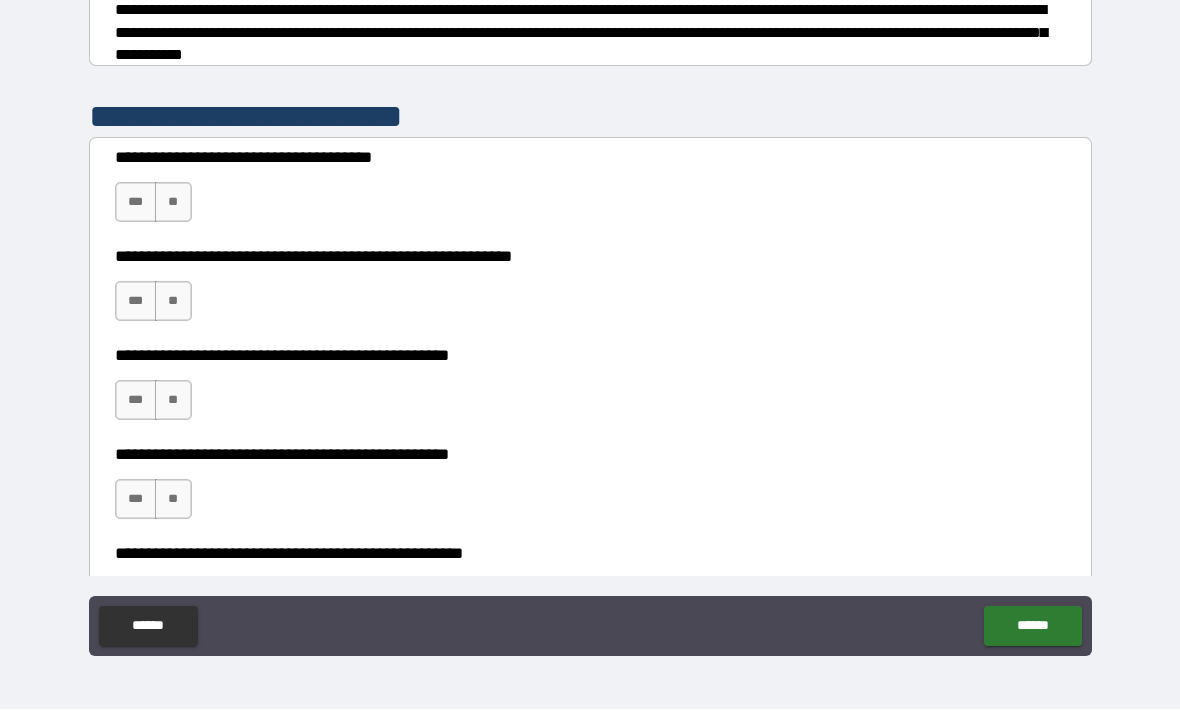 scroll, scrollTop: 315, scrollLeft: 0, axis: vertical 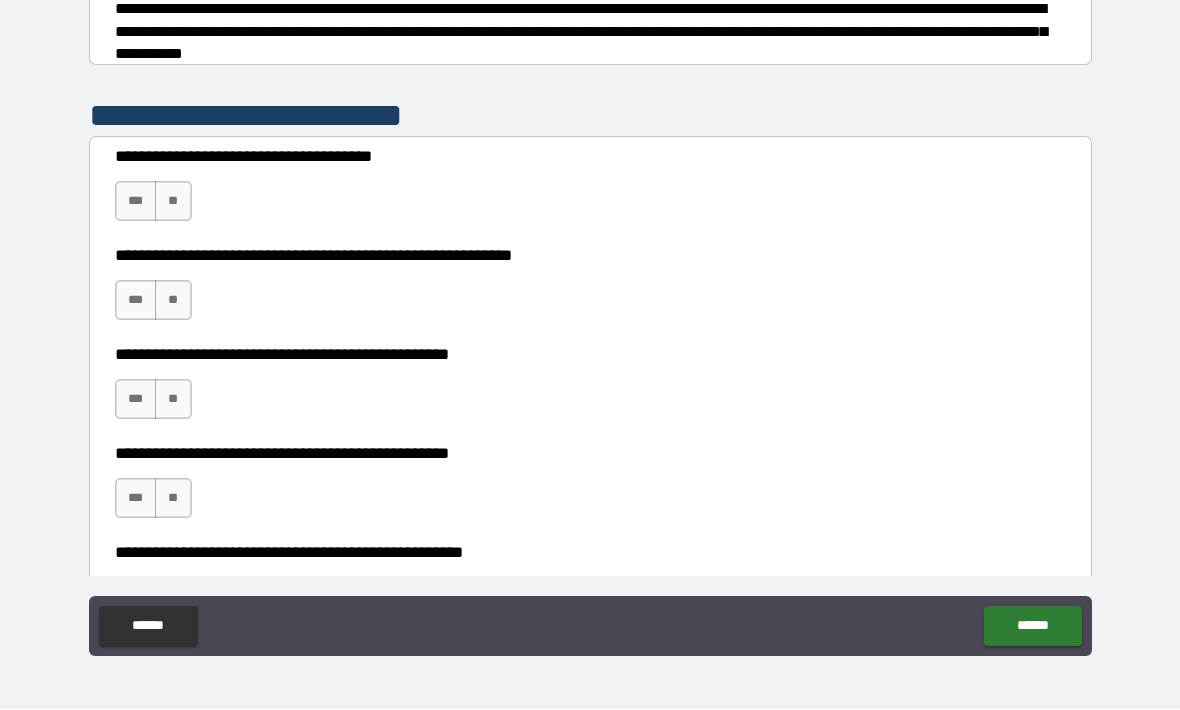 click on "***" at bounding box center [136, 202] 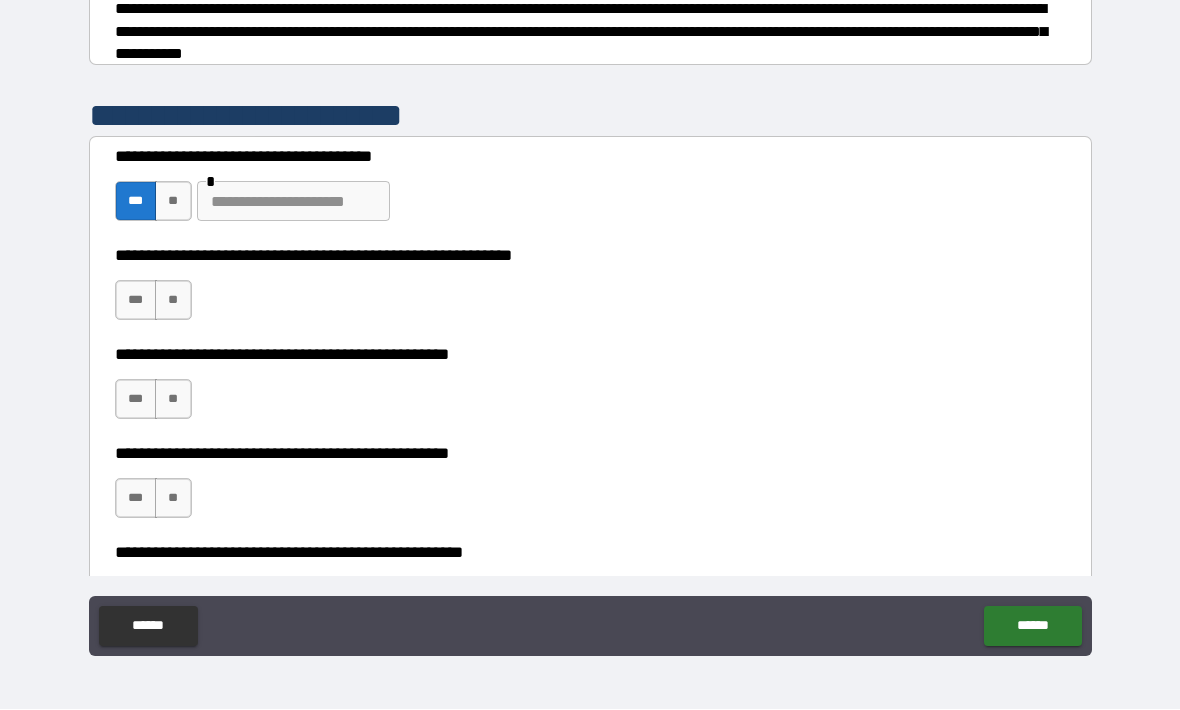 click on "**" at bounding box center [173, 202] 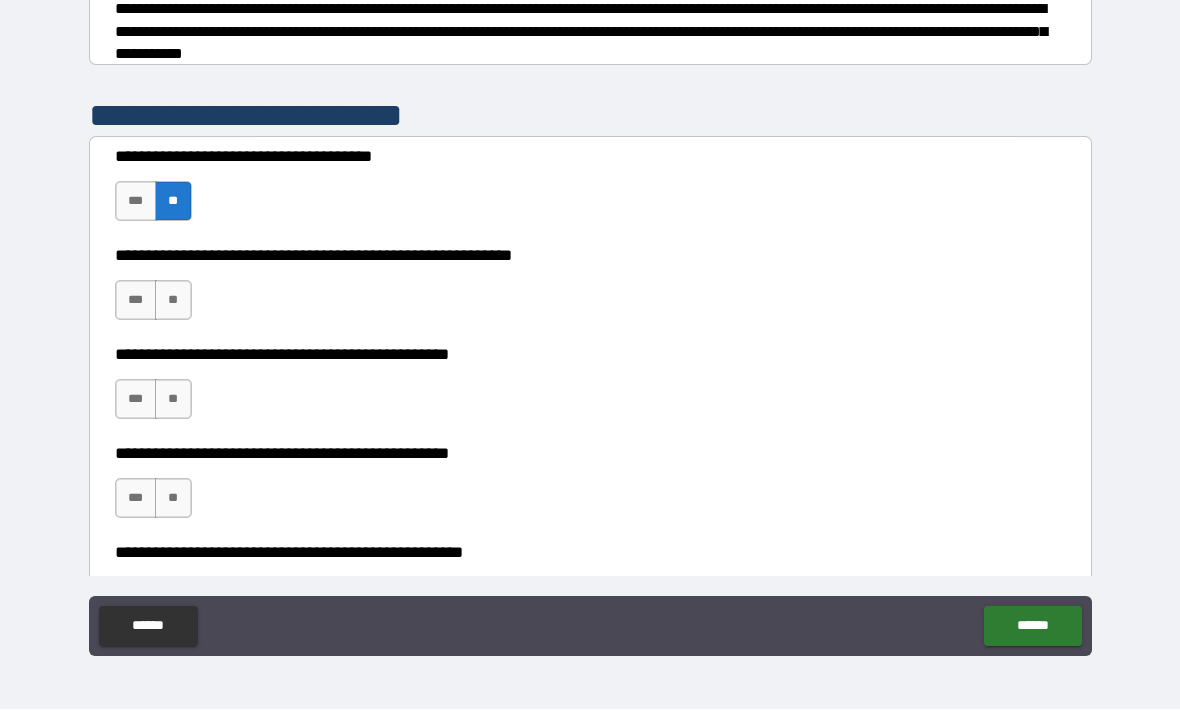 click on "***" at bounding box center (136, 301) 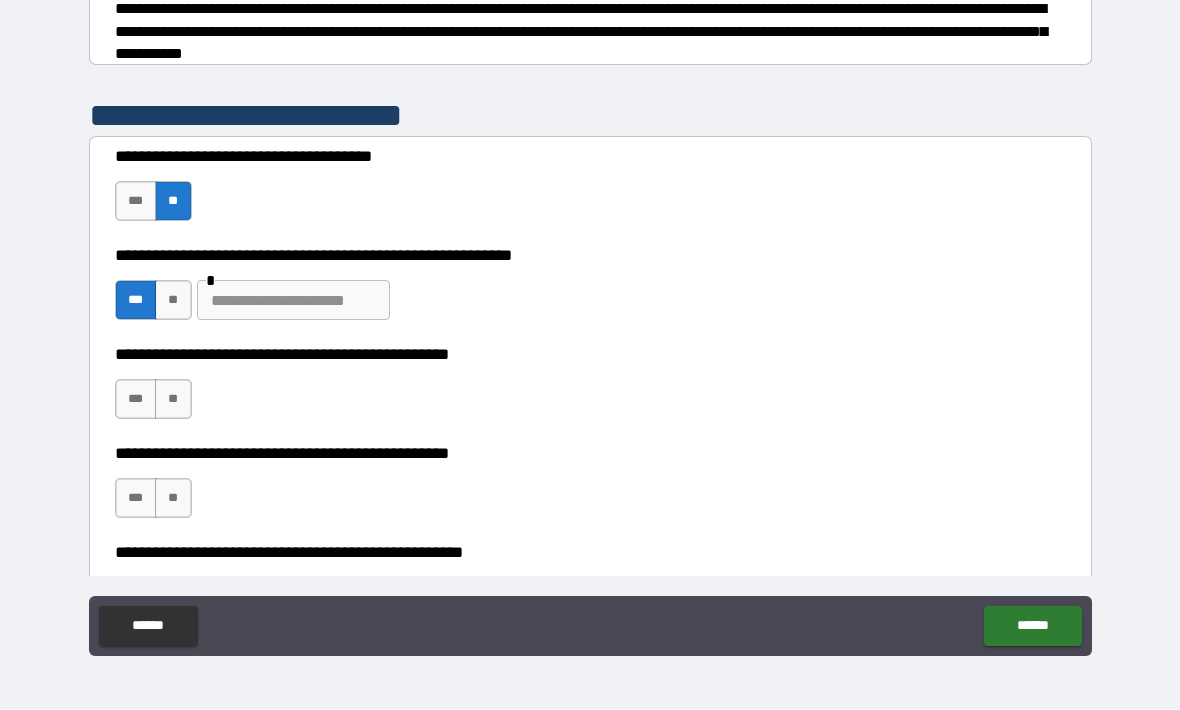 click at bounding box center [293, 301] 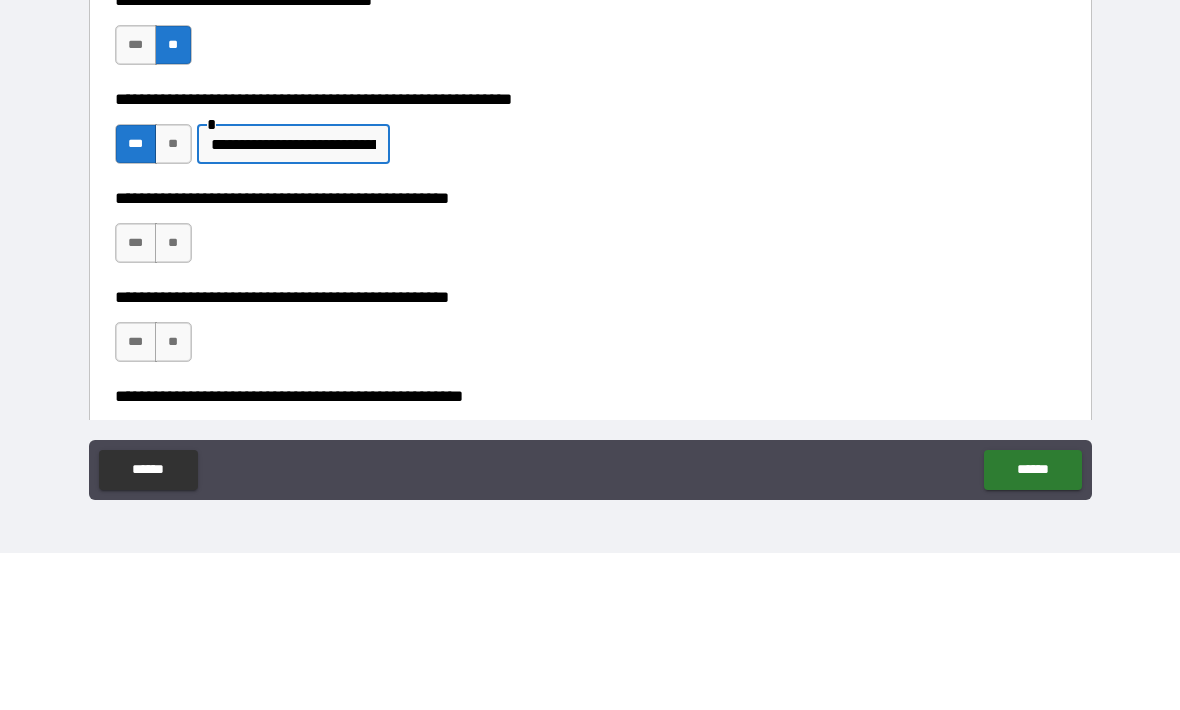 type on "**********" 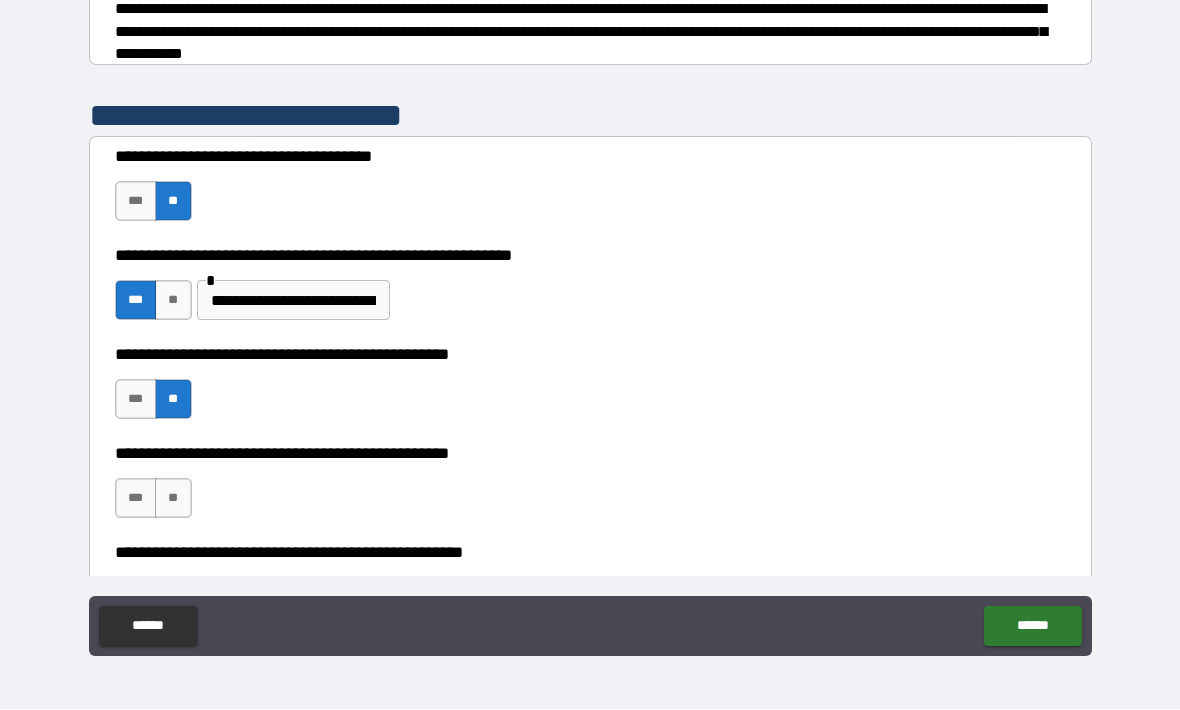 click on "**" at bounding box center (173, 499) 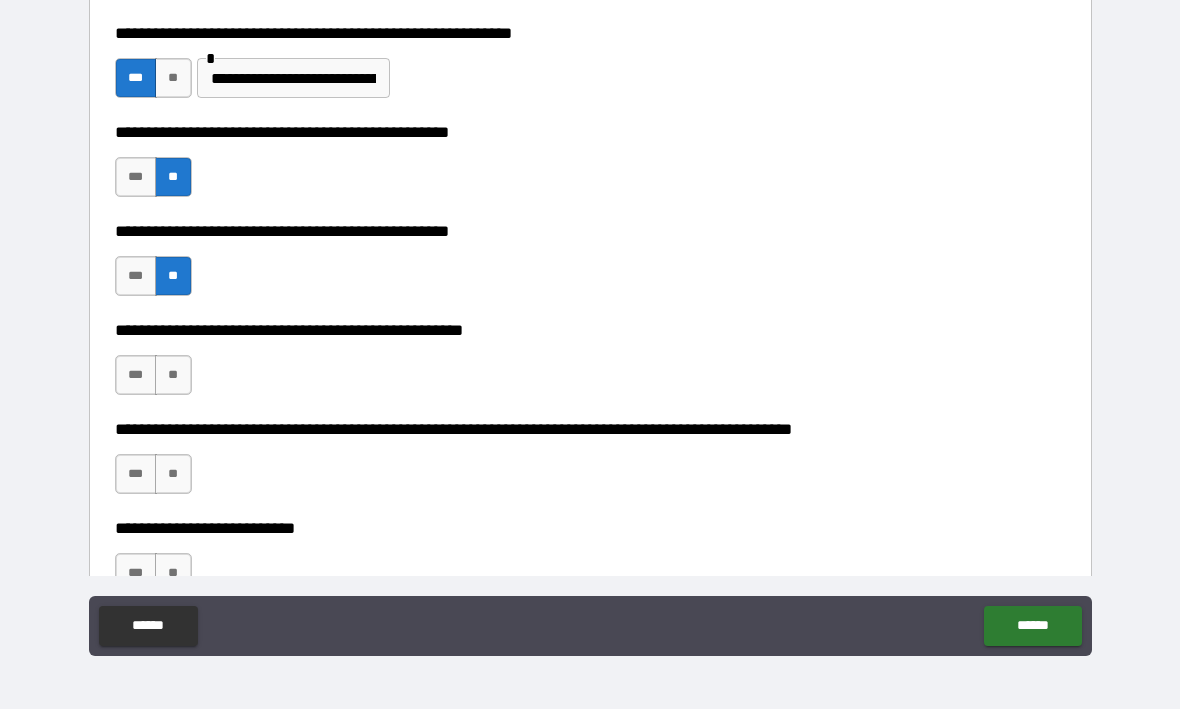 scroll, scrollTop: 542, scrollLeft: 0, axis: vertical 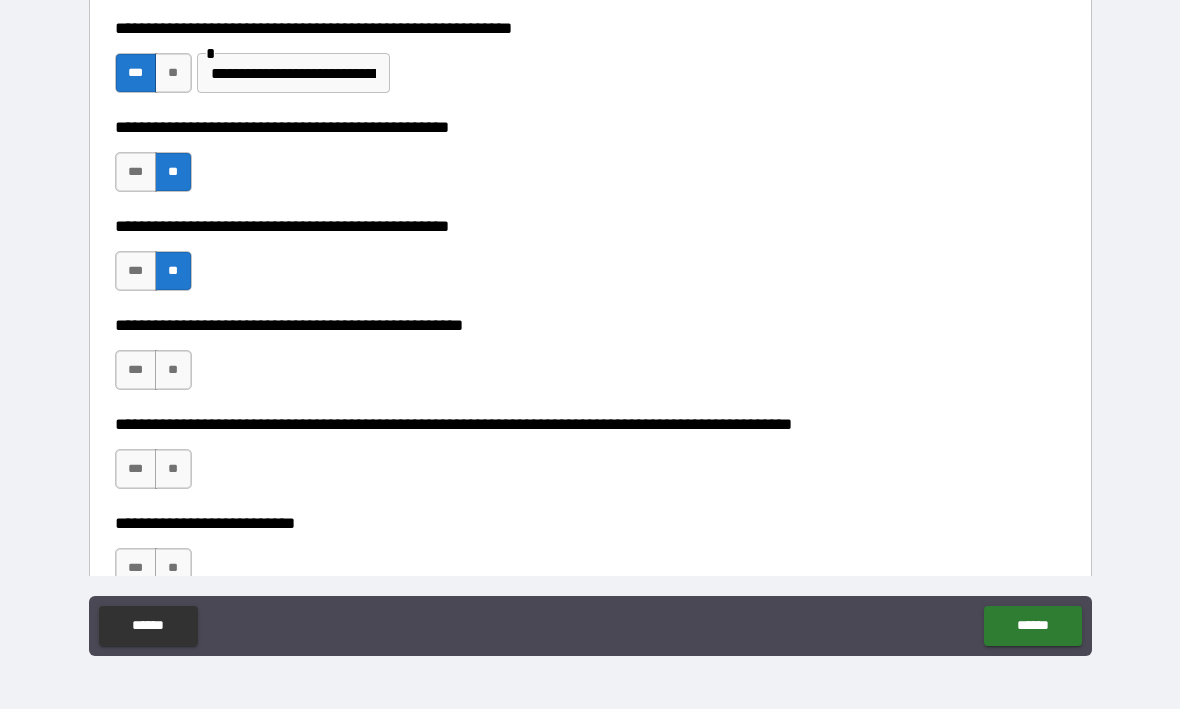 click on "**" at bounding box center [173, 371] 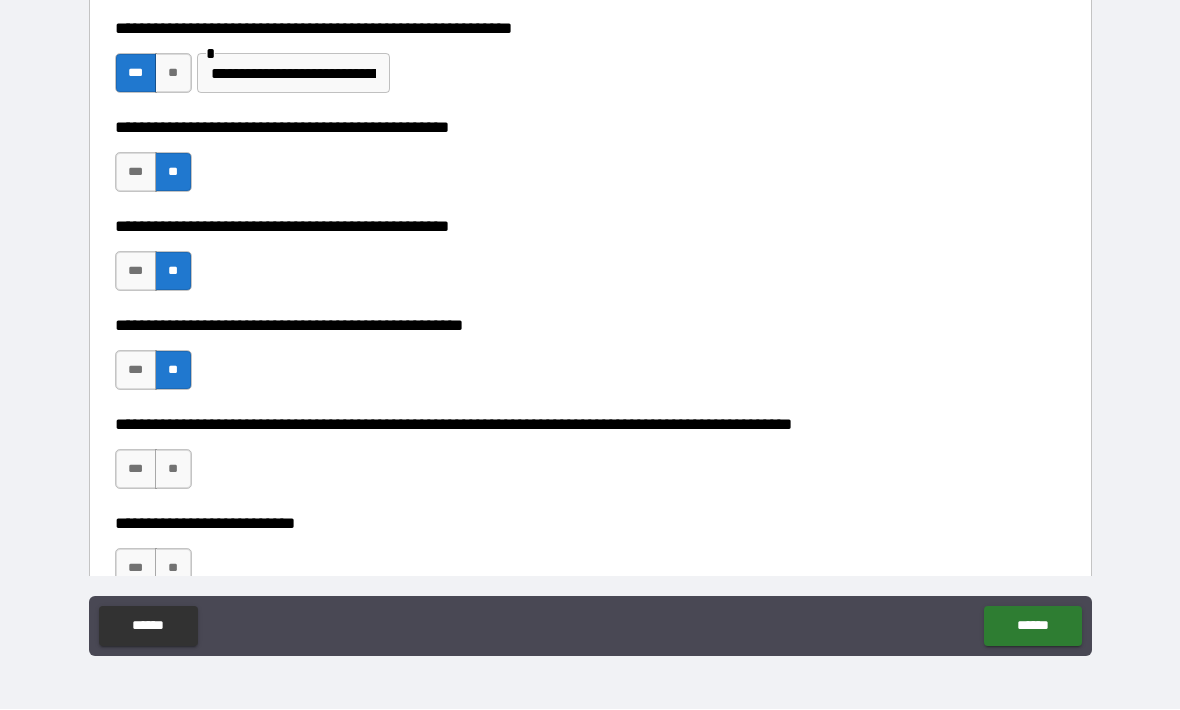 click on "**" at bounding box center [173, 470] 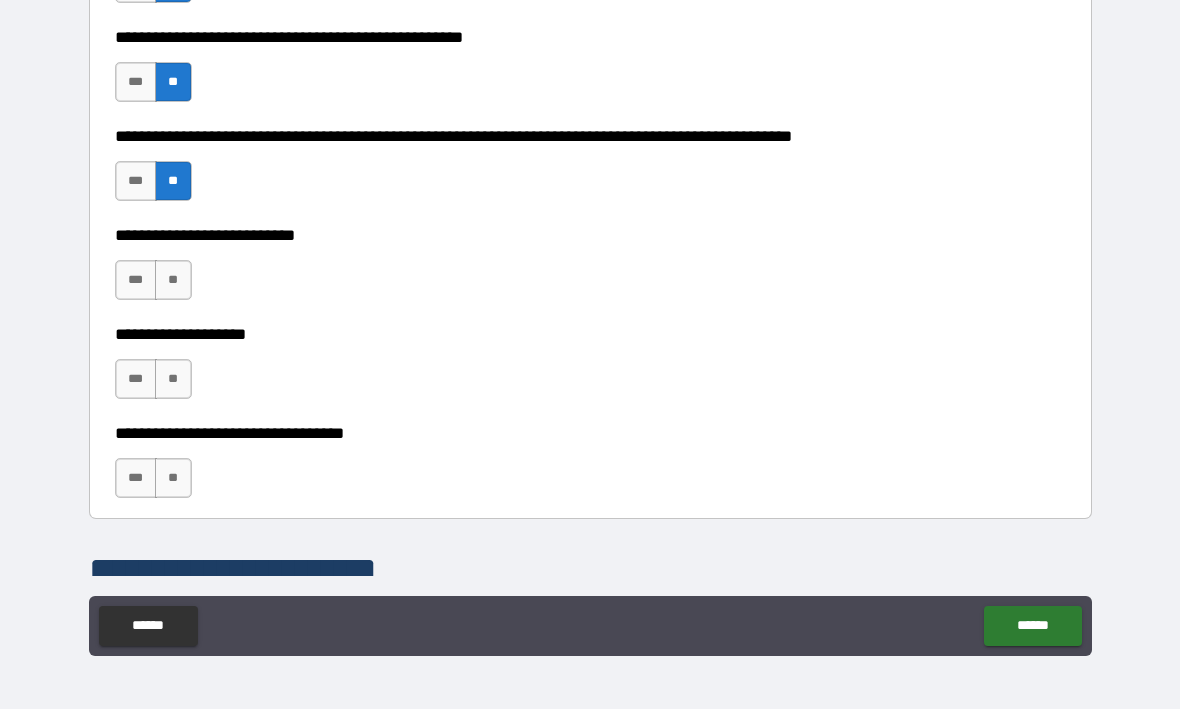 scroll, scrollTop: 831, scrollLeft: 0, axis: vertical 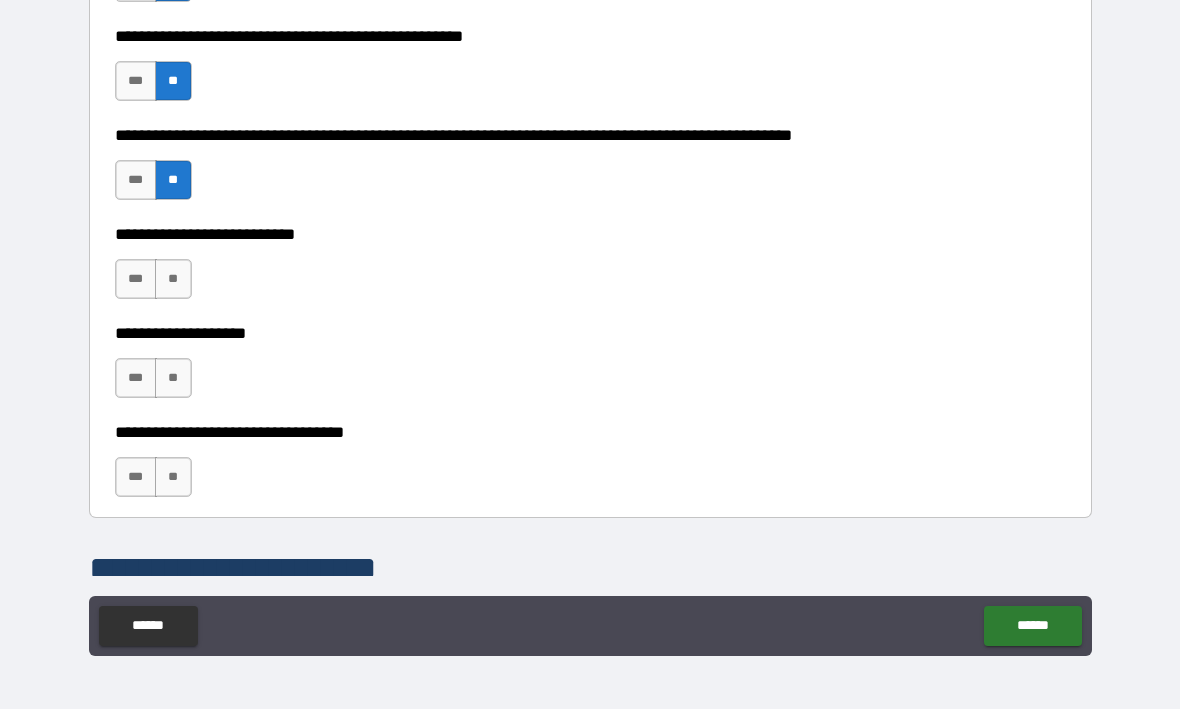 click on "**" at bounding box center (173, 280) 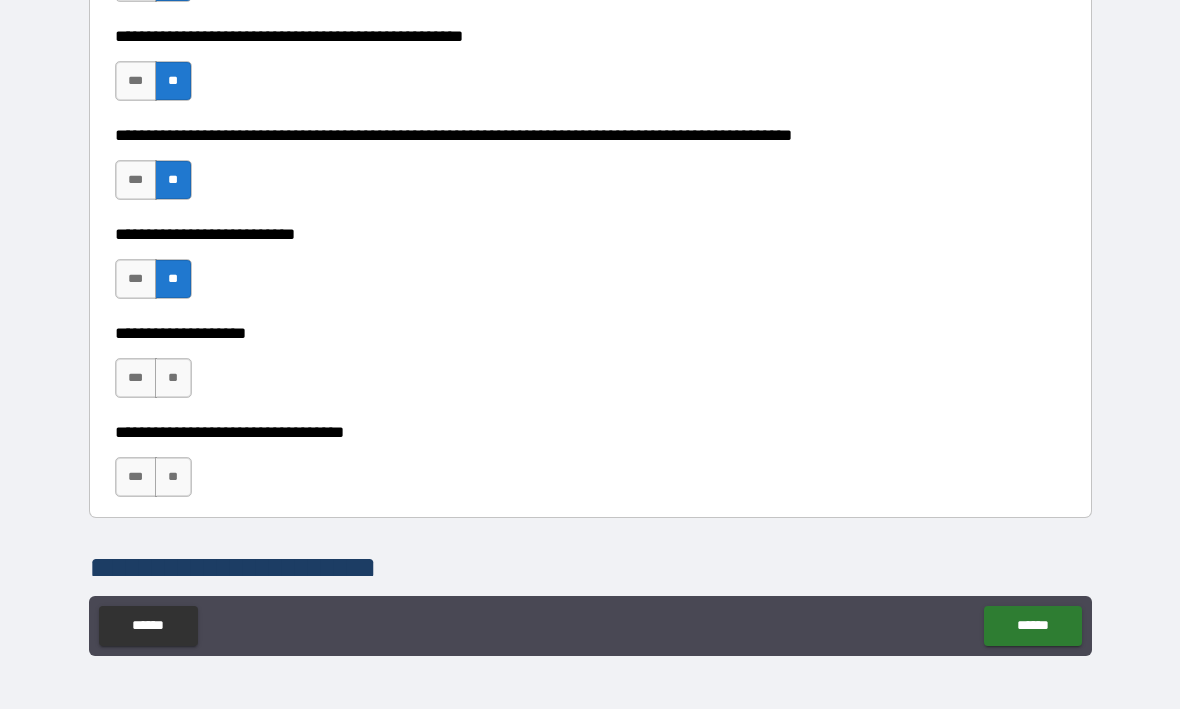 click on "**" at bounding box center [173, 379] 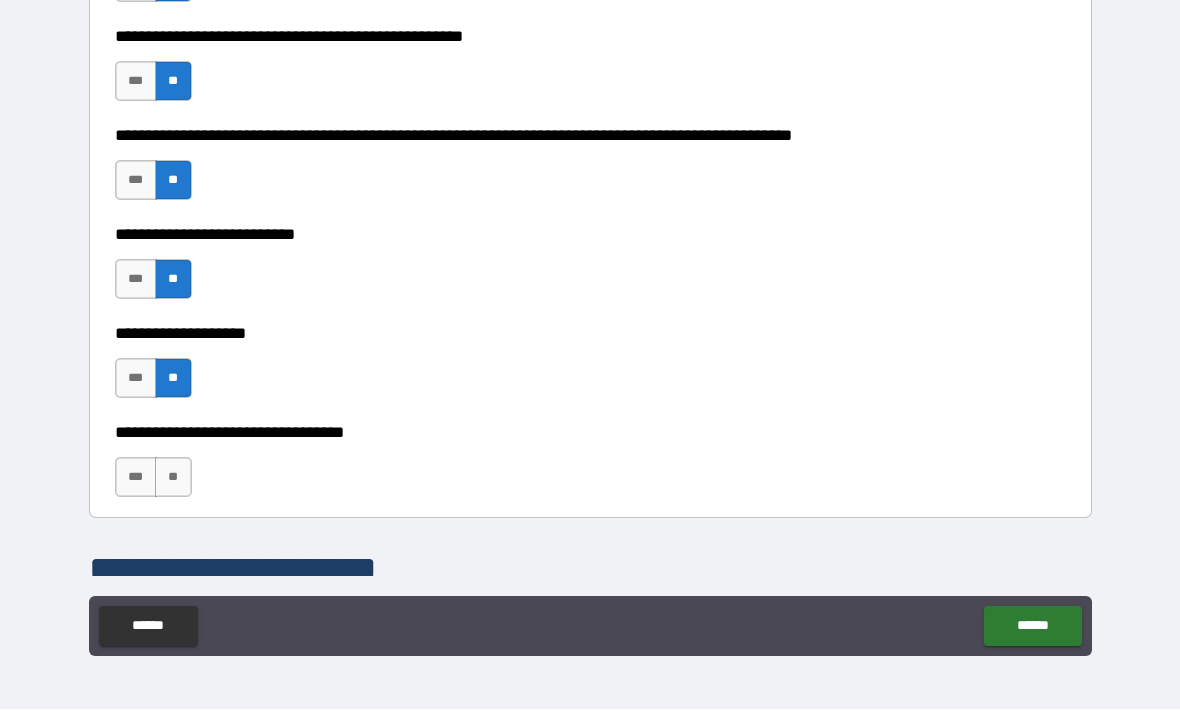 click on "**" at bounding box center [173, 478] 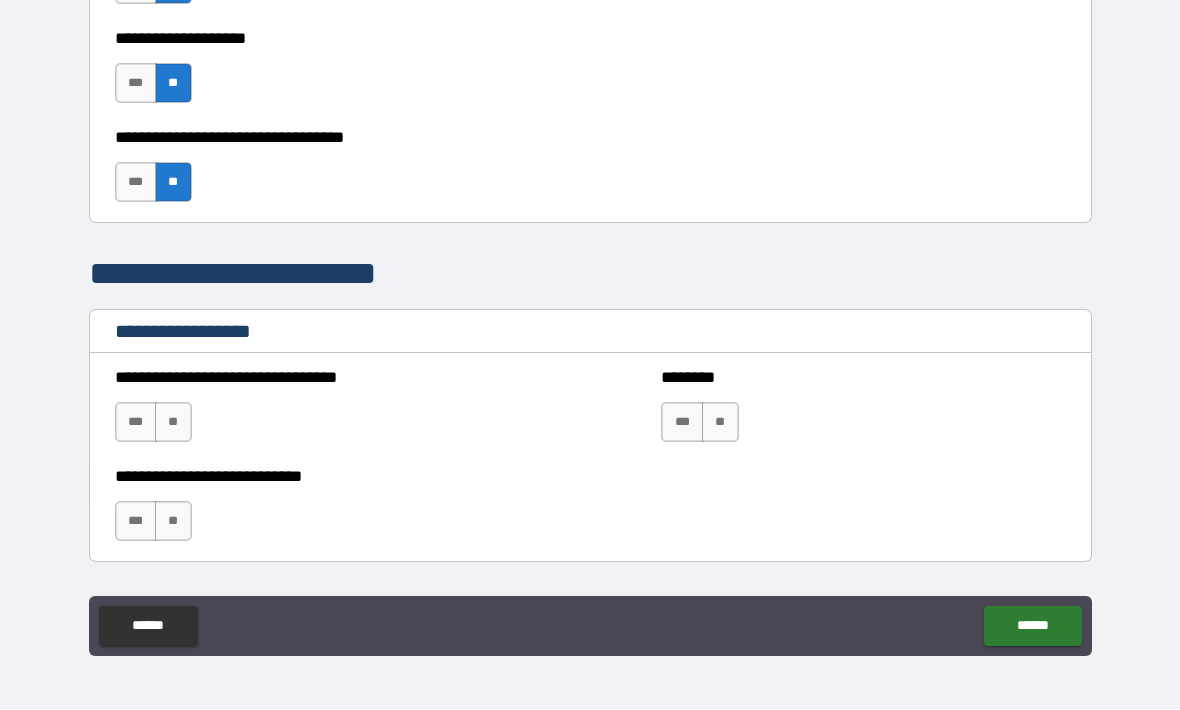 scroll, scrollTop: 1134, scrollLeft: 0, axis: vertical 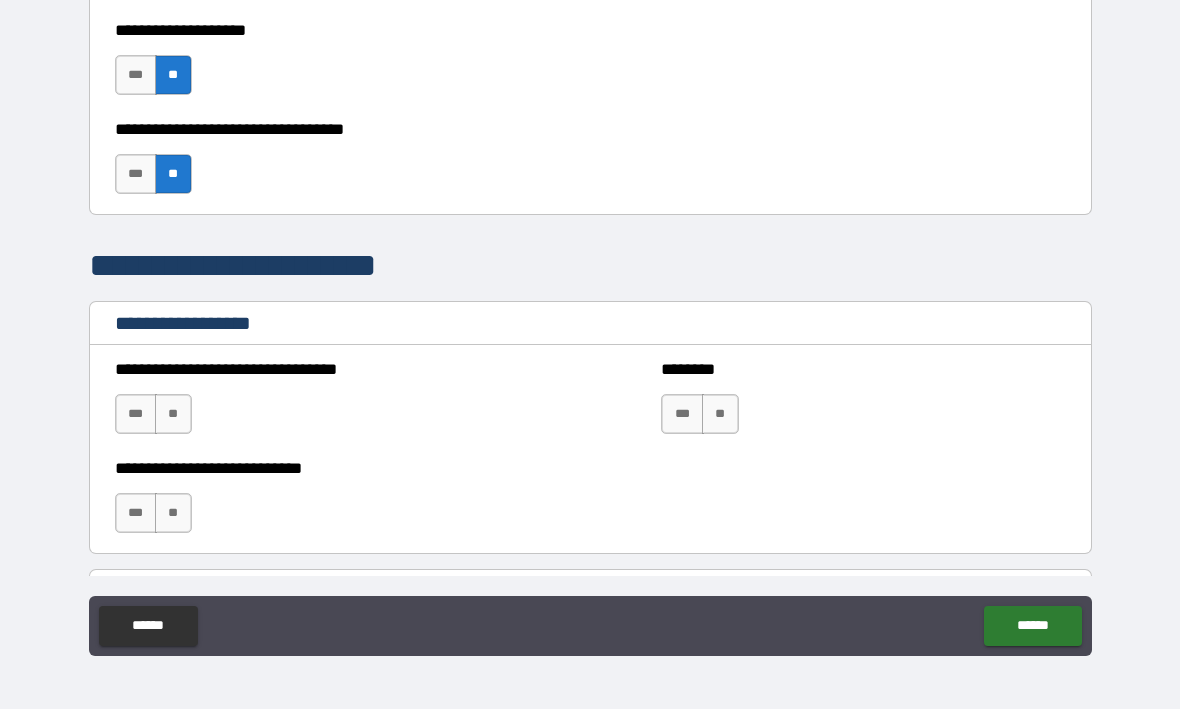 click on "**" at bounding box center [720, 415] 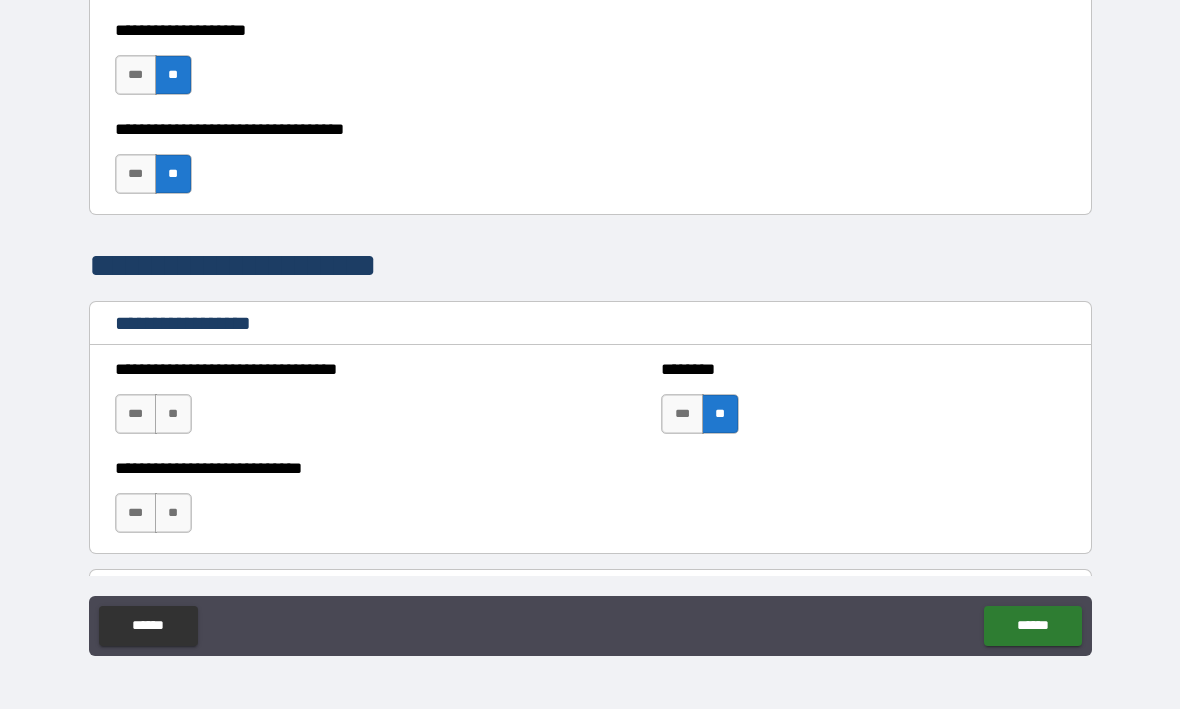 click on "**" at bounding box center [173, 415] 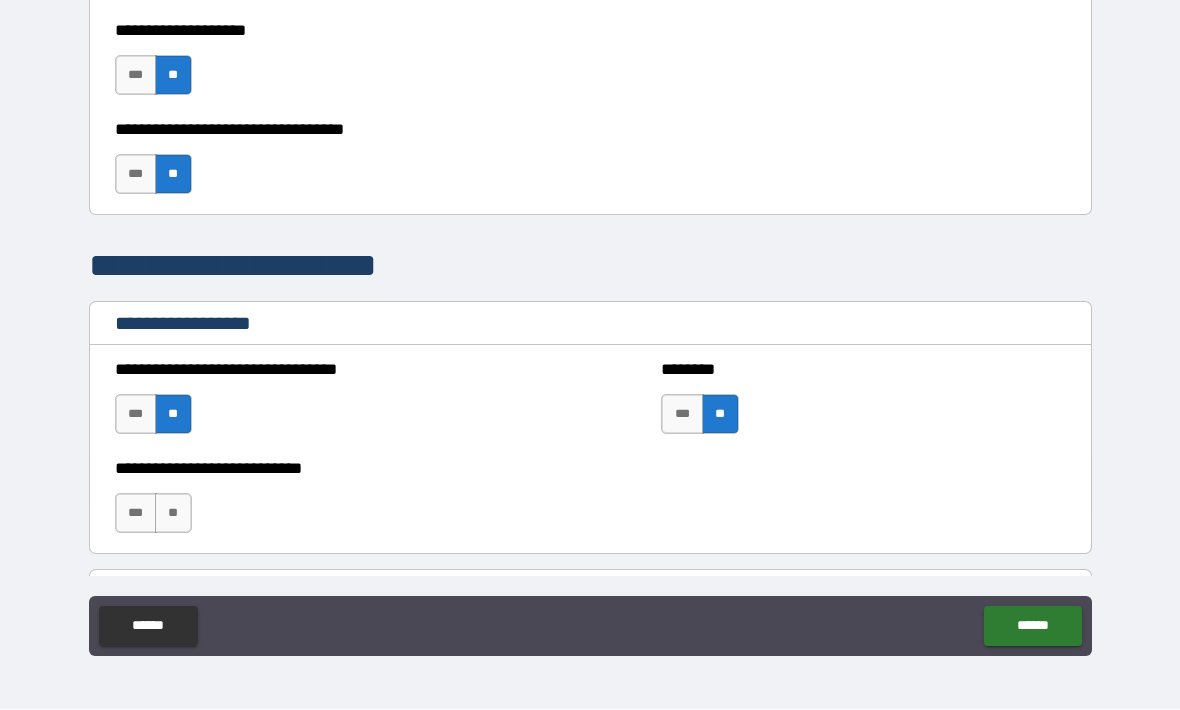 click on "**" at bounding box center [173, 514] 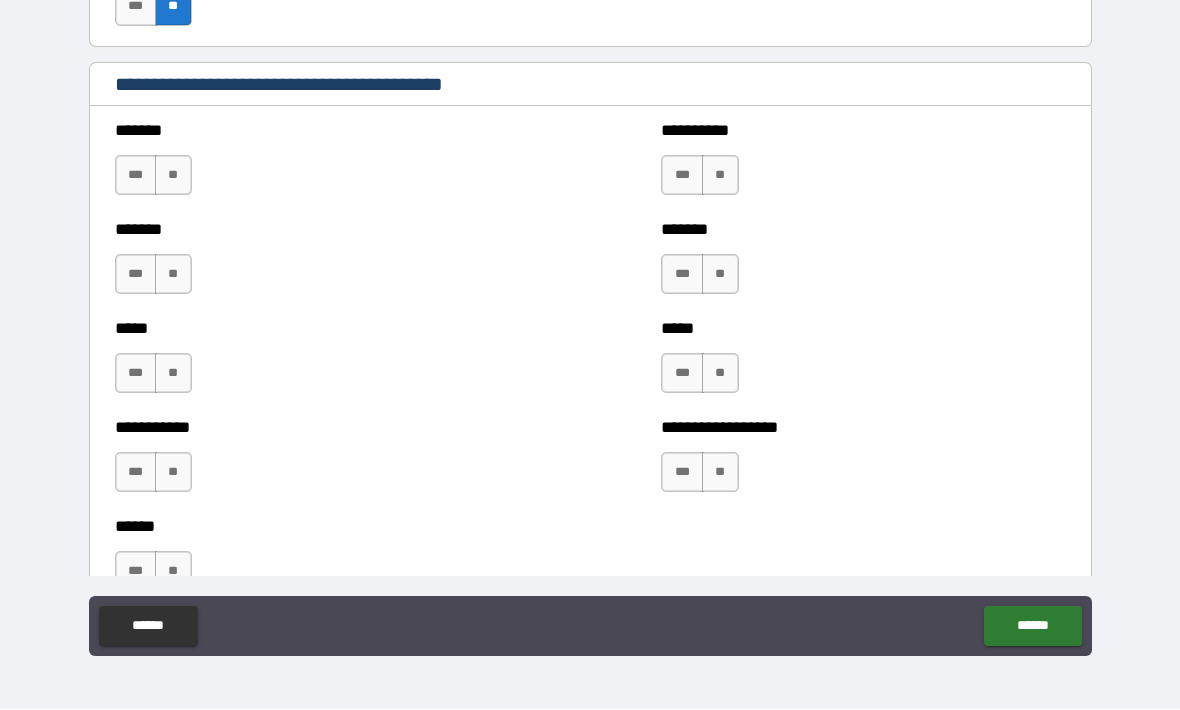 scroll, scrollTop: 1645, scrollLeft: 0, axis: vertical 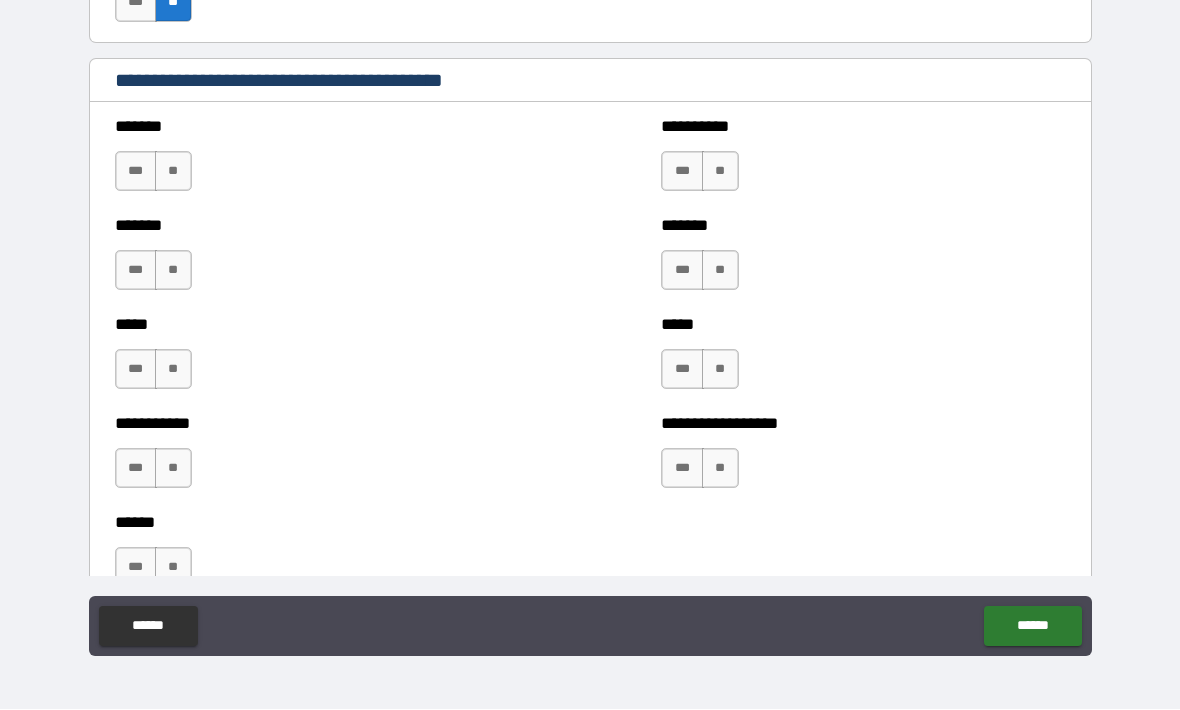 click on "**" at bounding box center [173, 172] 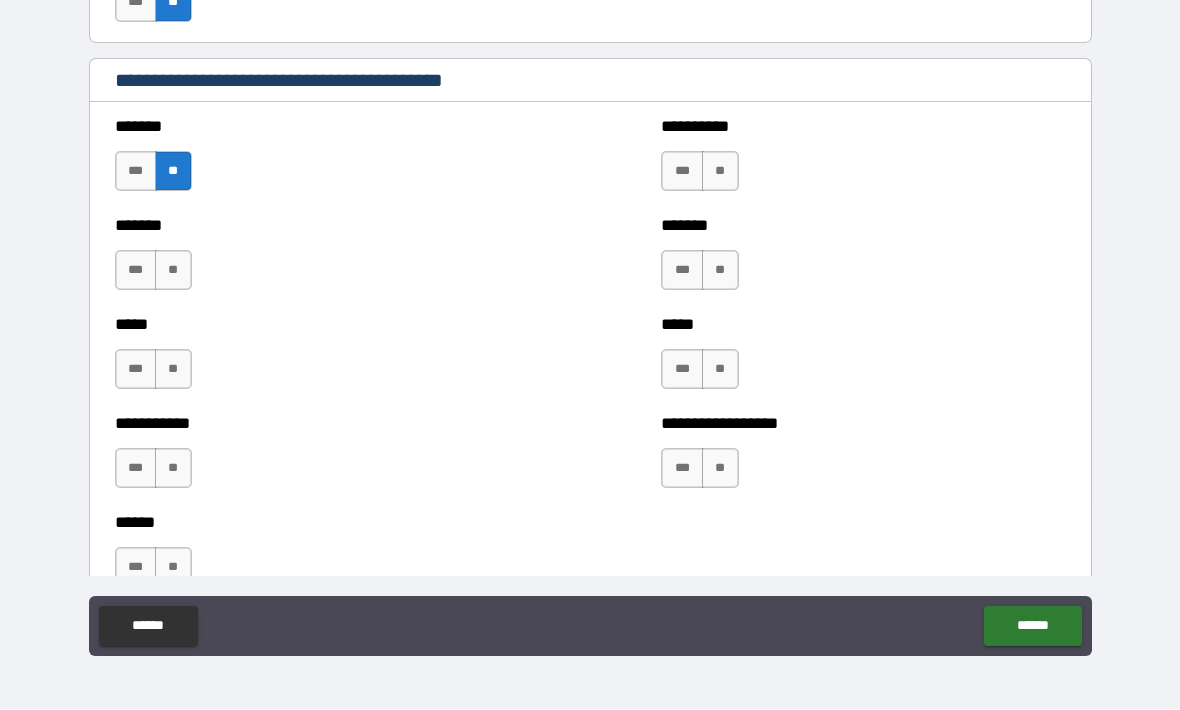 click on "**" at bounding box center (173, 271) 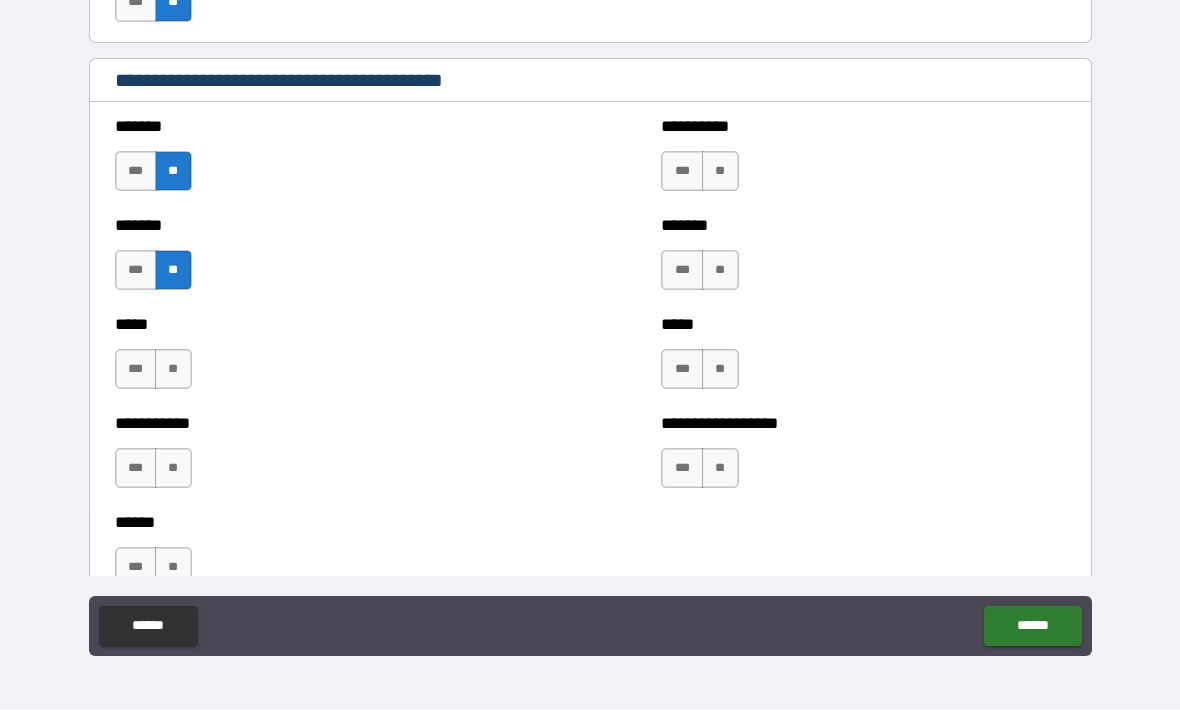 click on "**" at bounding box center (173, 370) 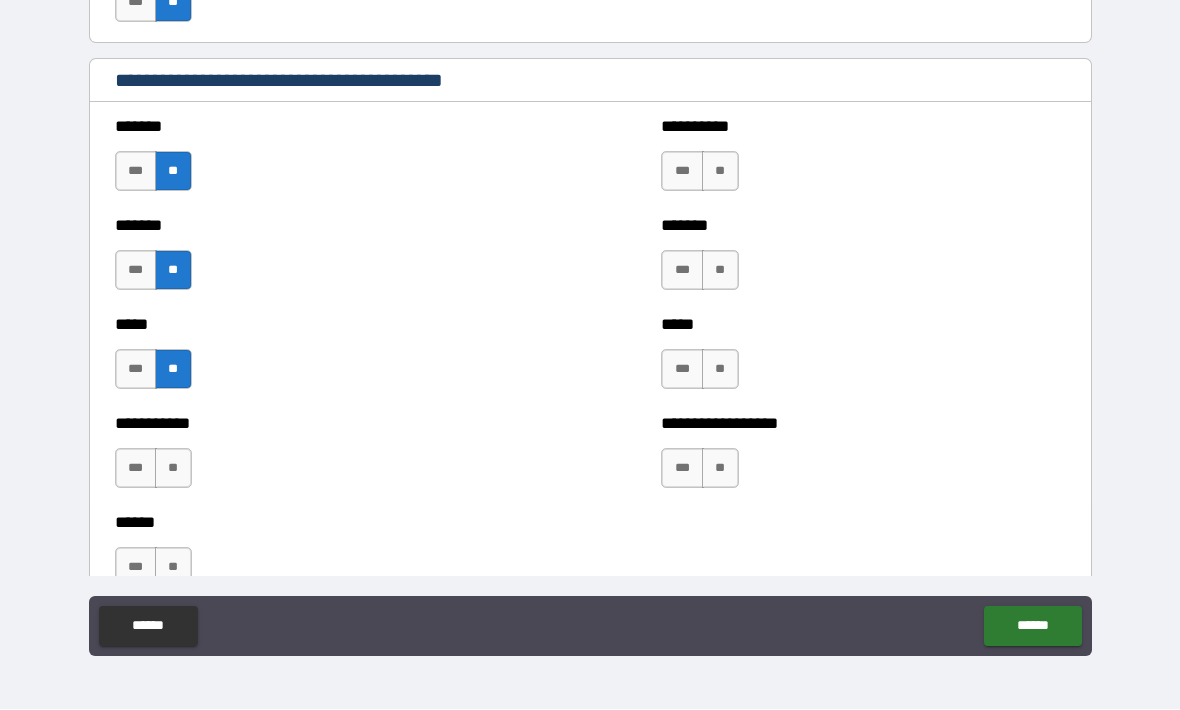 click on "**" at bounding box center [173, 469] 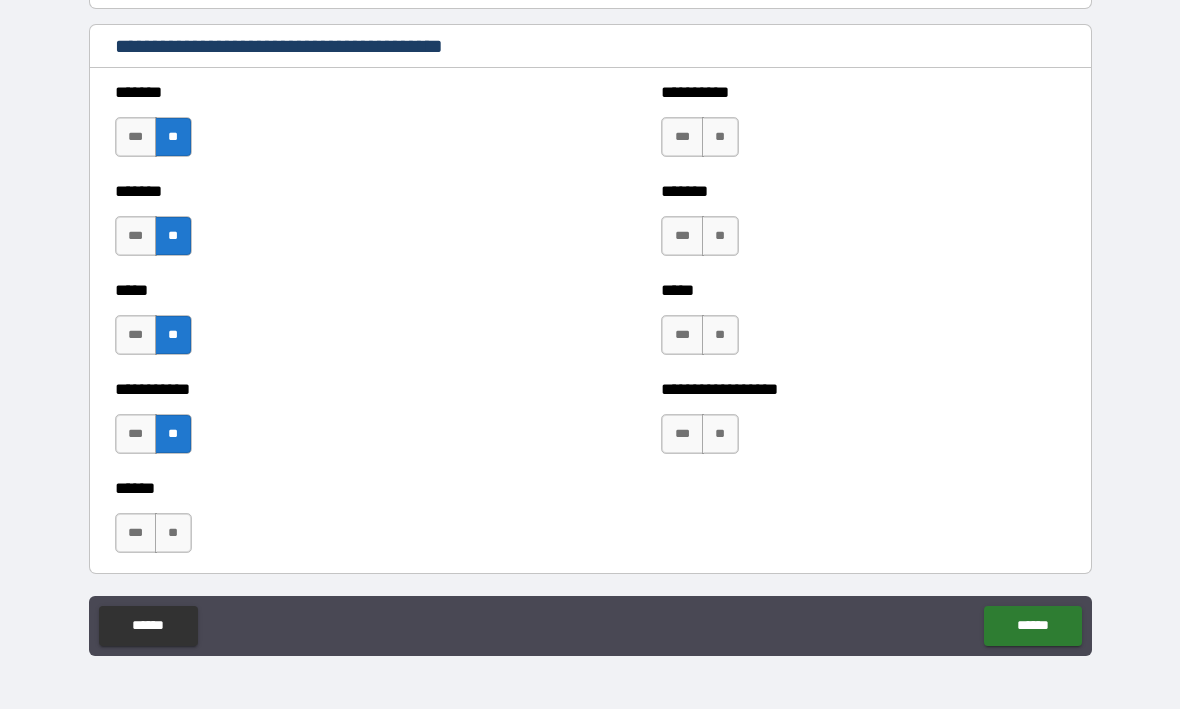 scroll, scrollTop: 1709, scrollLeft: 0, axis: vertical 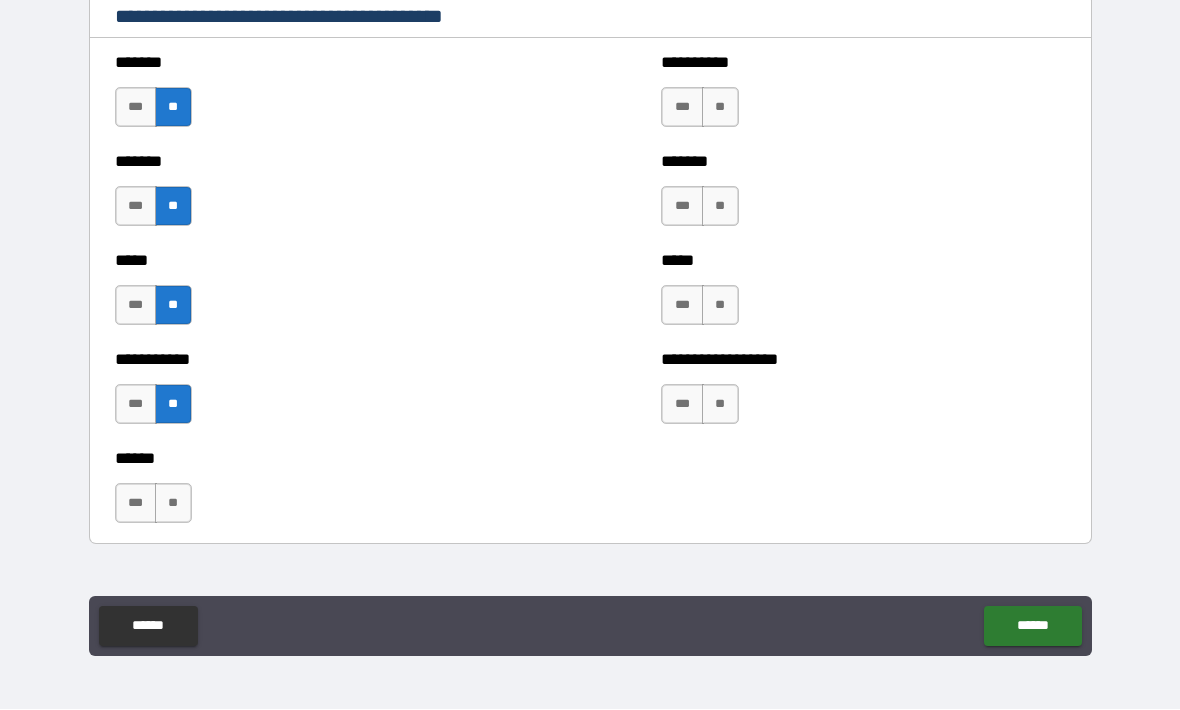 click on "**" at bounding box center [173, 504] 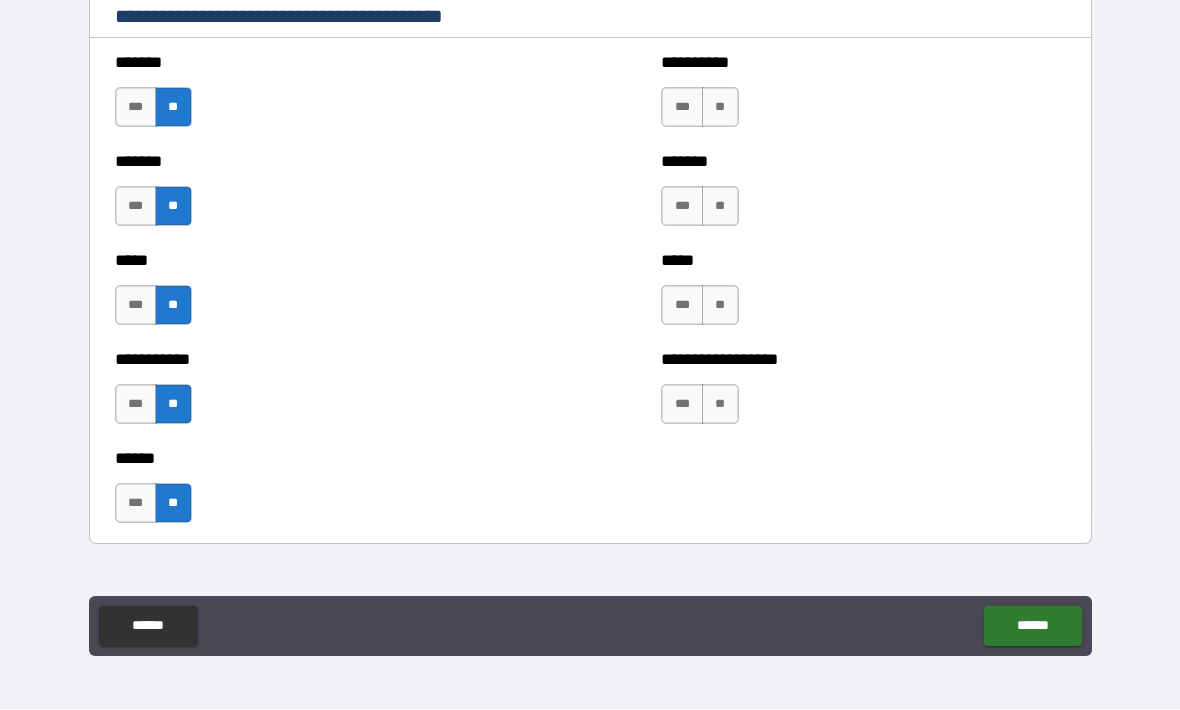click on "**" at bounding box center (720, 108) 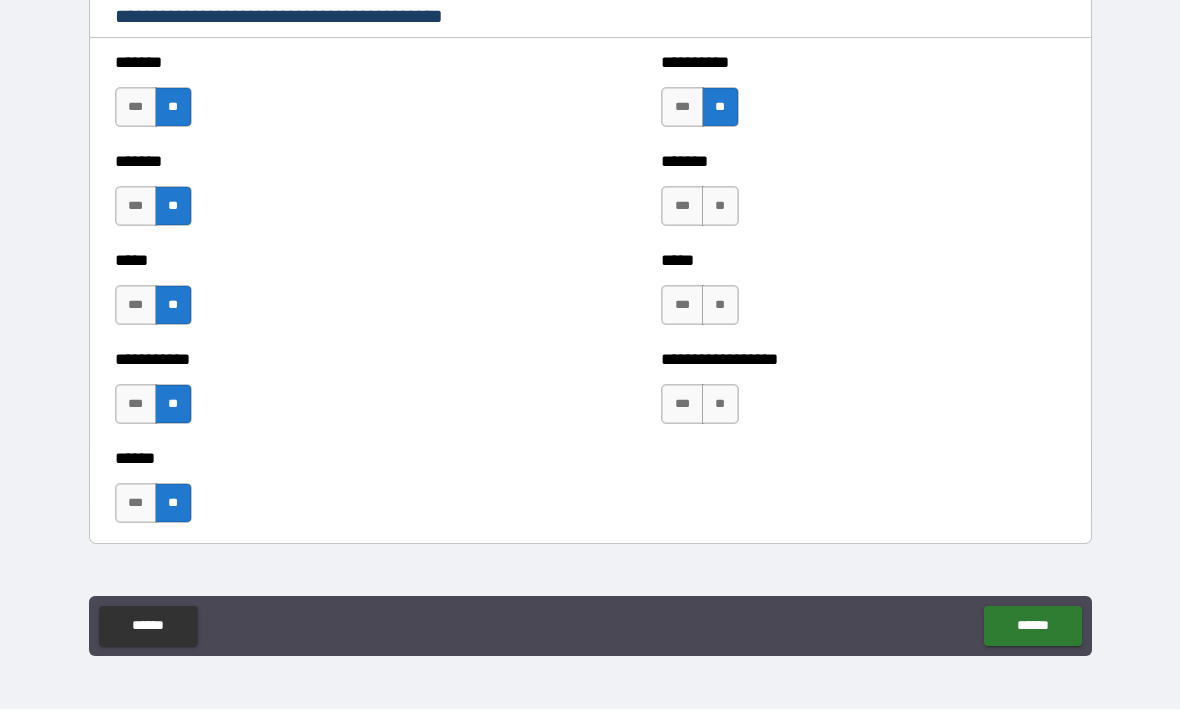 click on "**" at bounding box center [720, 207] 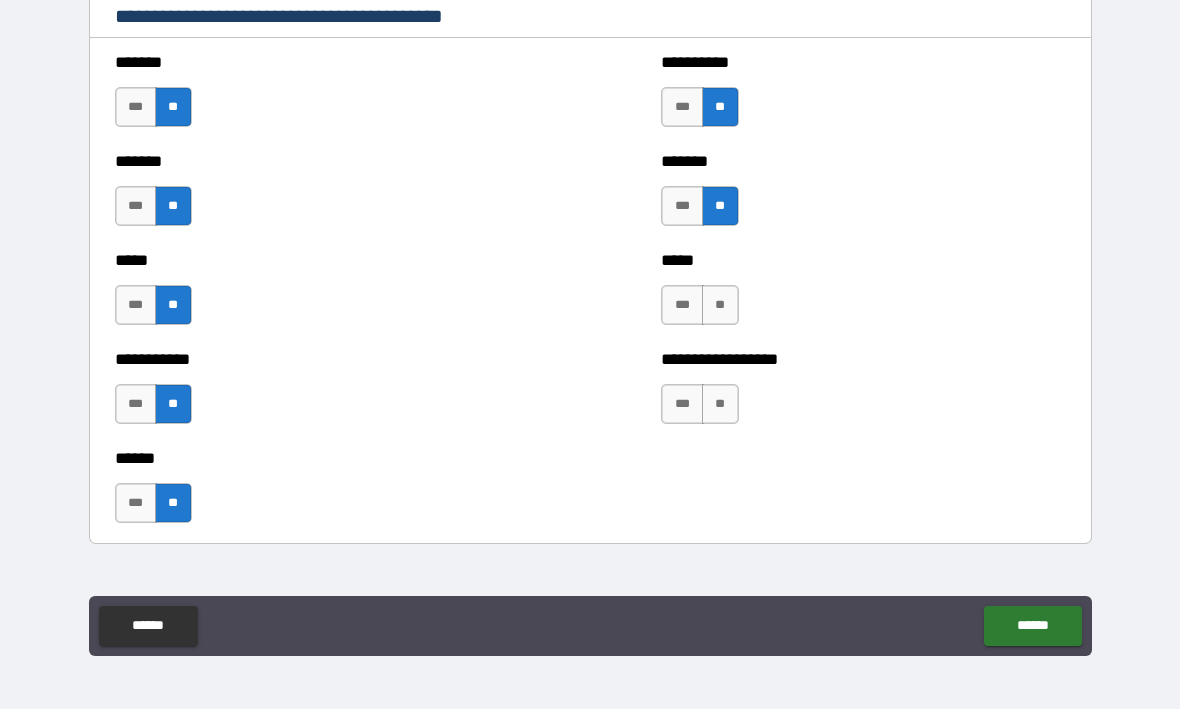 click on "**" at bounding box center (720, 306) 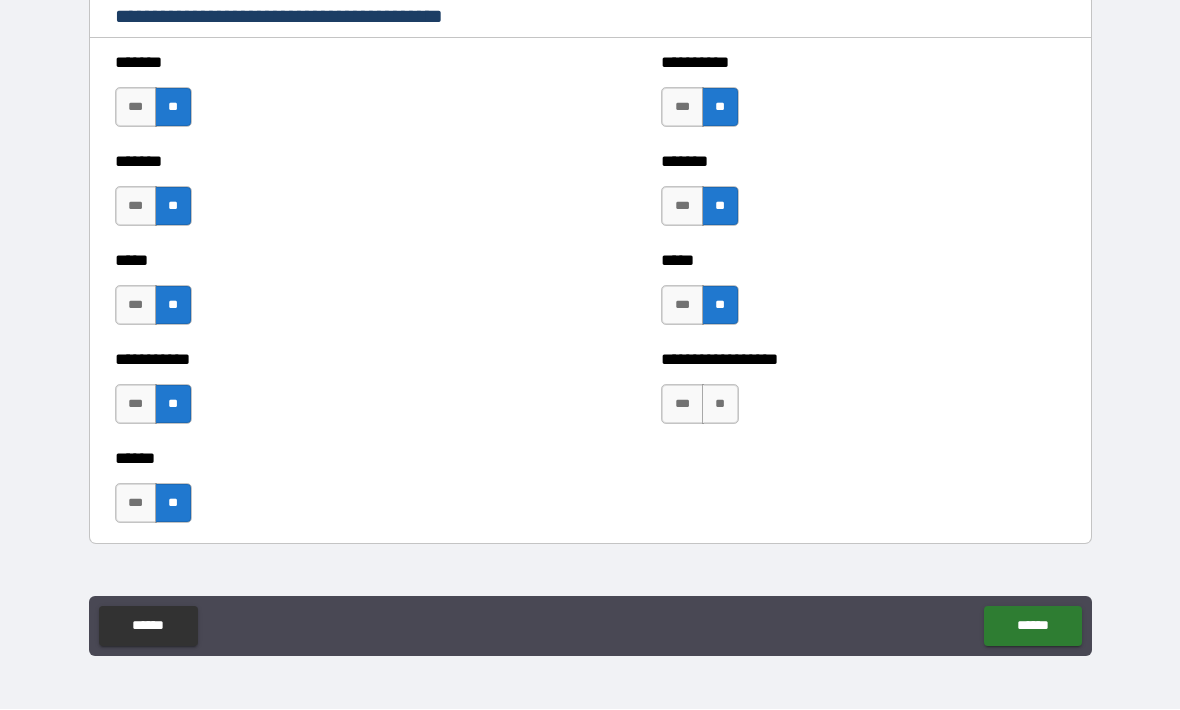 click on "**" at bounding box center [720, 405] 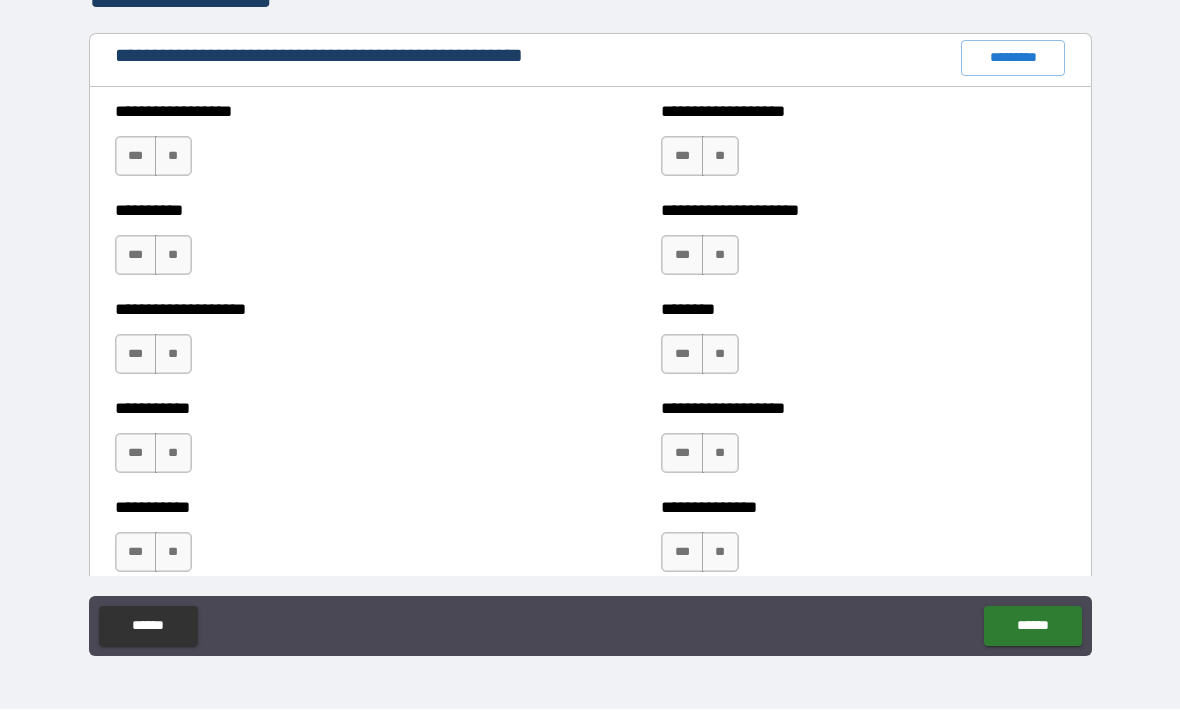 scroll, scrollTop: 2307, scrollLeft: 0, axis: vertical 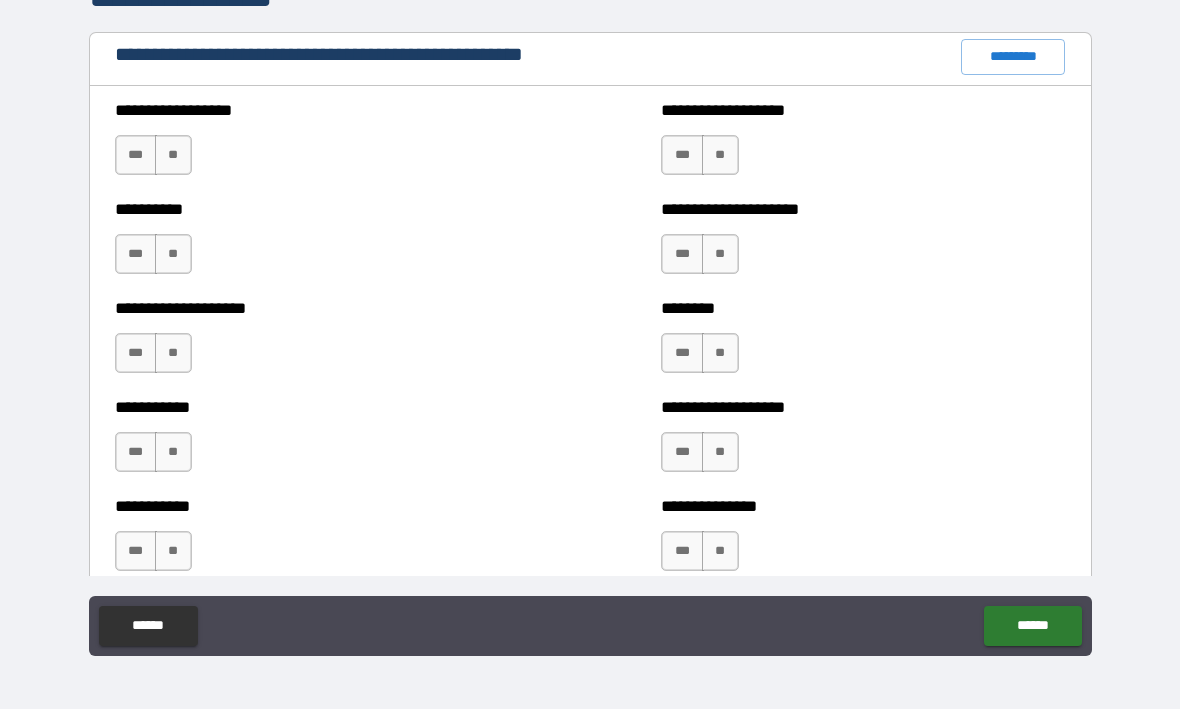 click on "**" at bounding box center (173, 156) 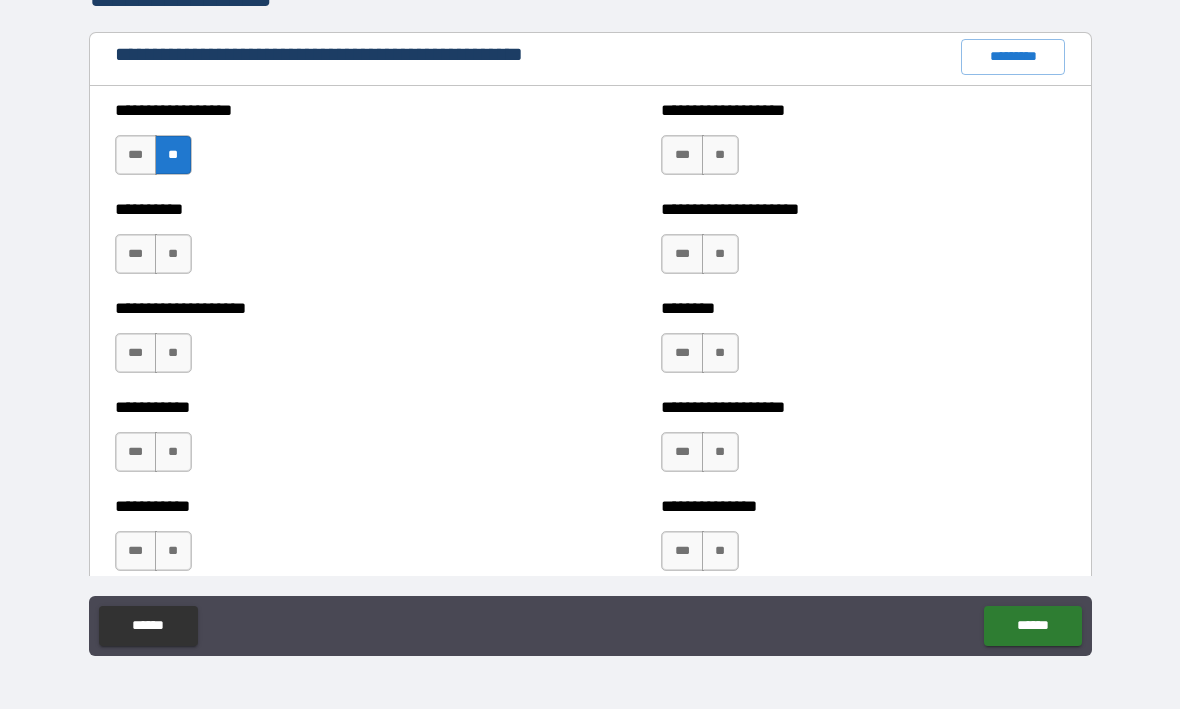 click on "**" at bounding box center [173, 255] 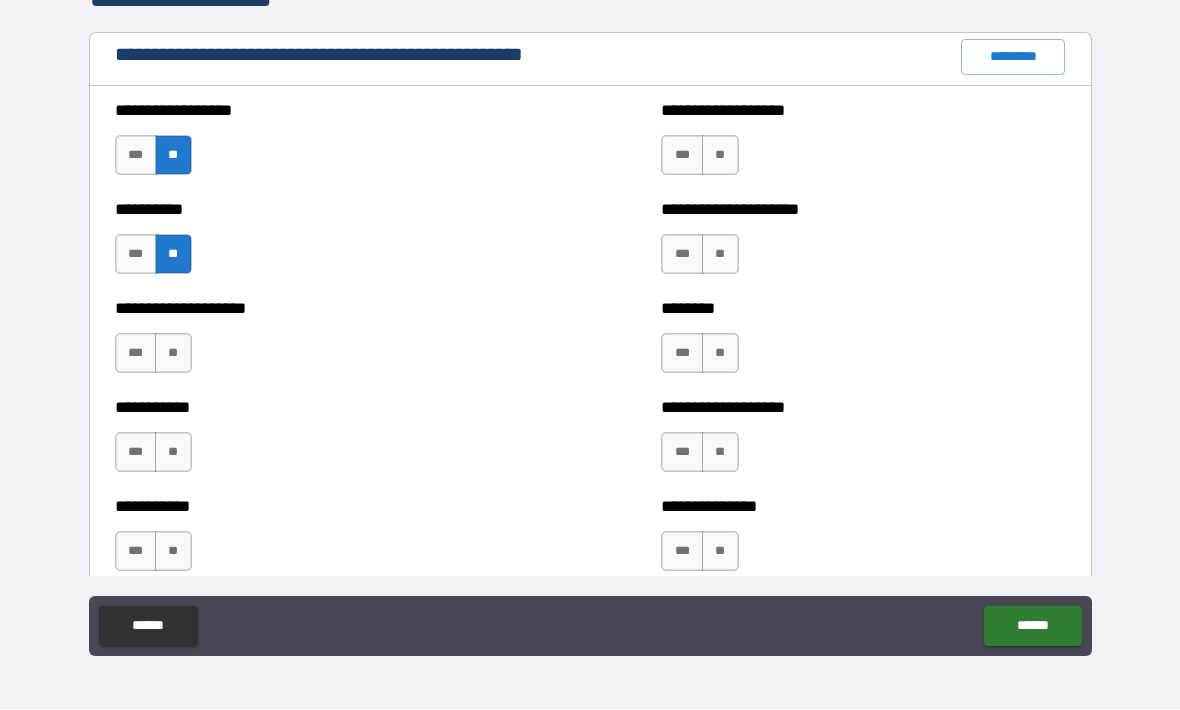 click on "**" at bounding box center (173, 354) 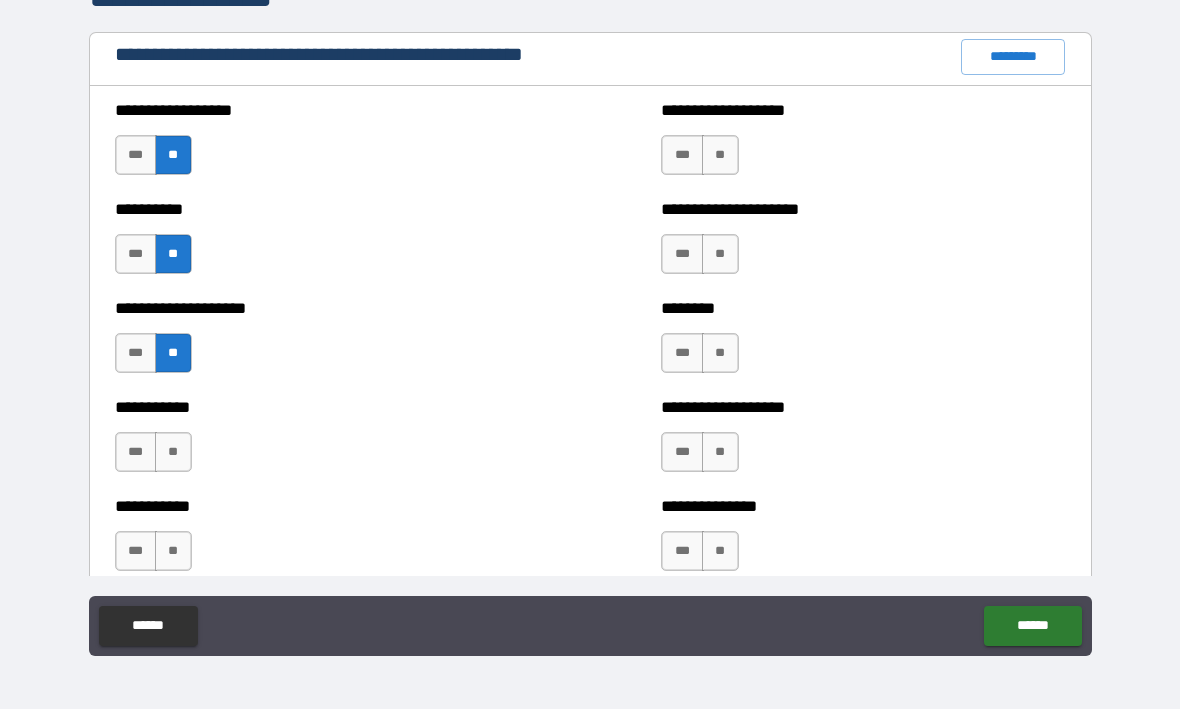click on "**" at bounding box center (173, 453) 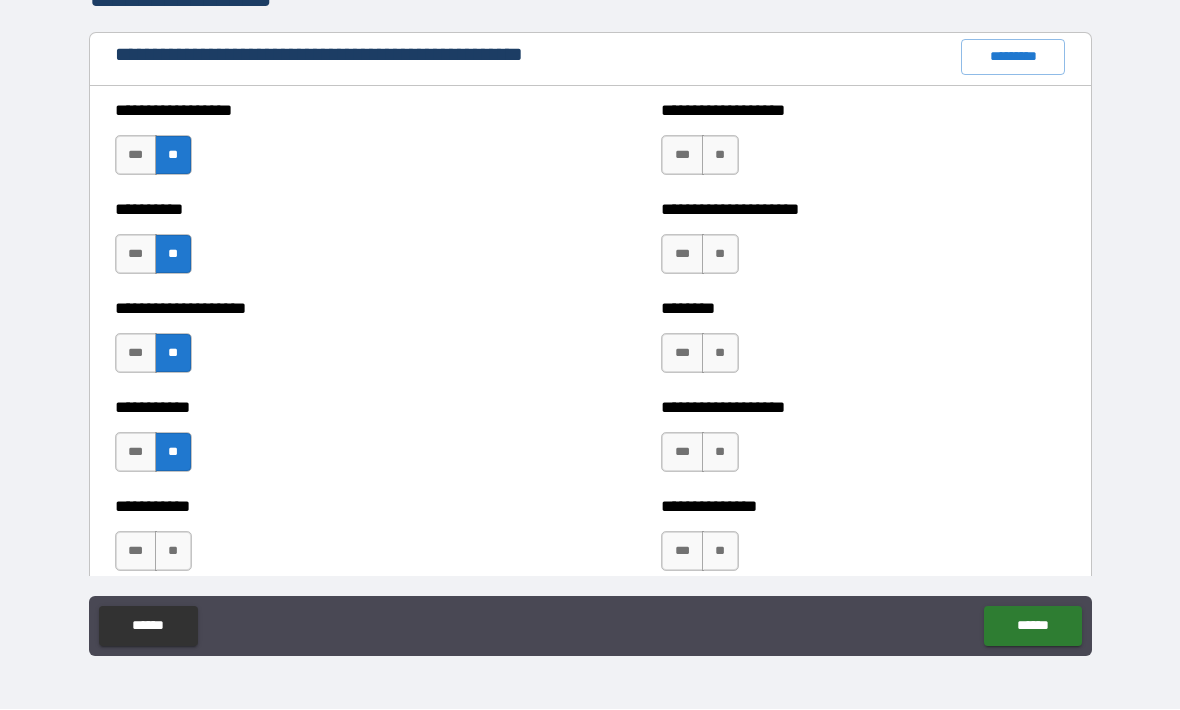 click on "**" at bounding box center [173, 552] 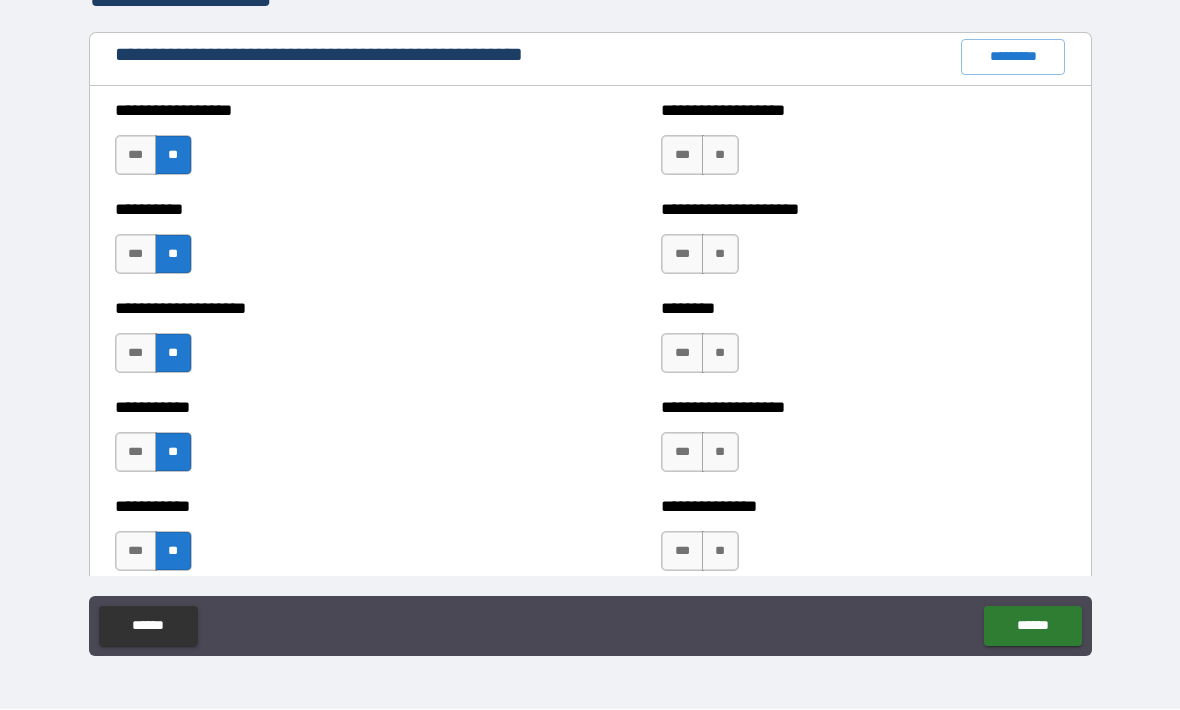click on "**" at bounding box center [720, 156] 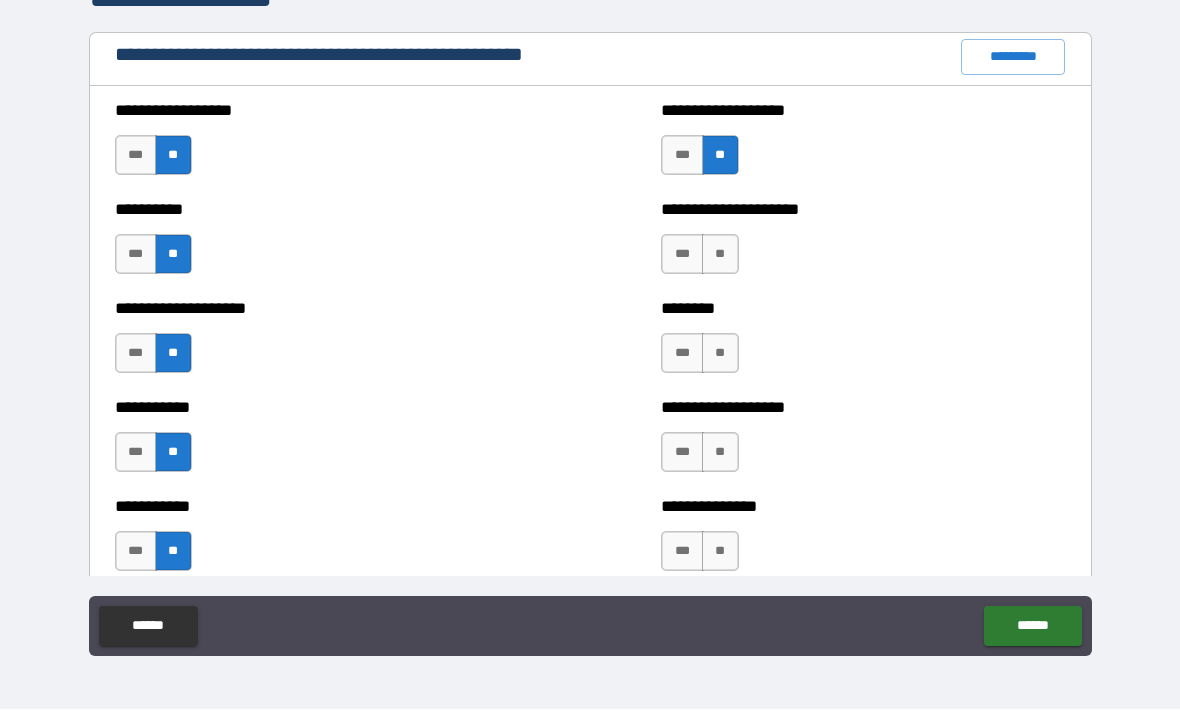 click on "**" at bounding box center (720, 255) 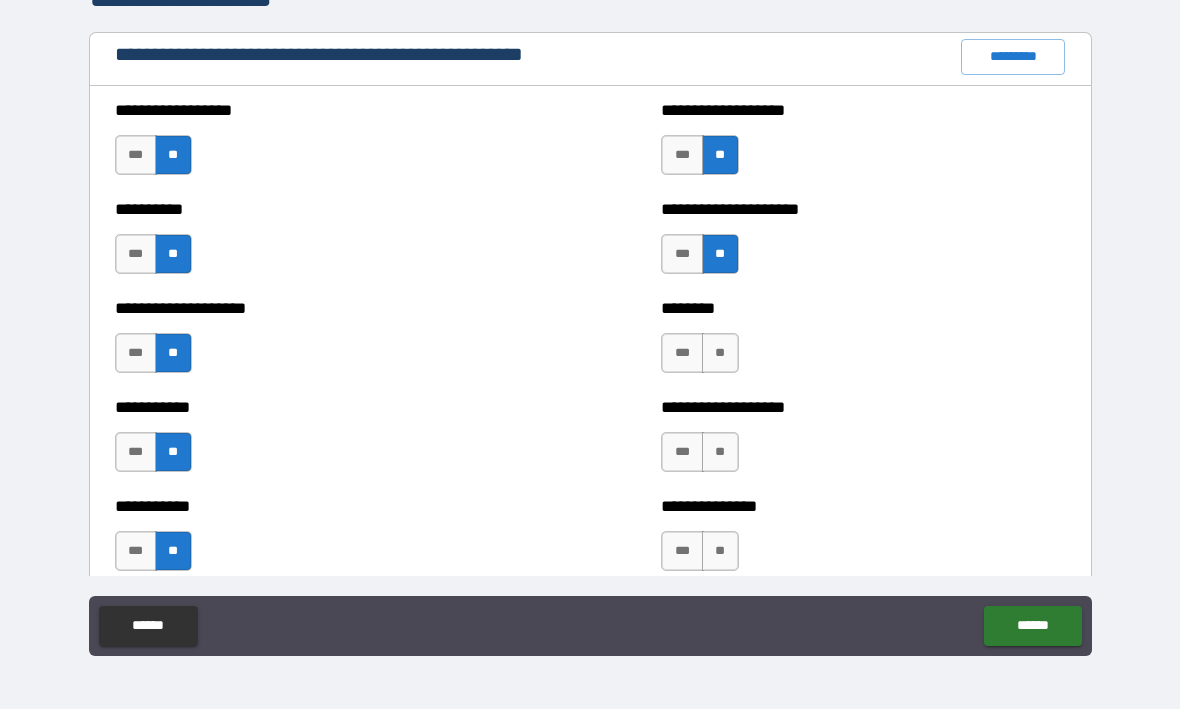 click on "**" at bounding box center [720, 354] 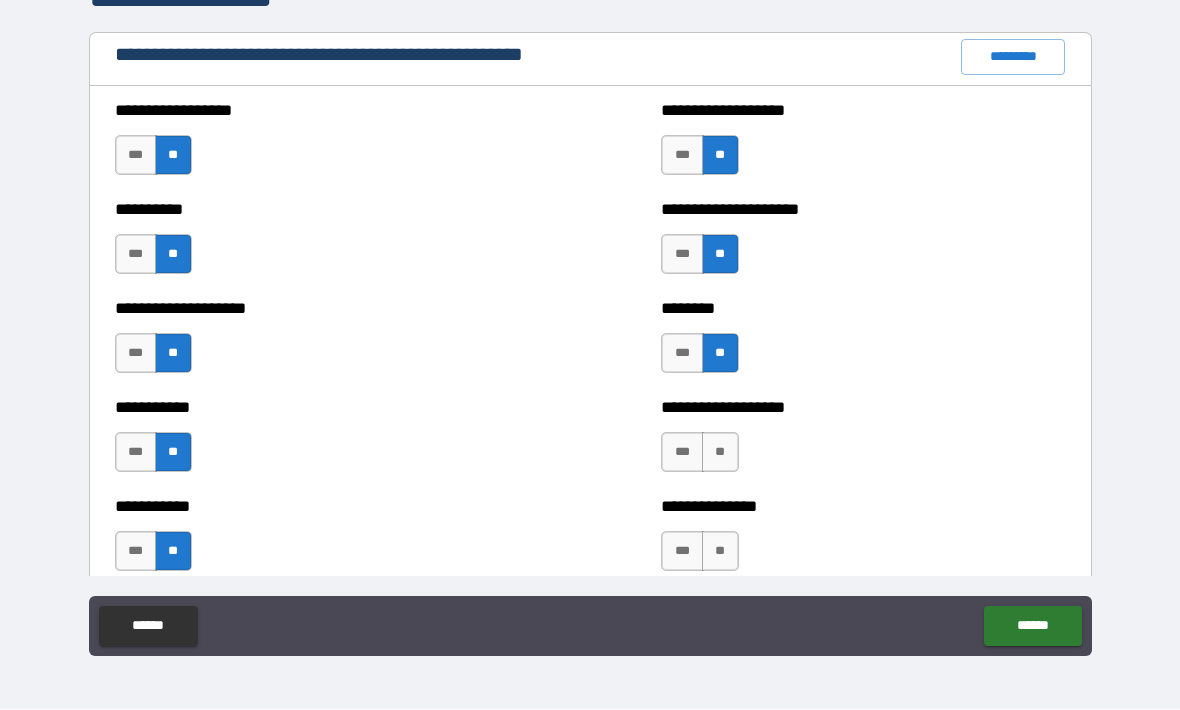 click on "**" at bounding box center [720, 453] 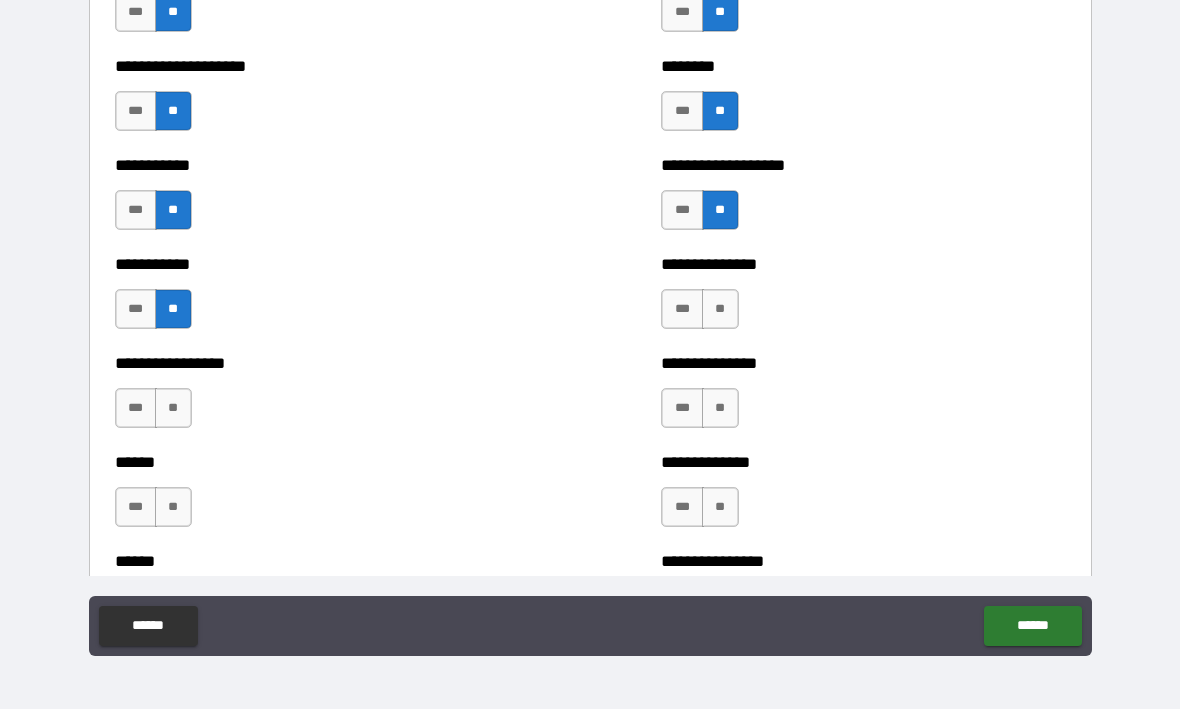 scroll, scrollTop: 2550, scrollLeft: 0, axis: vertical 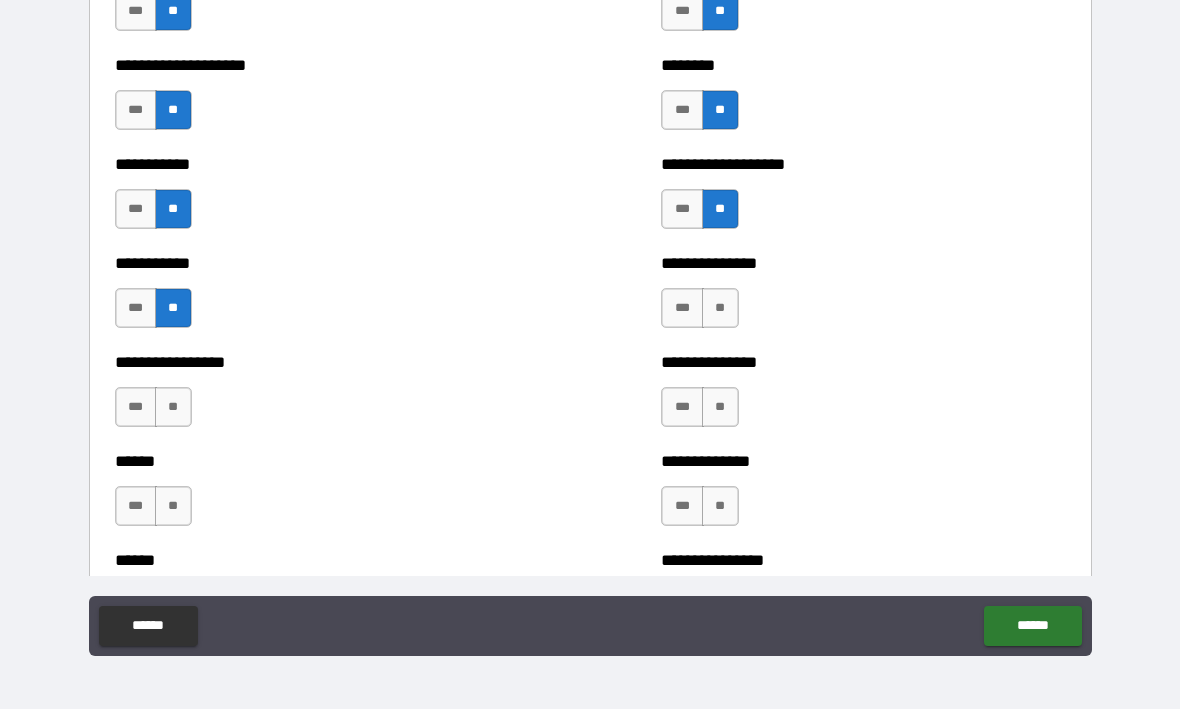 click on "**" at bounding box center (720, 309) 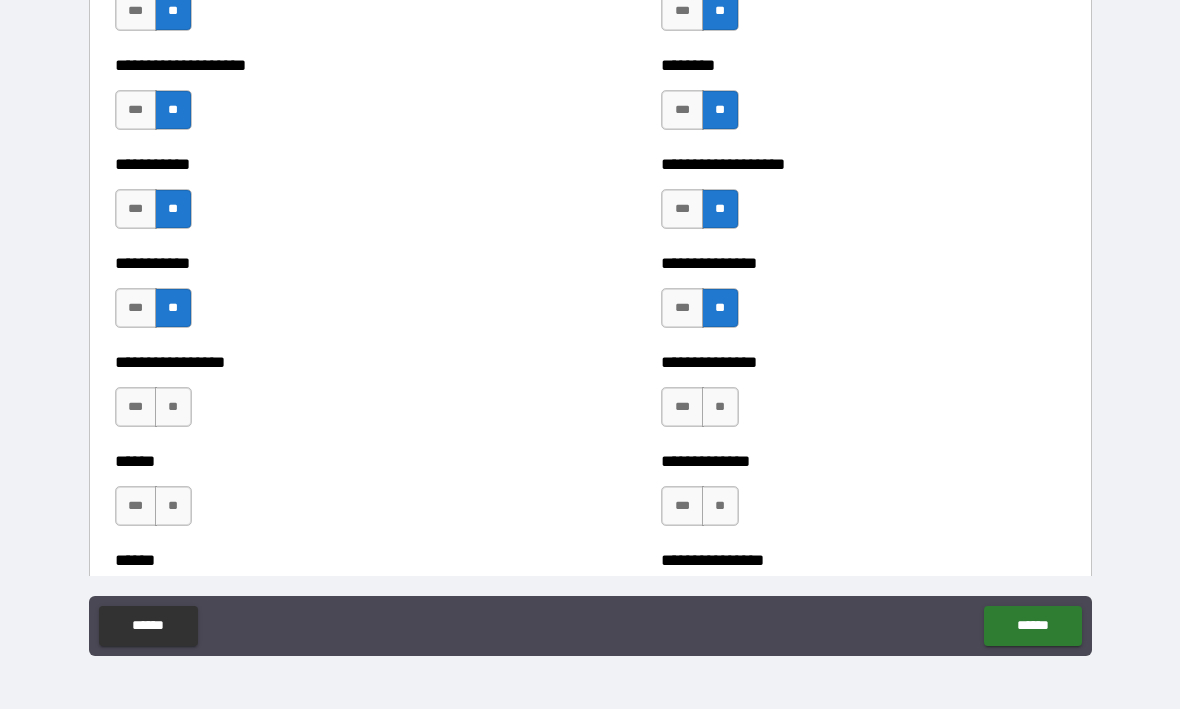 click on "**" at bounding box center (720, 408) 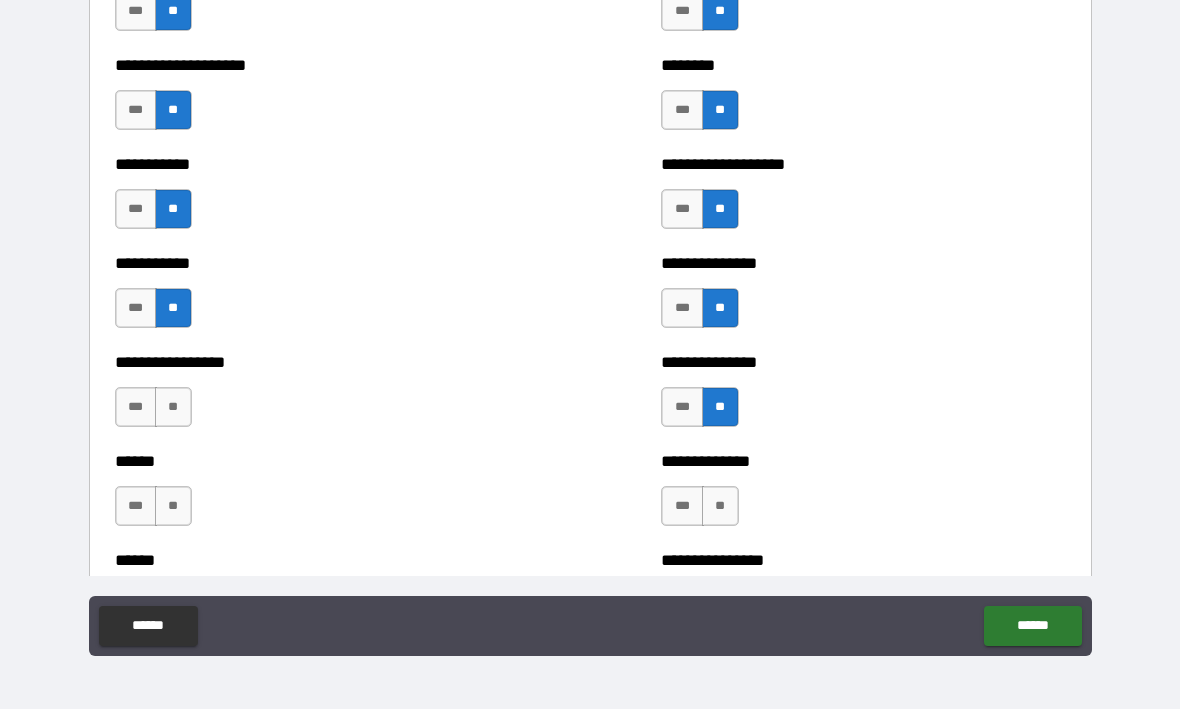click on "**" at bounding box center [720, 507] 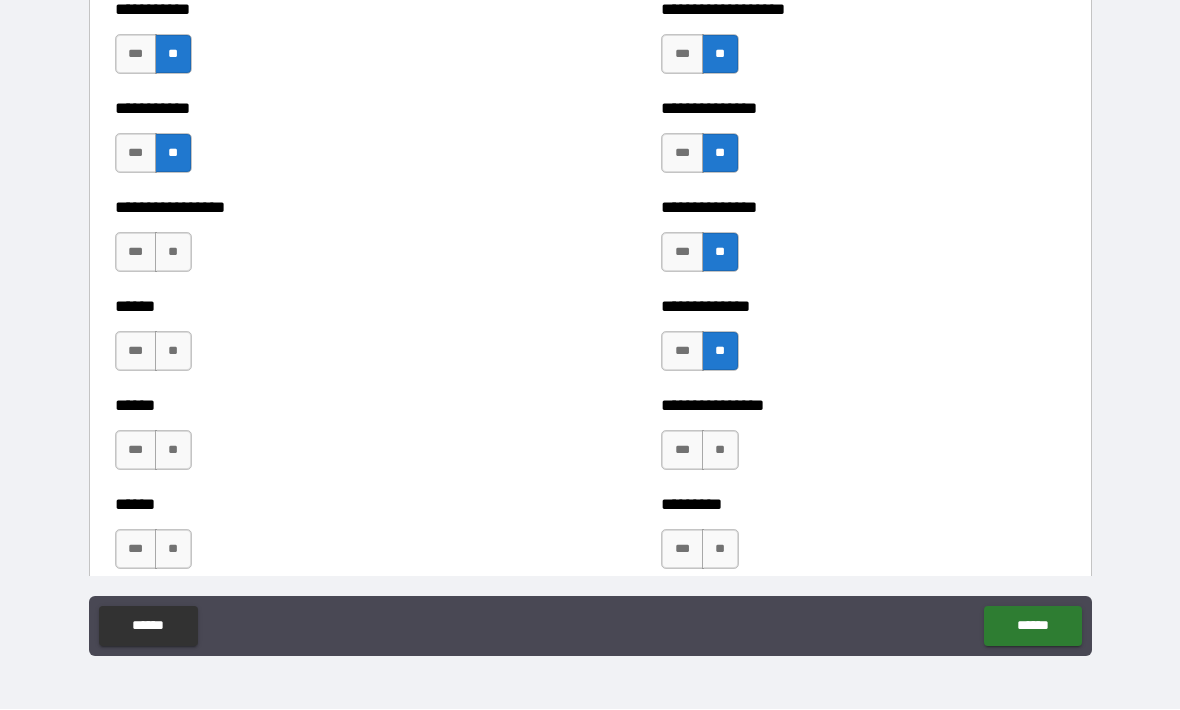 scroll, scrollTop: 2712, scrollLeft: 0, axis: vertical 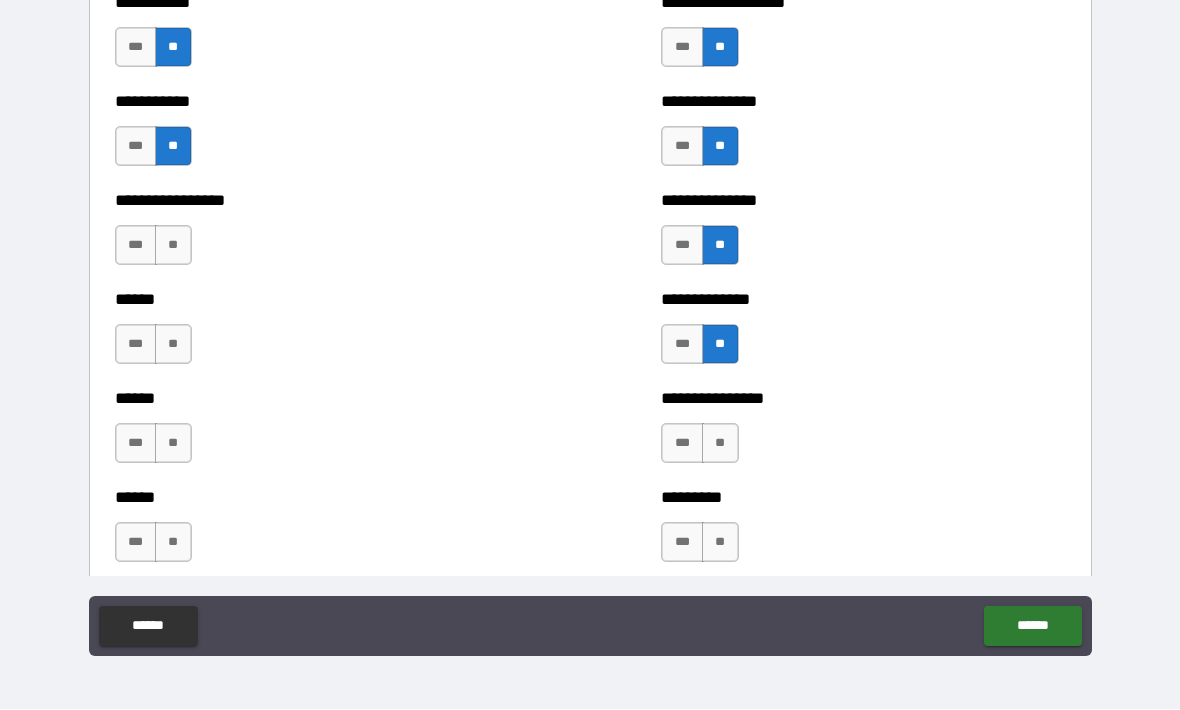 click on "**" at bounding box center (720, 444) 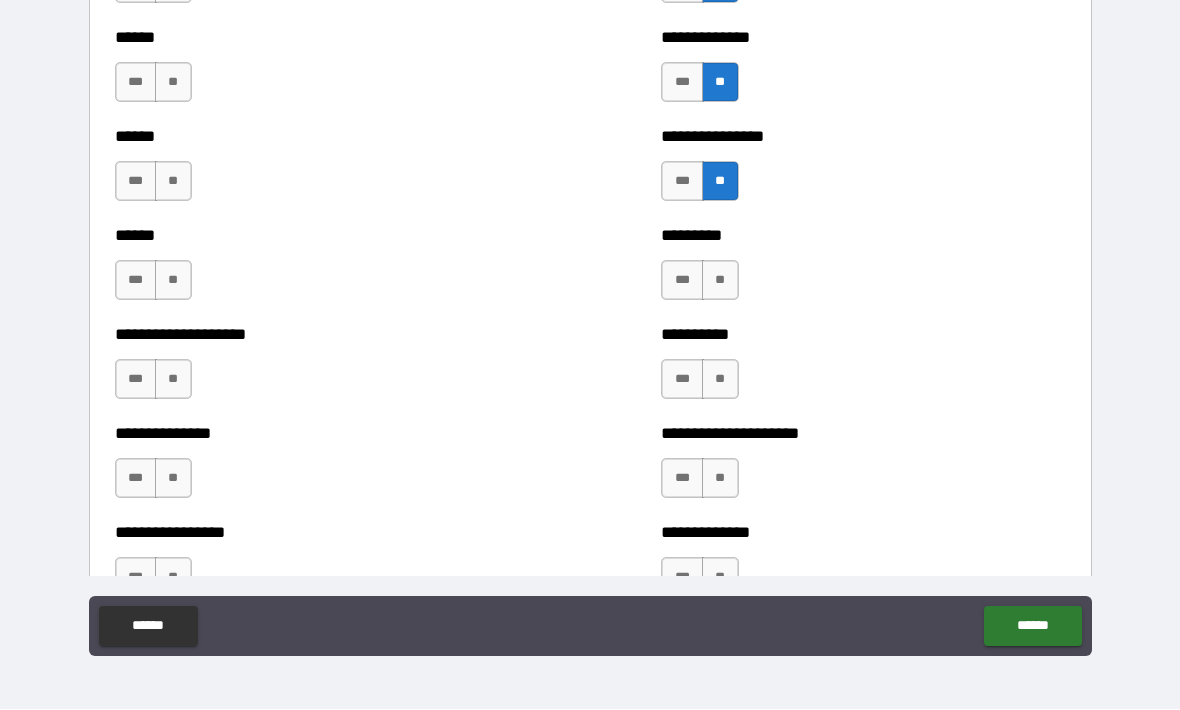 scroll, scrollTop: 2975, scrollLeft: 0, axis: vertical 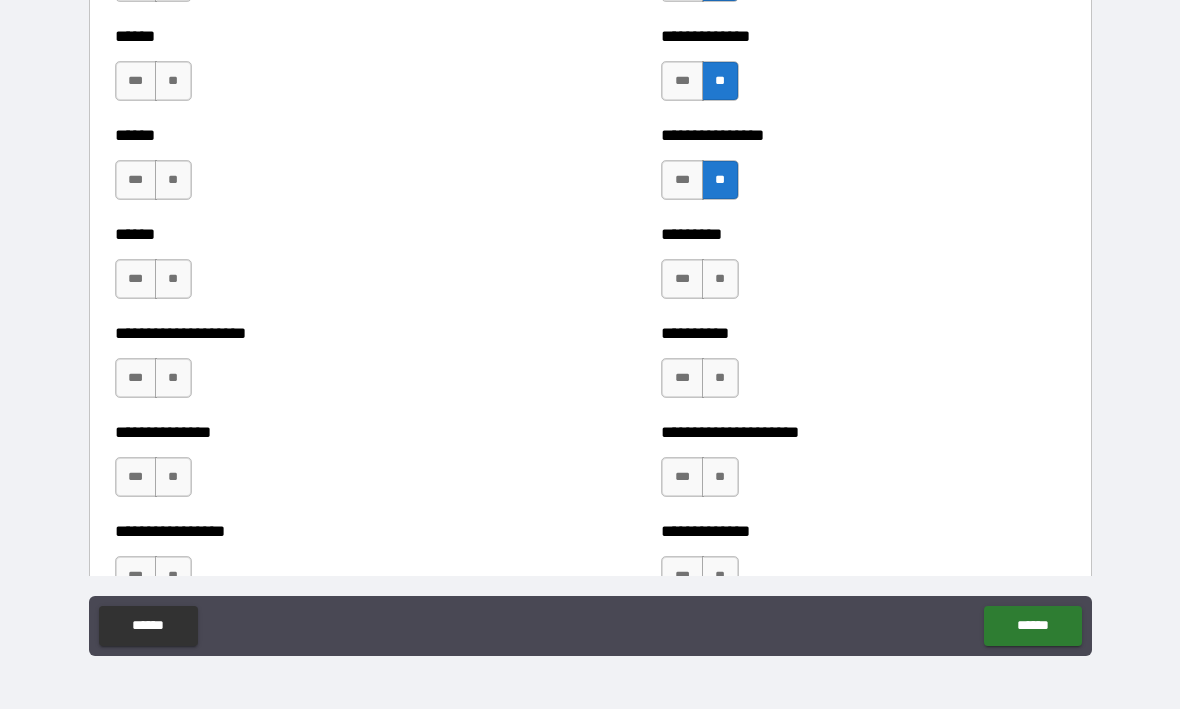 click on "**" at bounding box center [720, 280] 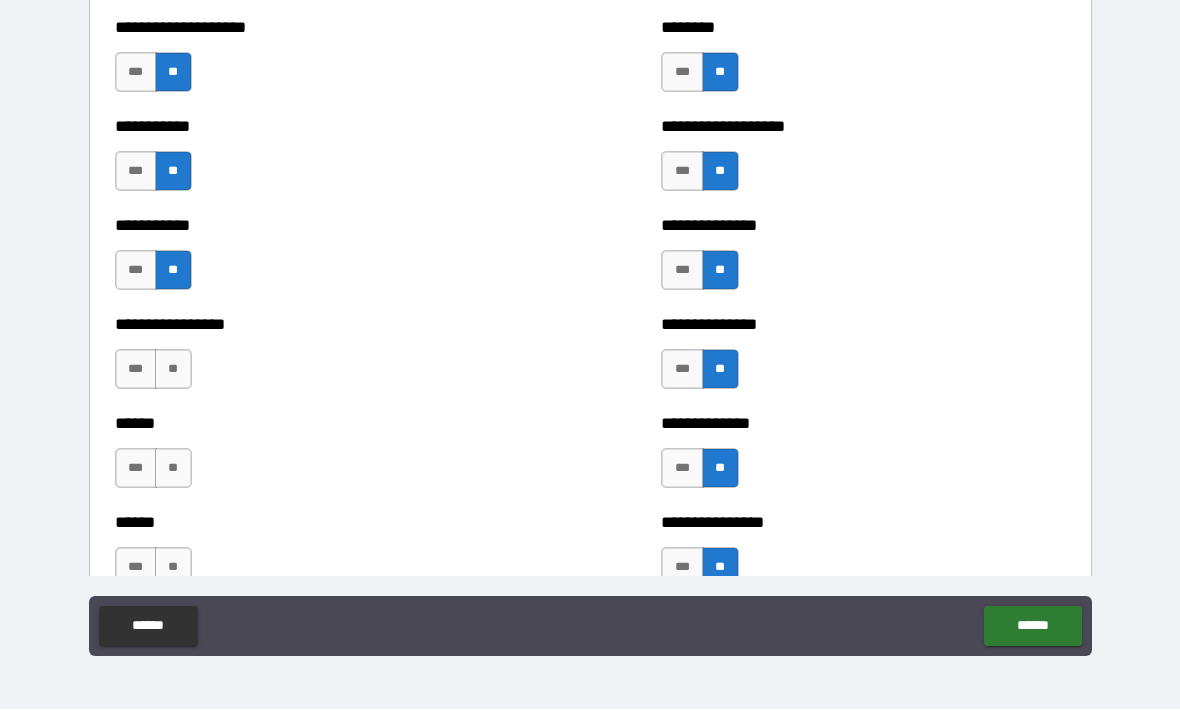 scroll, scrollTop: 2586, scrollLeft: 0, axis: vertical 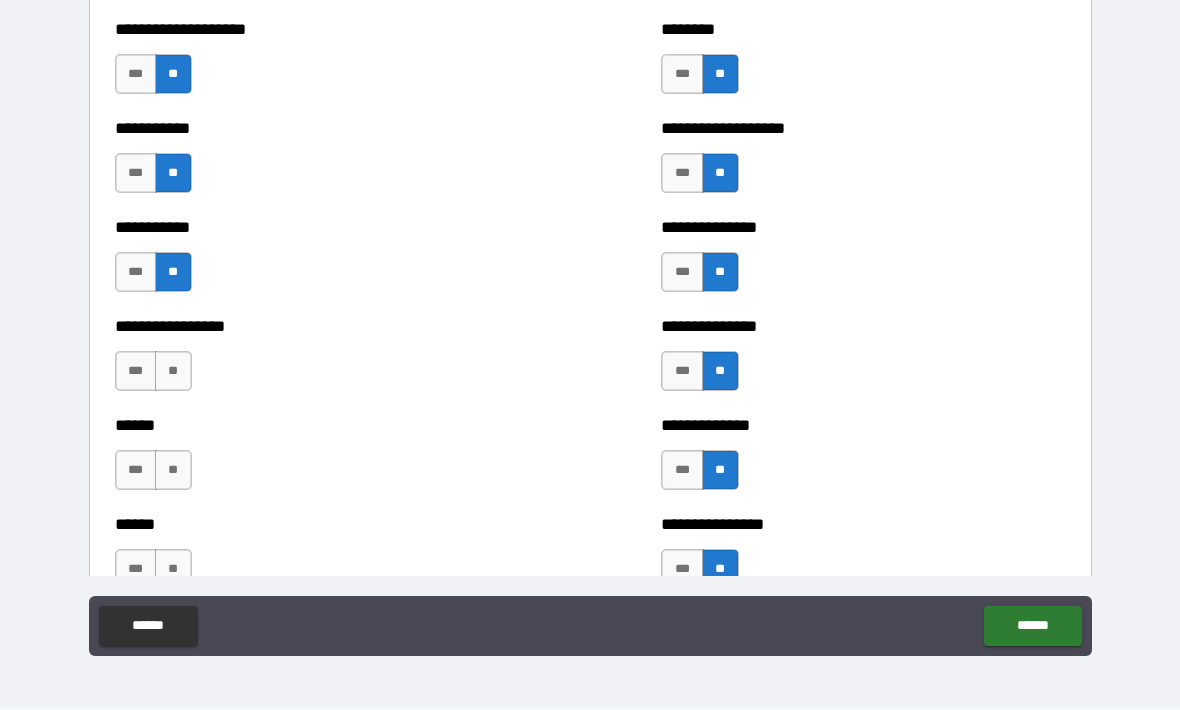 click on "**" at bounding box center (173, 372) 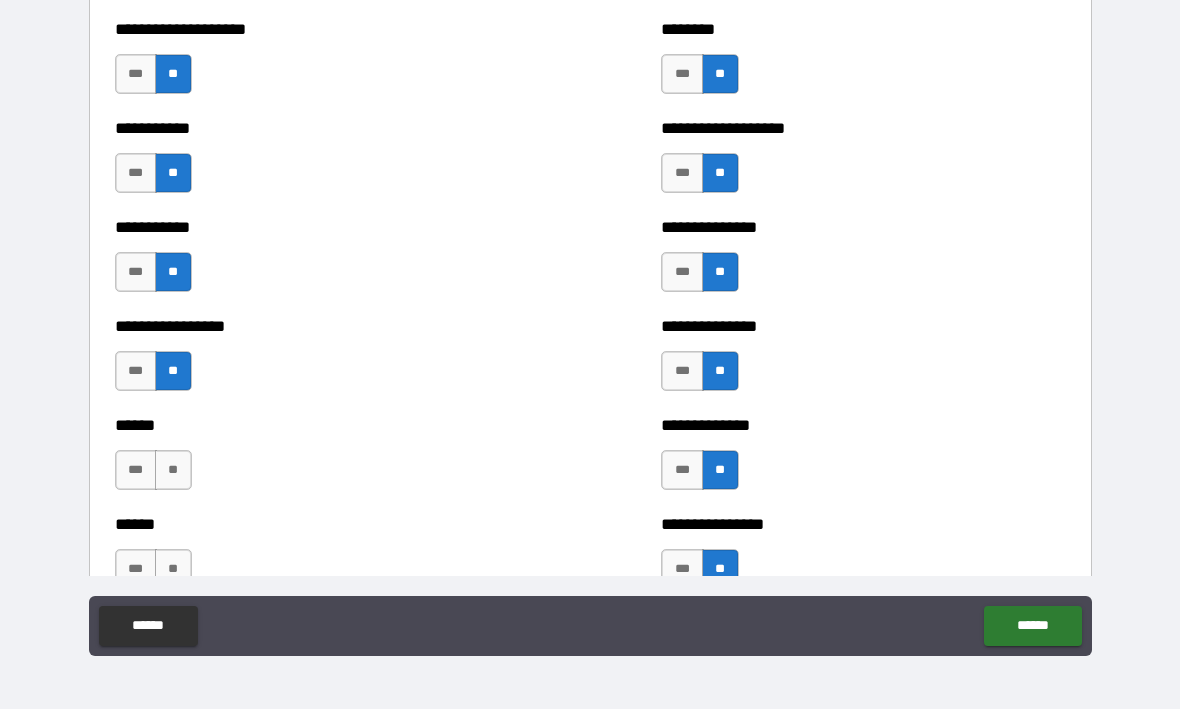 click on "**" at bounding box center (173, 471) 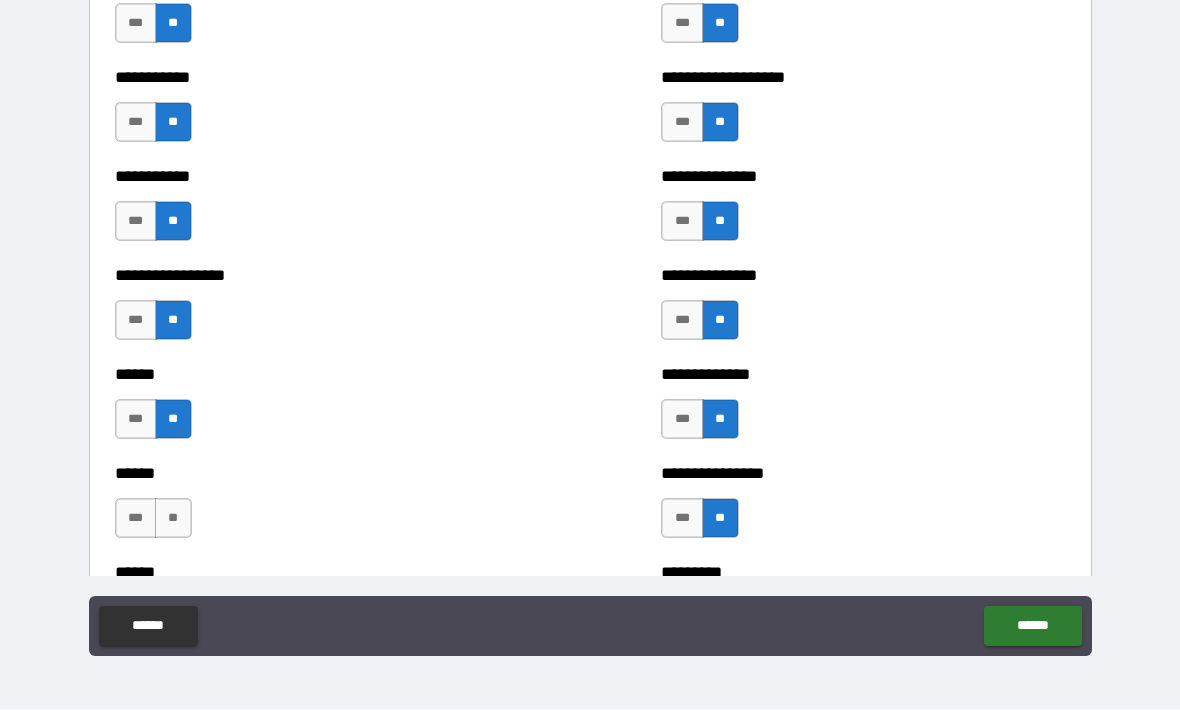scroll, scrollTop: 2658, scrollLeft: 0, axis: vertical 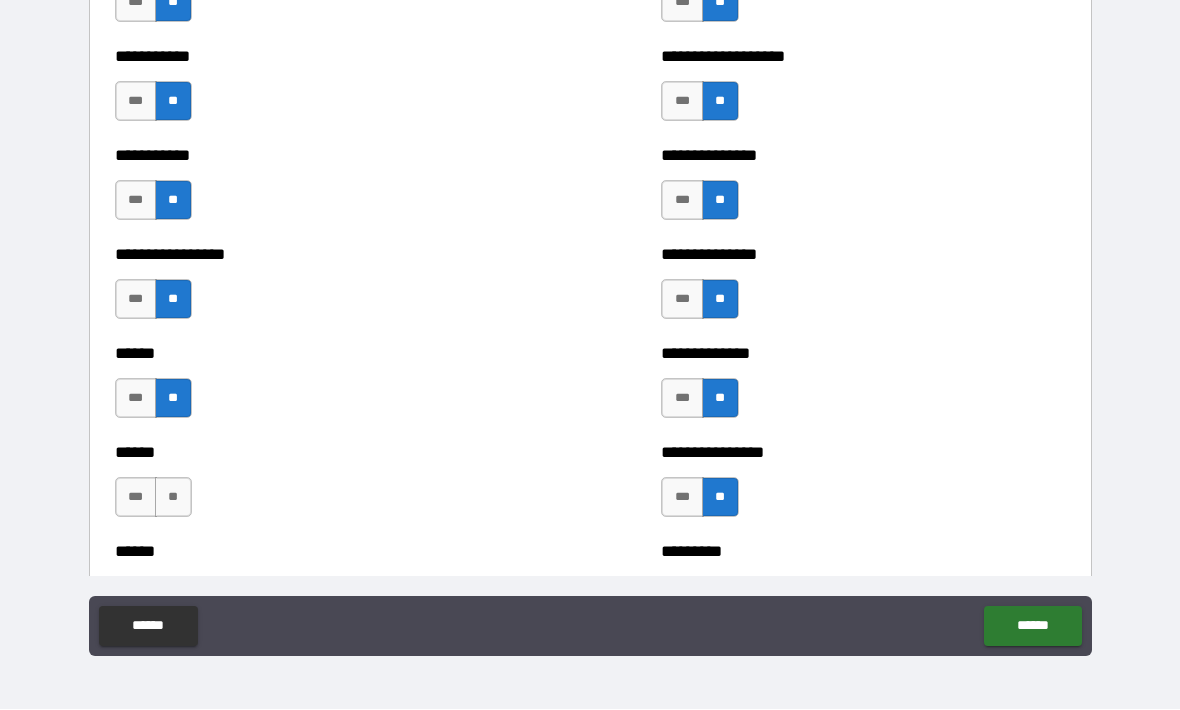 click on "**" at bounding box center [173, 498] 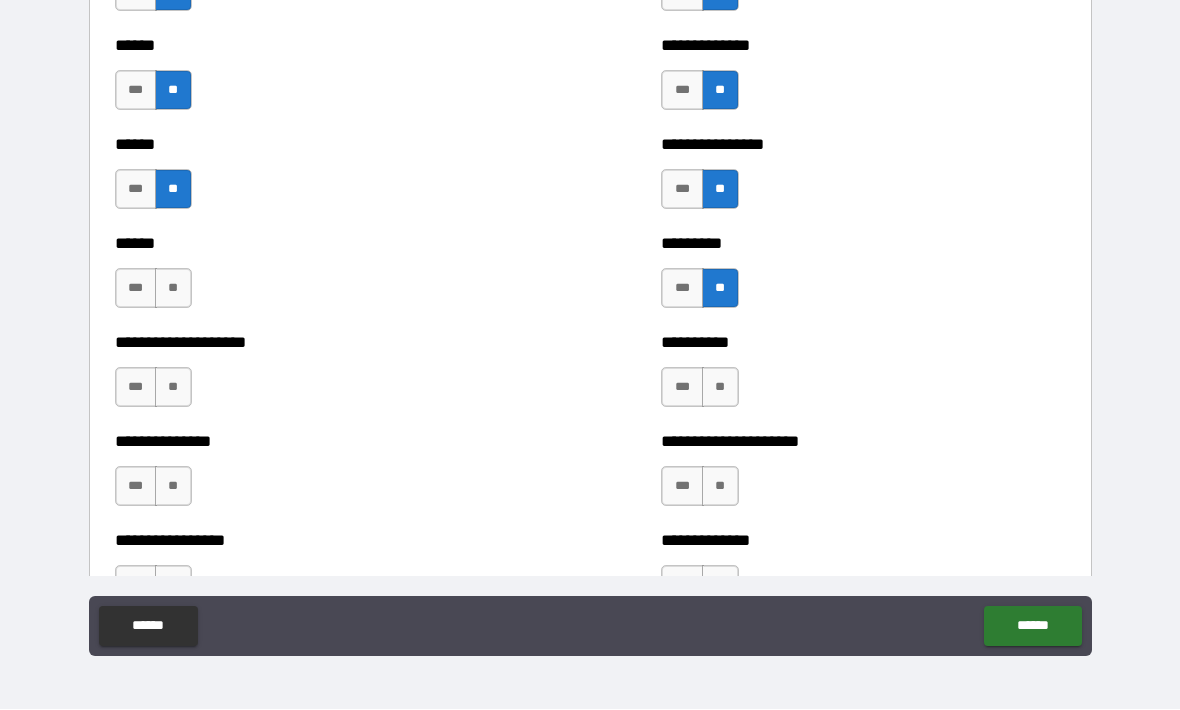 scroll, scrollTop: 2968, scrollLeft: 0, axis: vertical 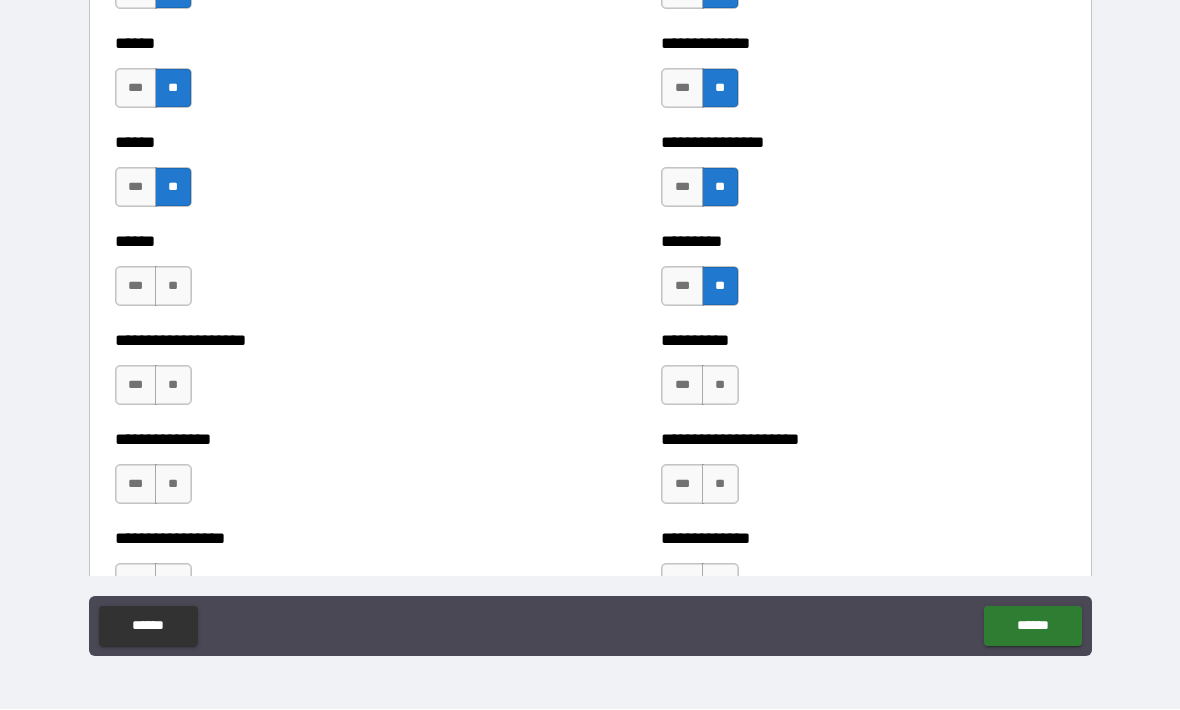 click on "**" at bounding box center (173, 287) 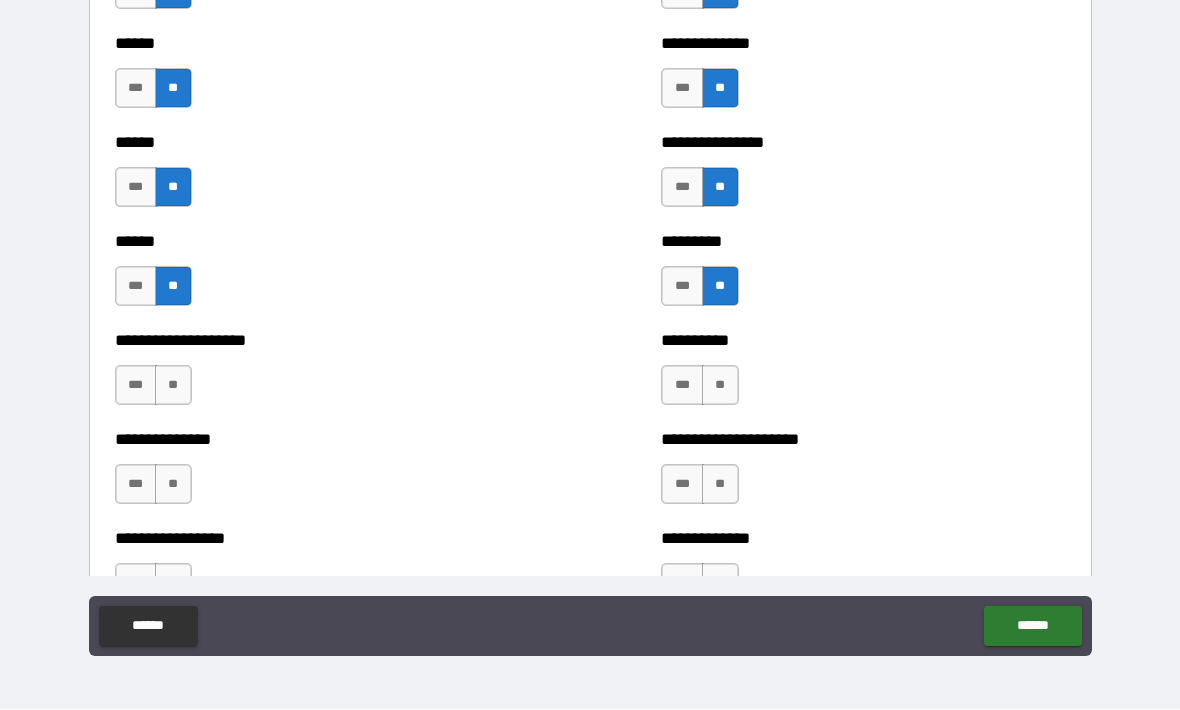 click on "**" at bounding box center (173, 386) 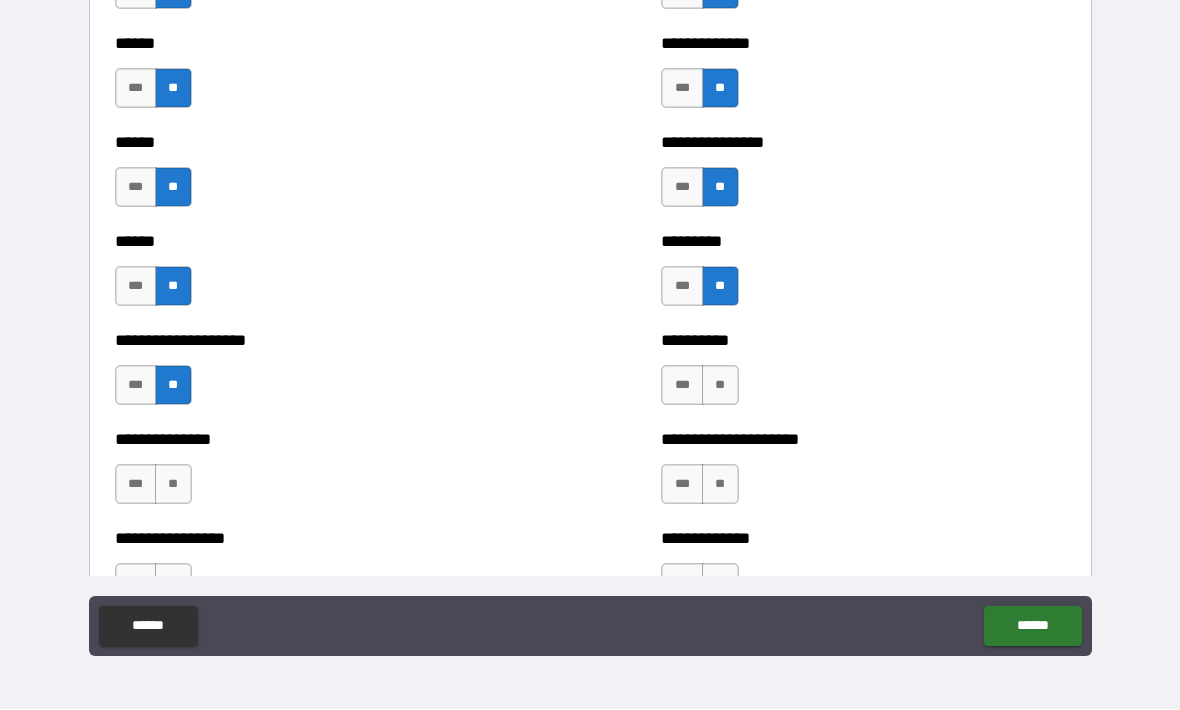 click on "**" at bounding box center [720, 386] 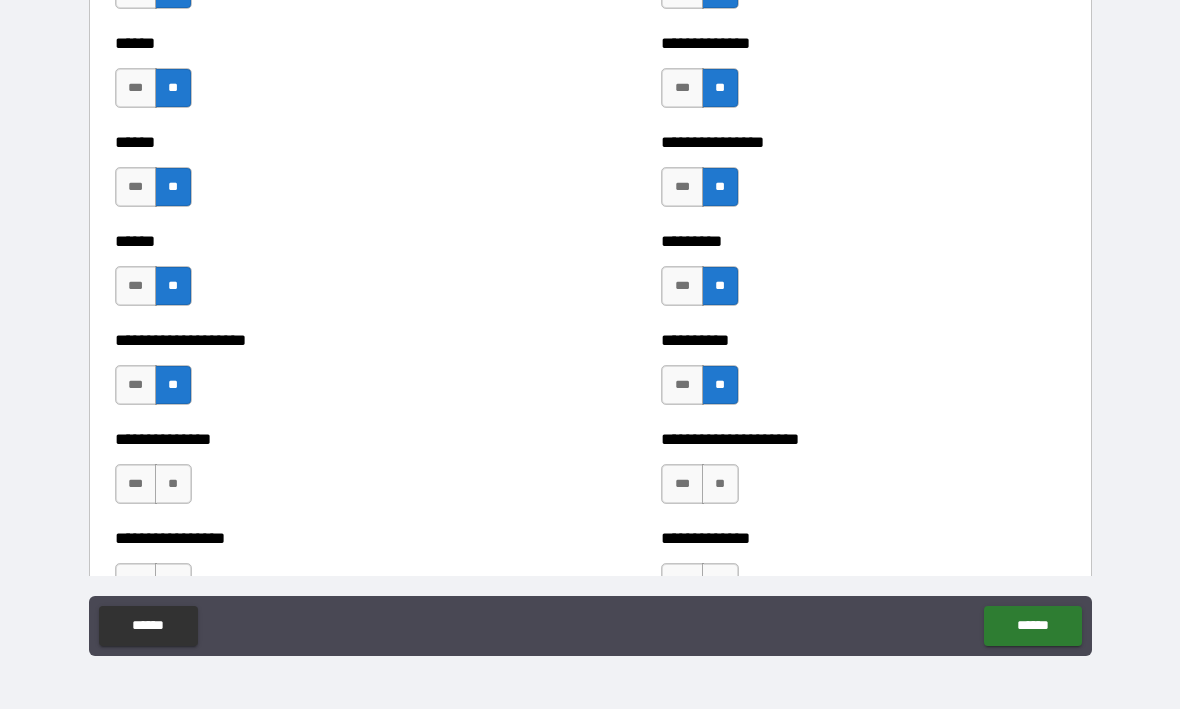 click on "**" at bounding box center (173, 485) 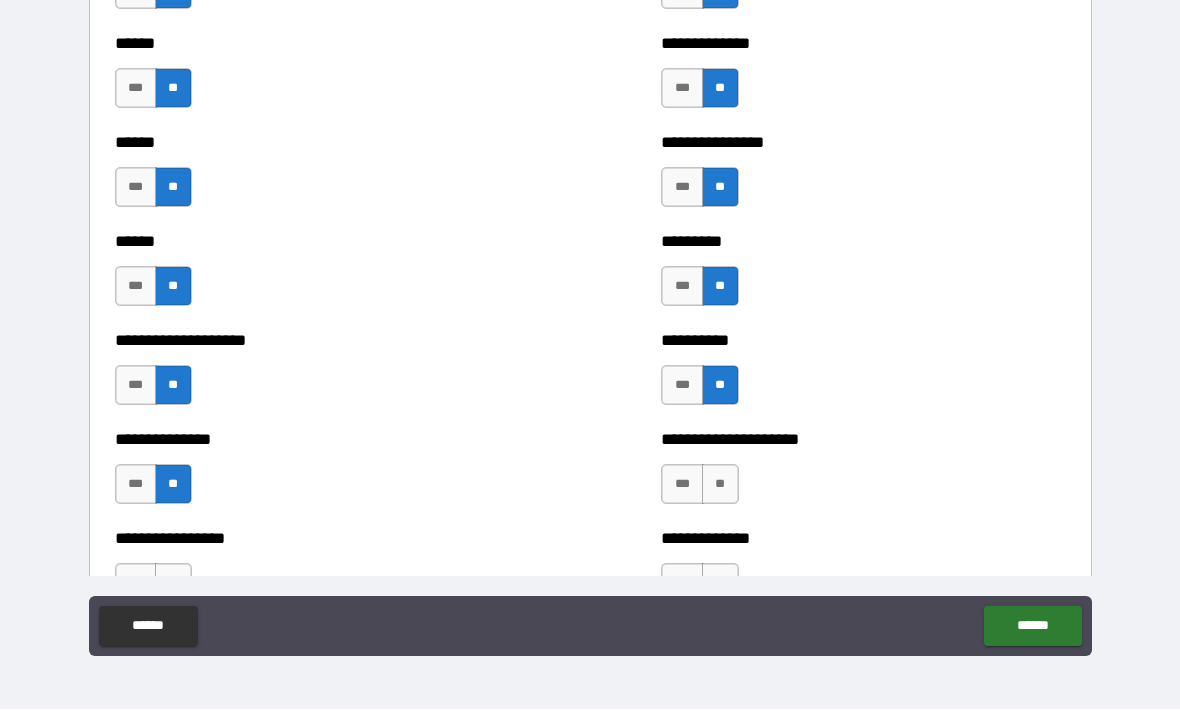 click on "**" at bounding box center (720, 485) 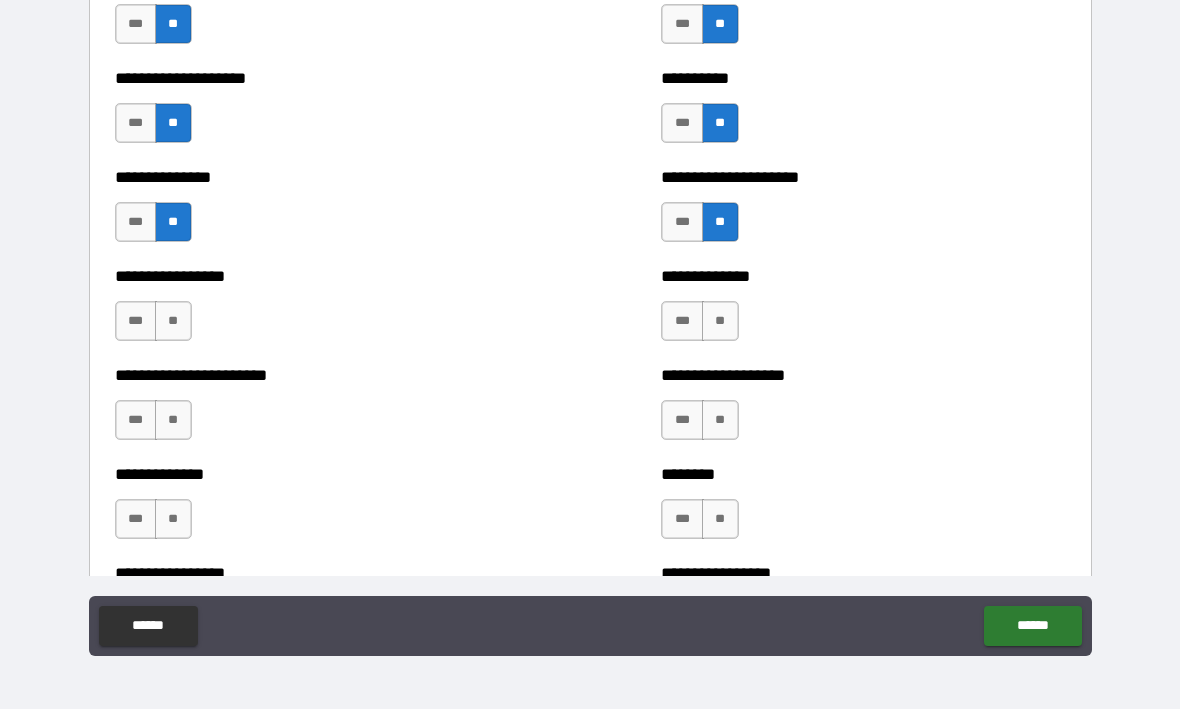 scroll, scrollTop: 3231, scrollLeft: 0, axis: vertical 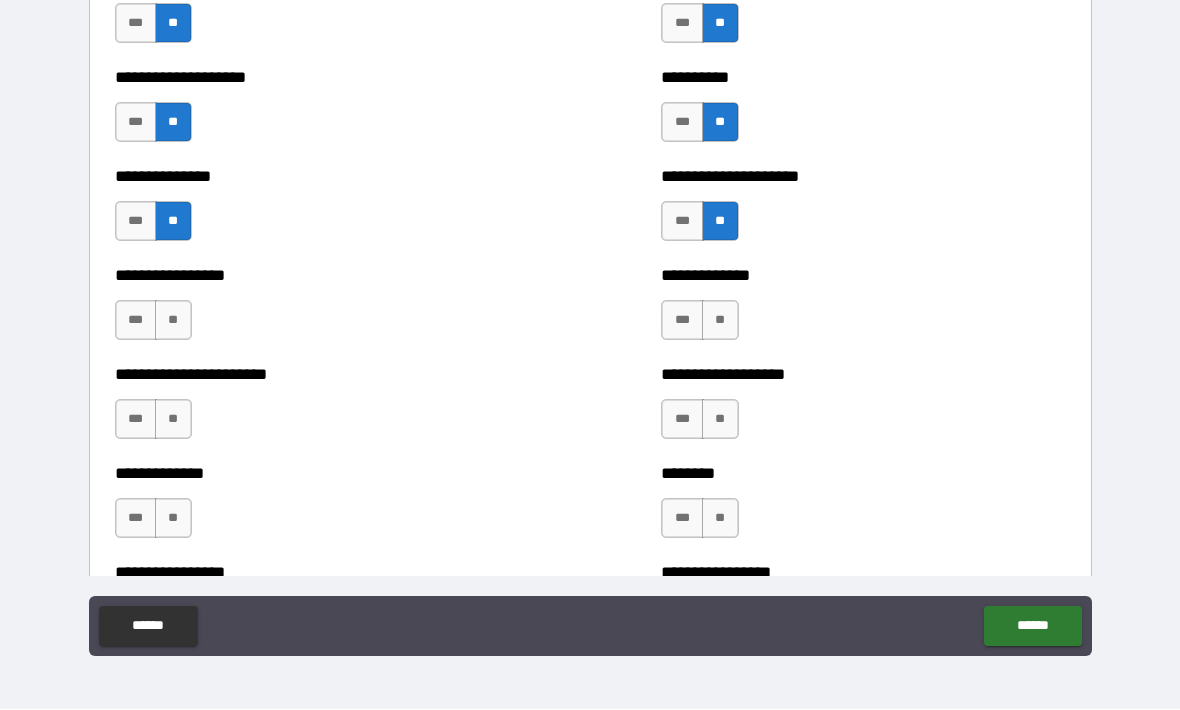 click on "**" at bounding box center (173, 321) 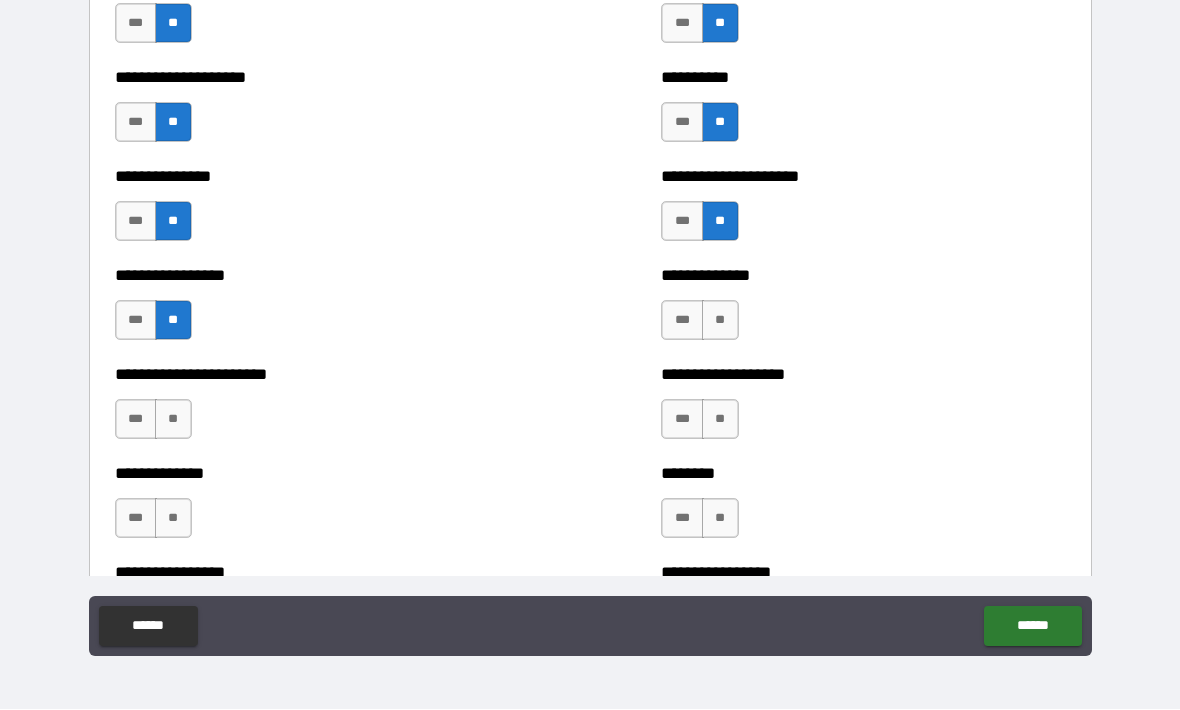 click on "**" at bounding box center [720, 321] 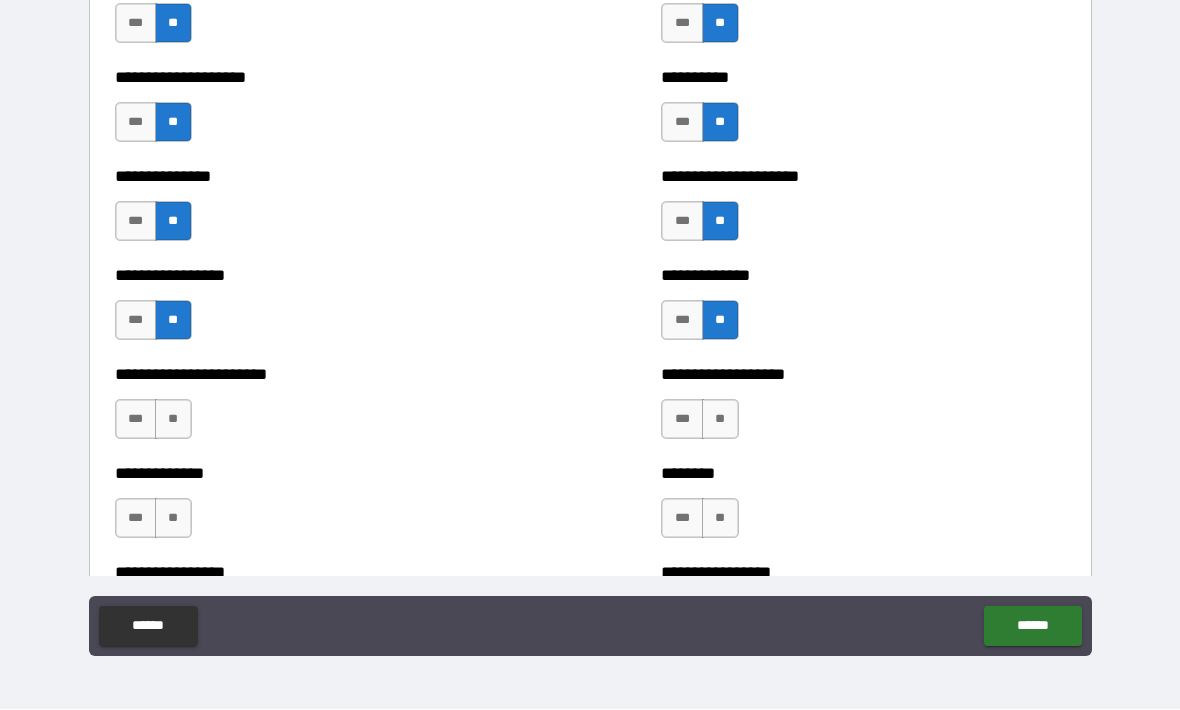 click on "**" at bounding box center [173, 420] 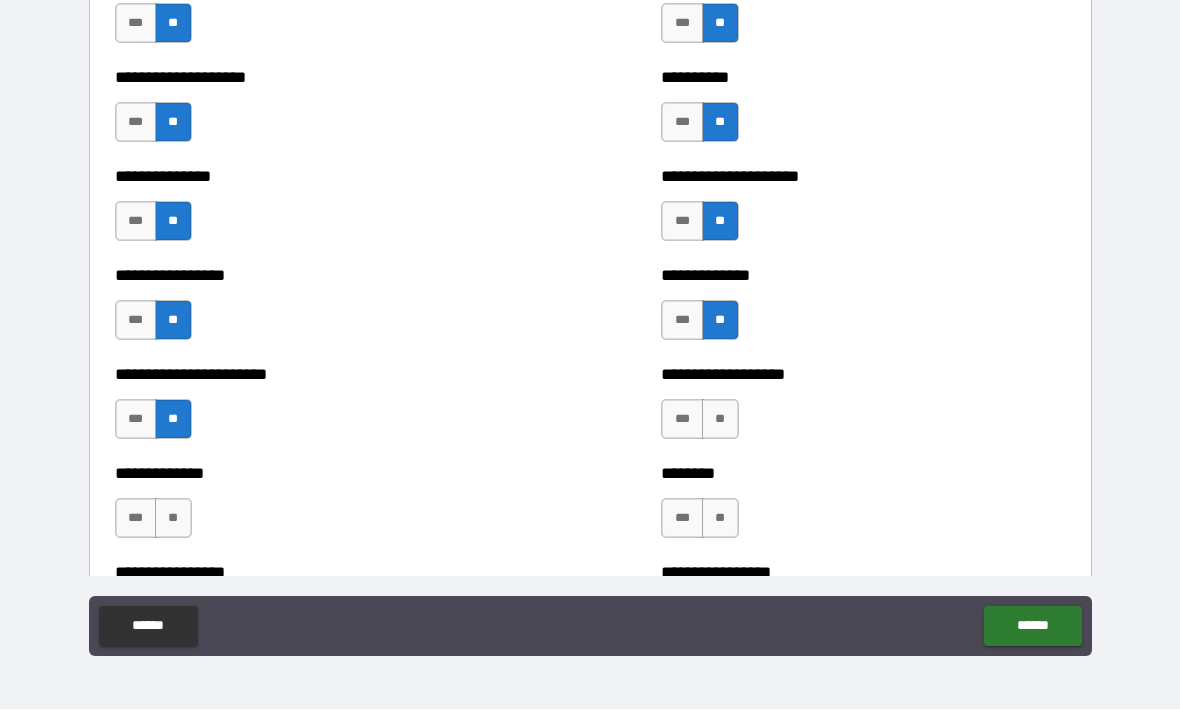 click on "**" at bounding box center [720, 420] 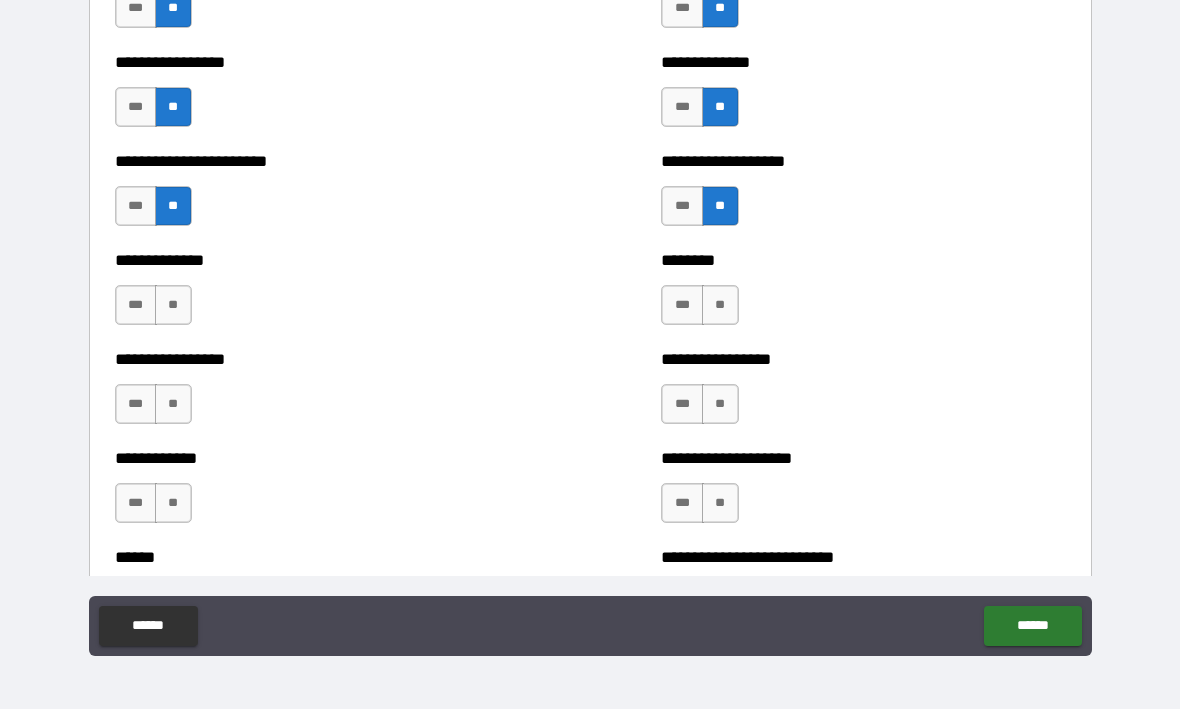 scroll, scrollTop: 3448, scrollLeft: 0, axis: vertical 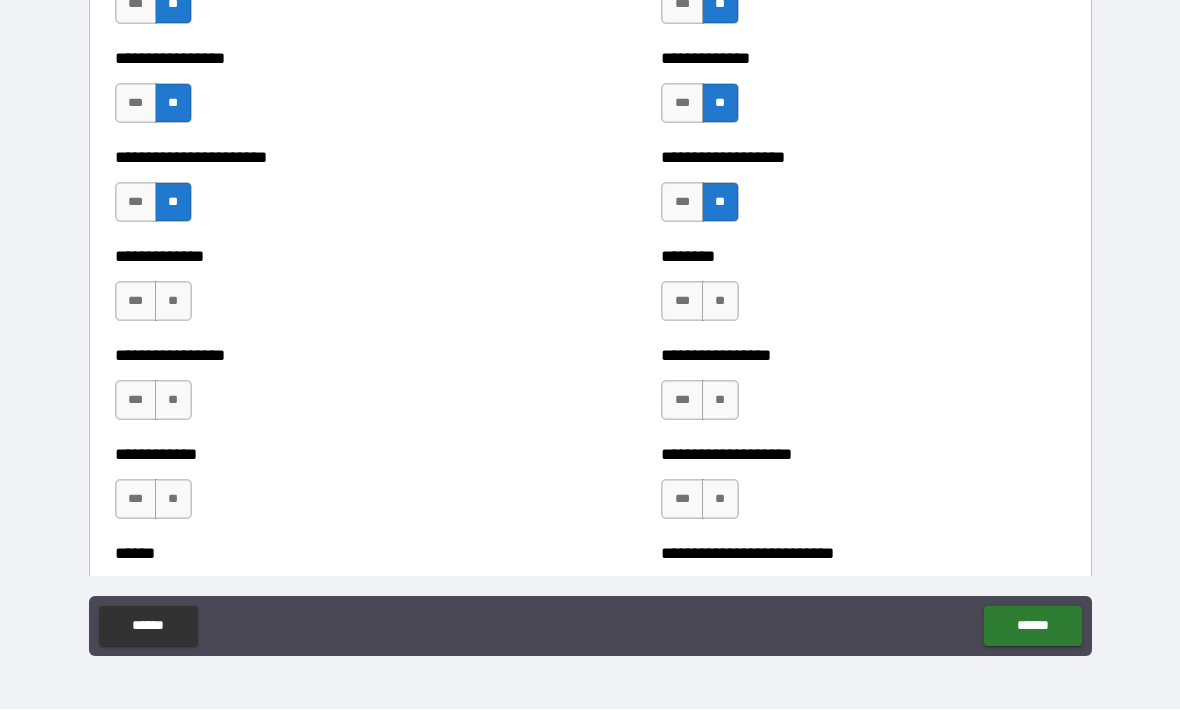click on "**" at bounding box center [173, 302] 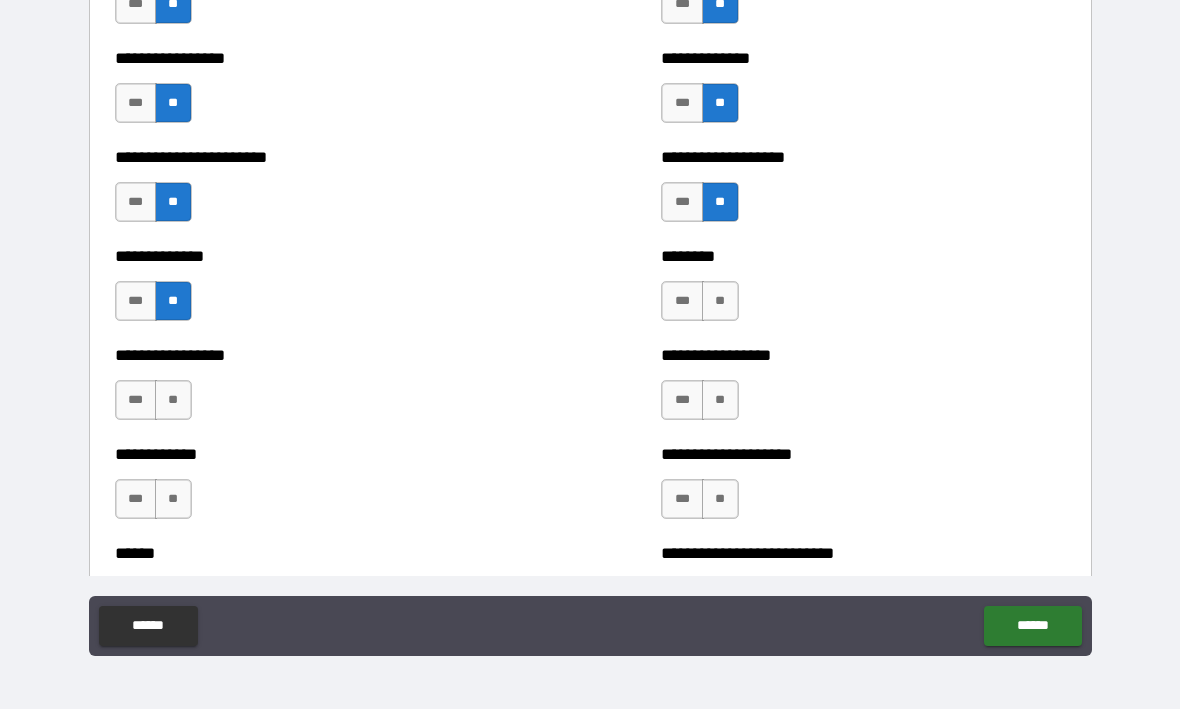 click on "**" at bounding box center (720, 302) 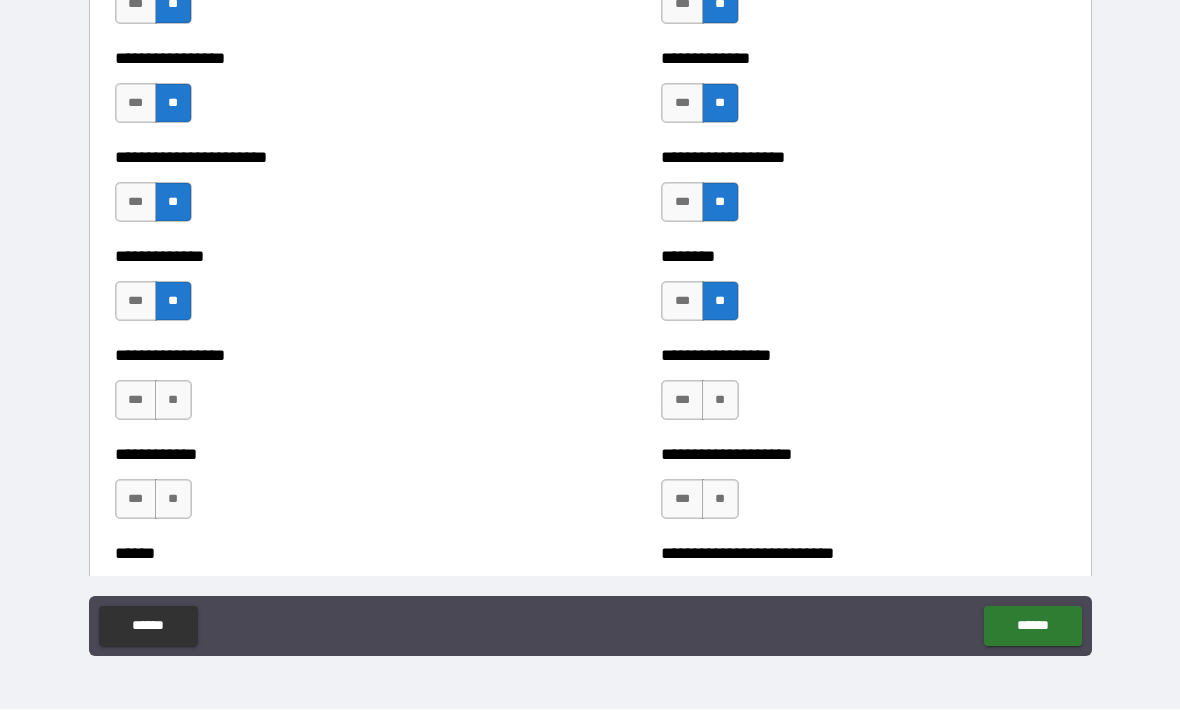 click on "**" at bounding box center [173, 401] 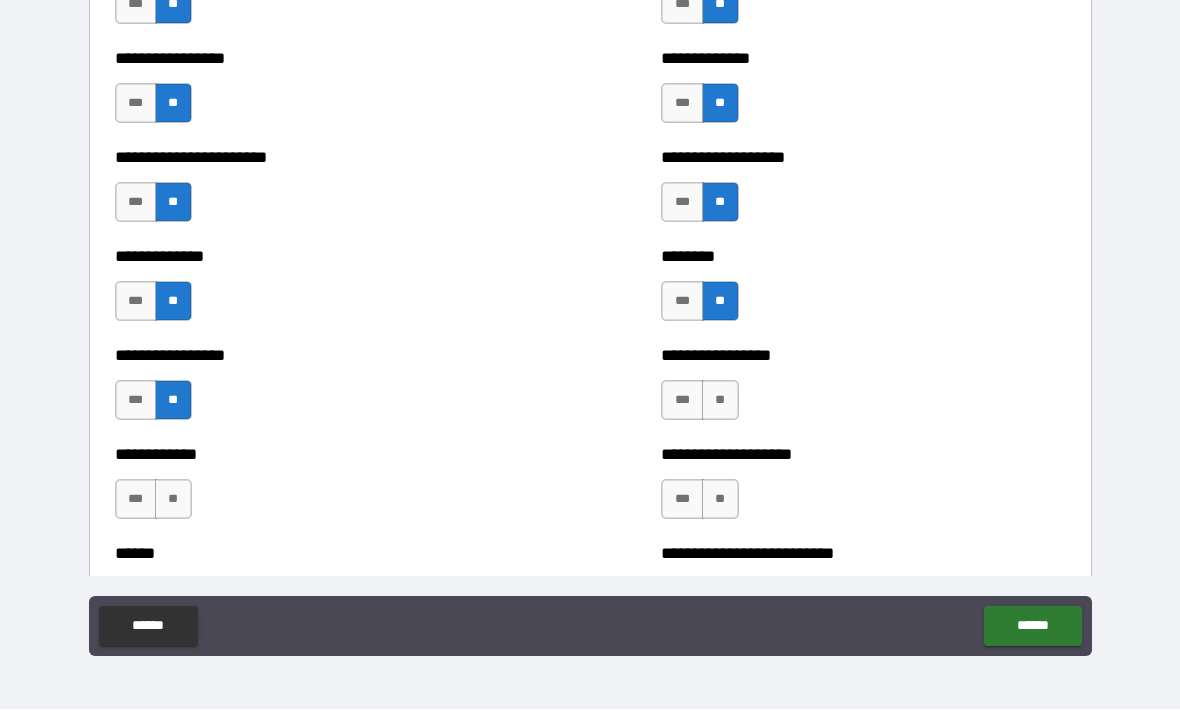 click on "**" at bounding box center [720, 401] 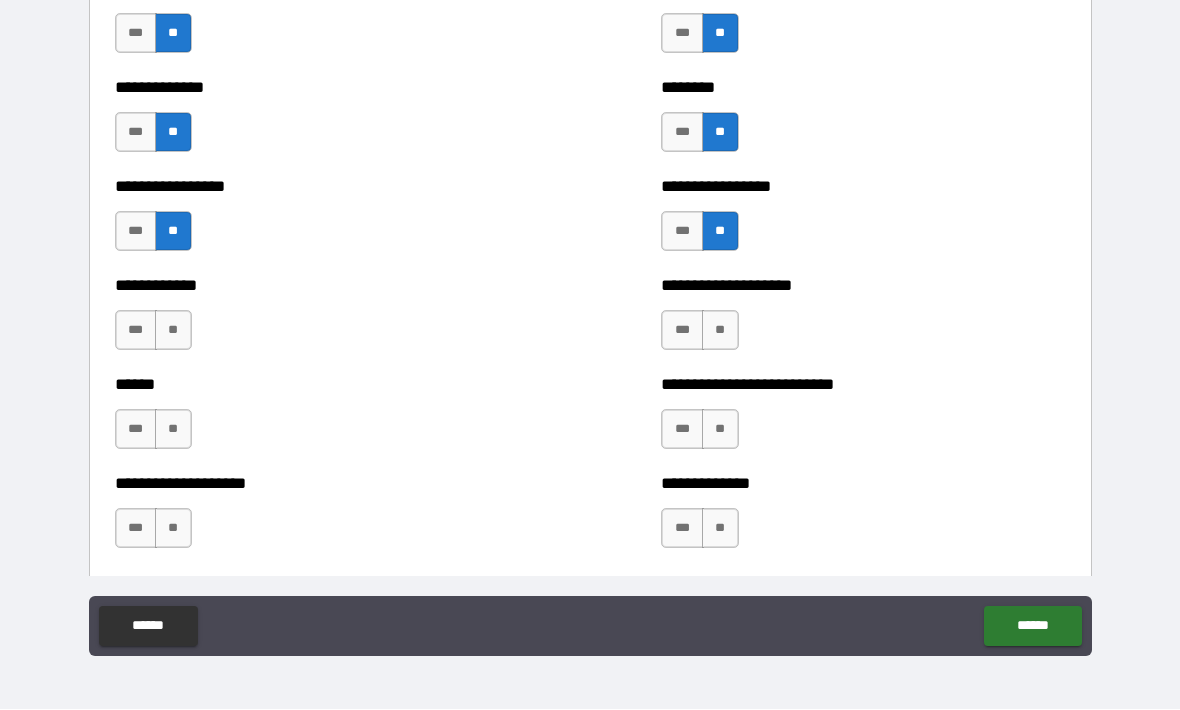 scroll, scrollTop: 3621, scrollLeft: 0, axis: vertical 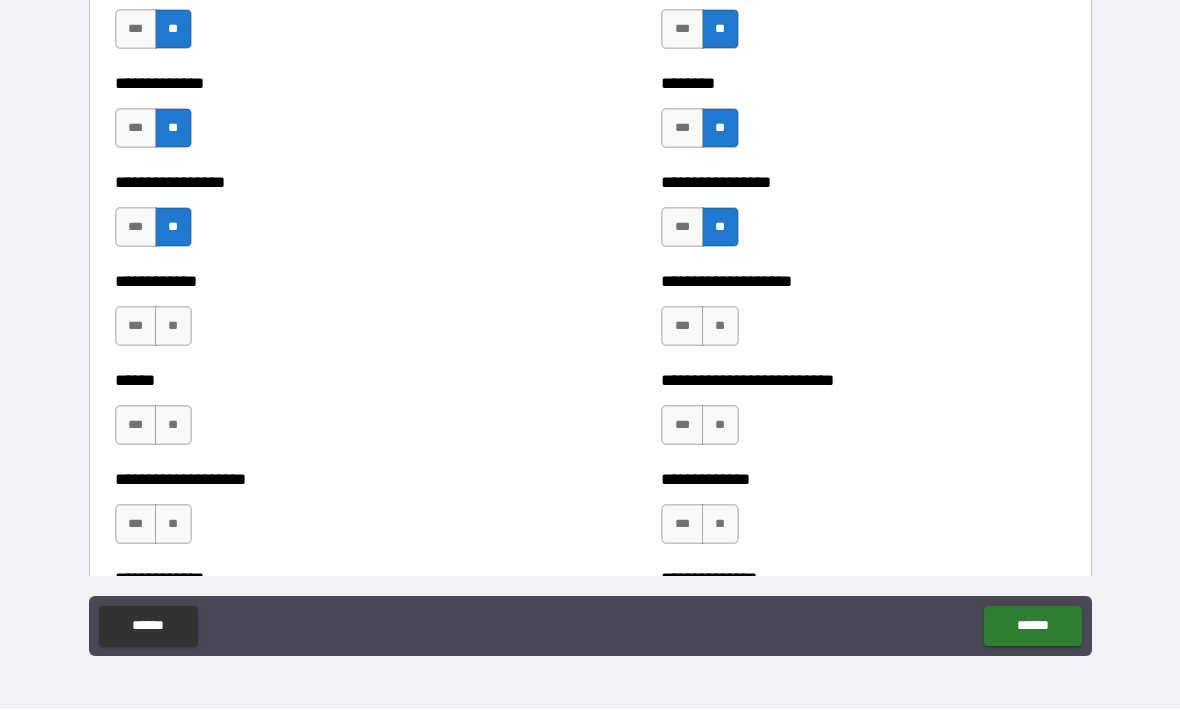 click on "**" at bounding box center (173, 327) 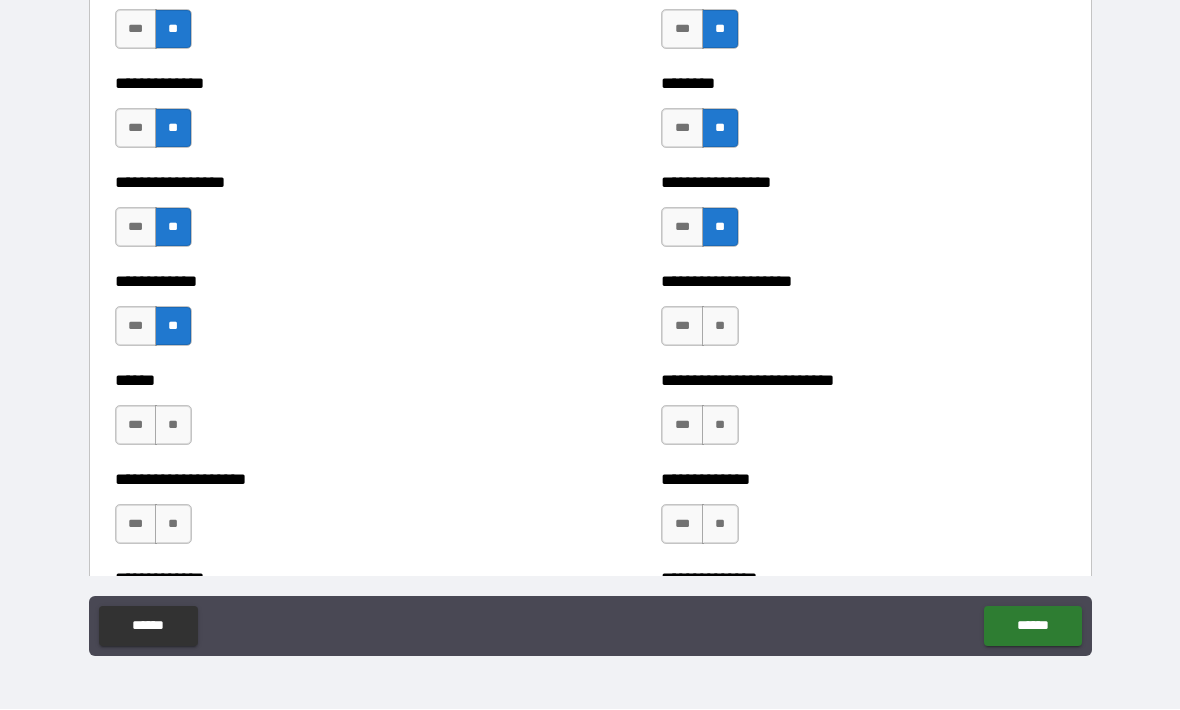 click on "**" at bounding box center [720, 327] 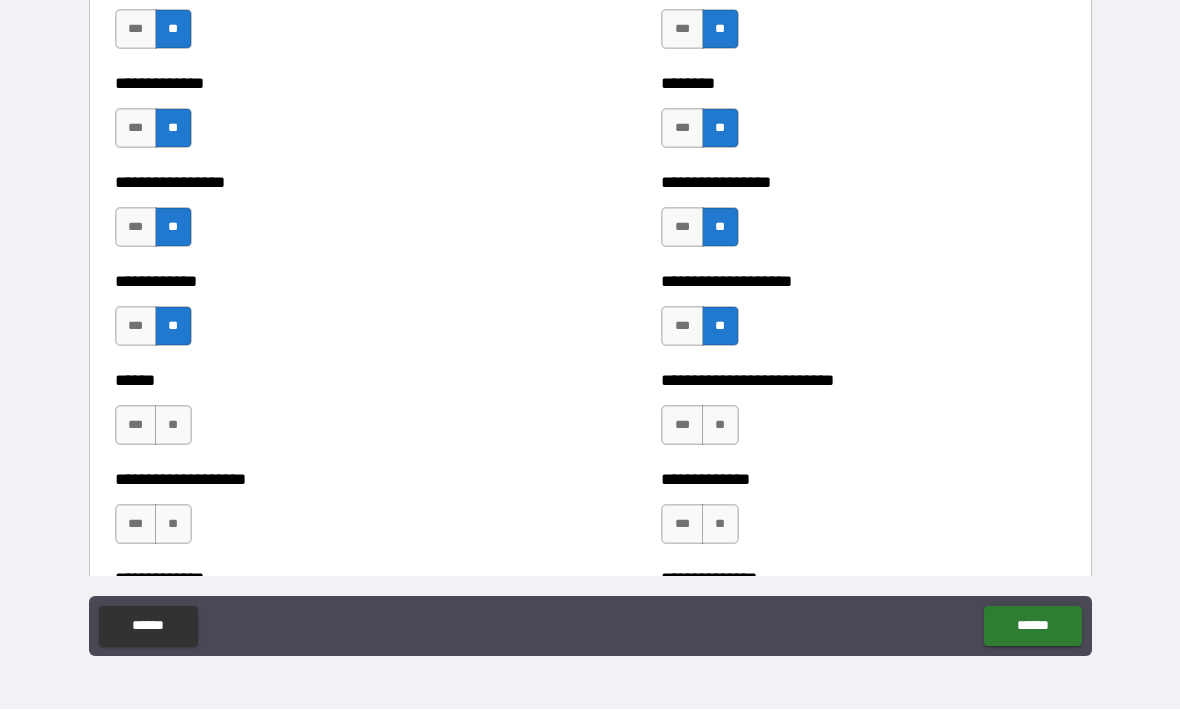 click on "**" at bounding box center (173, 426) 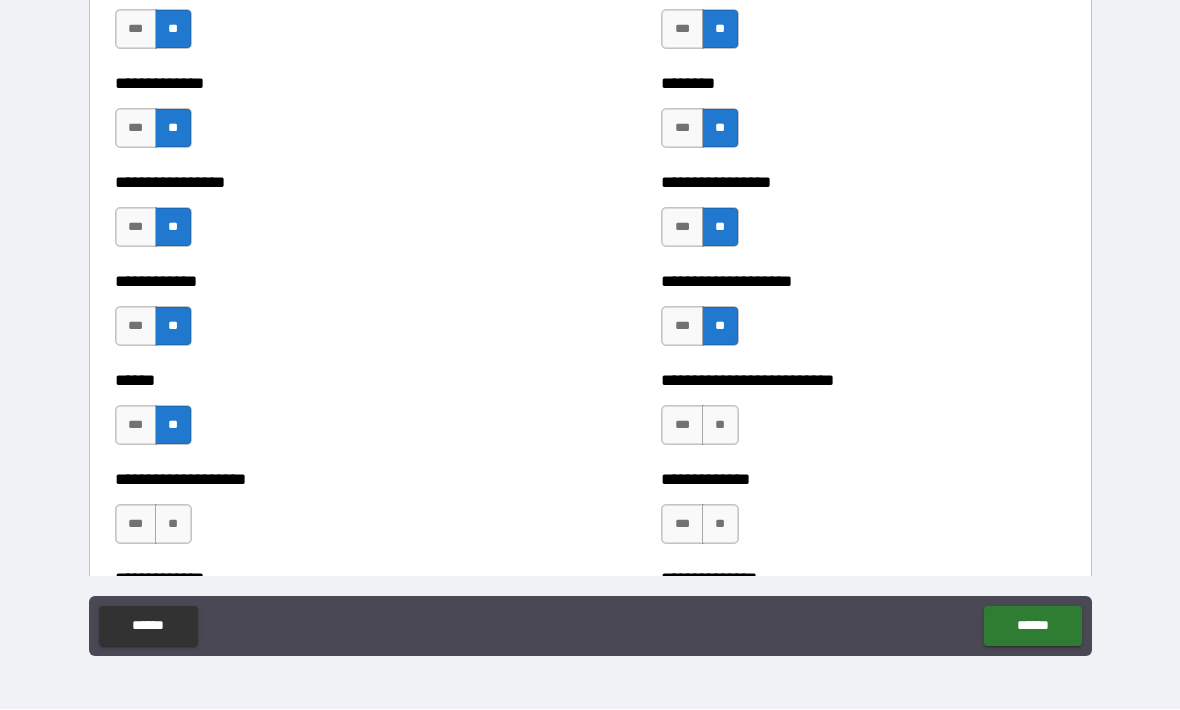 click on "**" at bounding box center [720, 426] 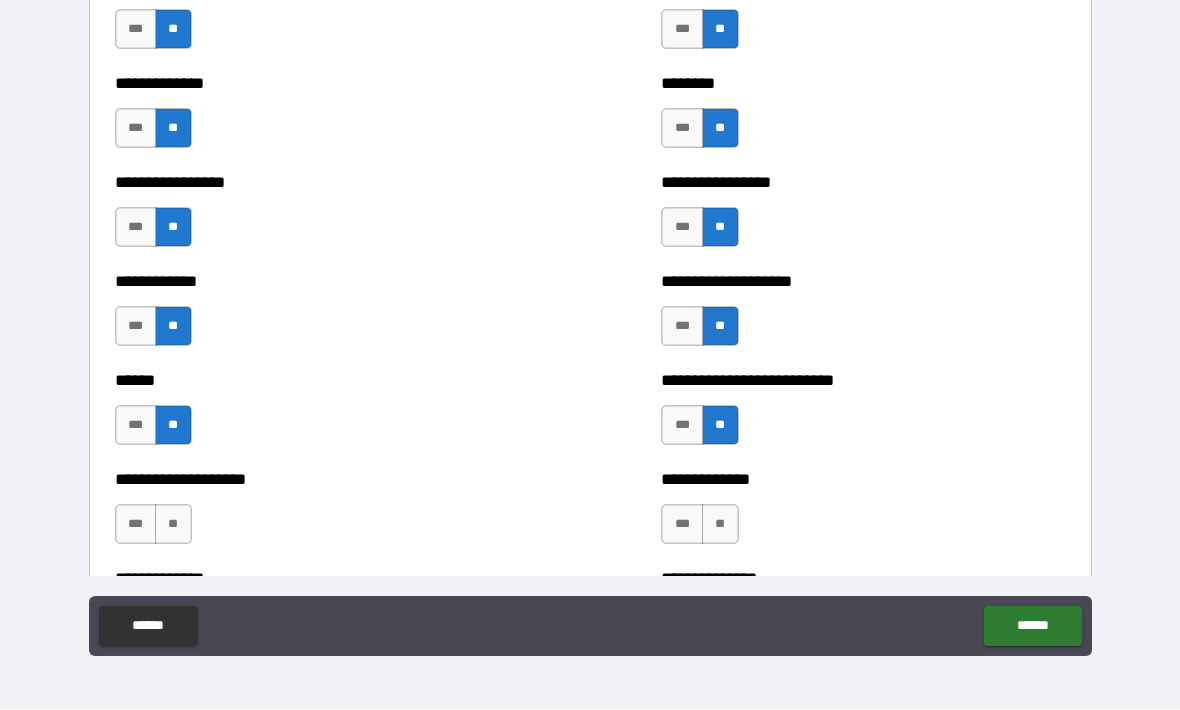 scroll, scrollTop: 3668, scrollLeft: 0, axis: vertical 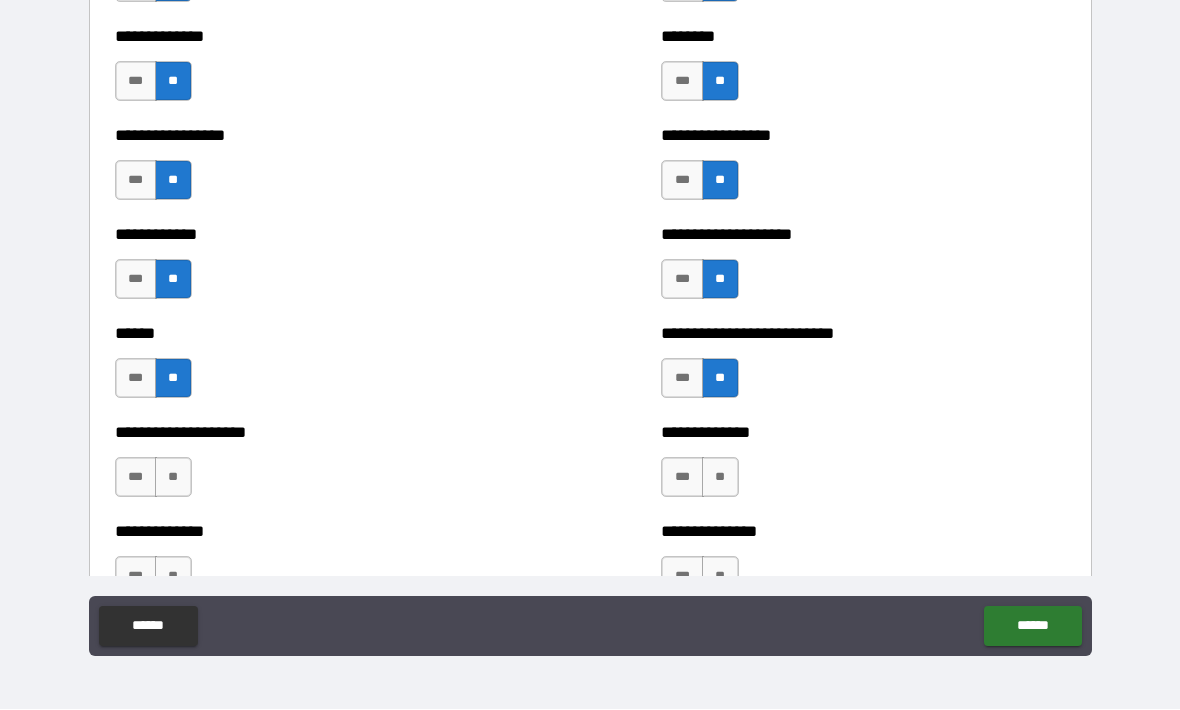 click on "**" at bounding box center (173, 478) 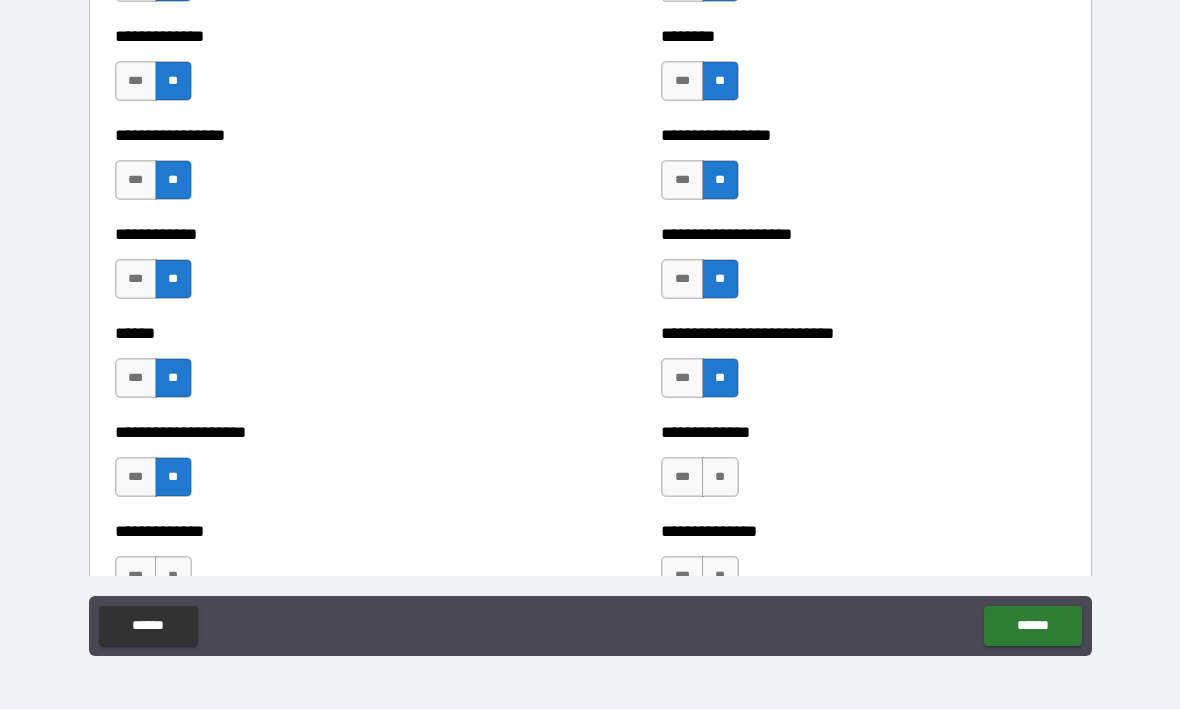 click on "**" at bounding box center (720, 478) 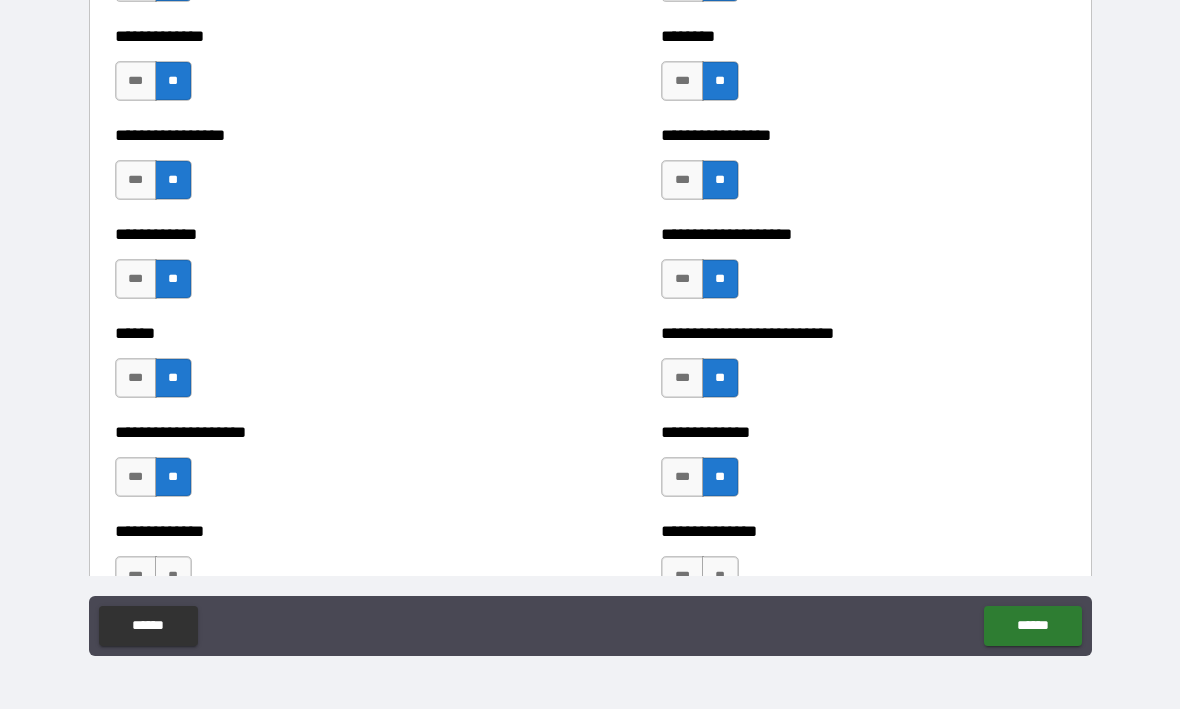 click on "***" at bounding box center (682, 478) 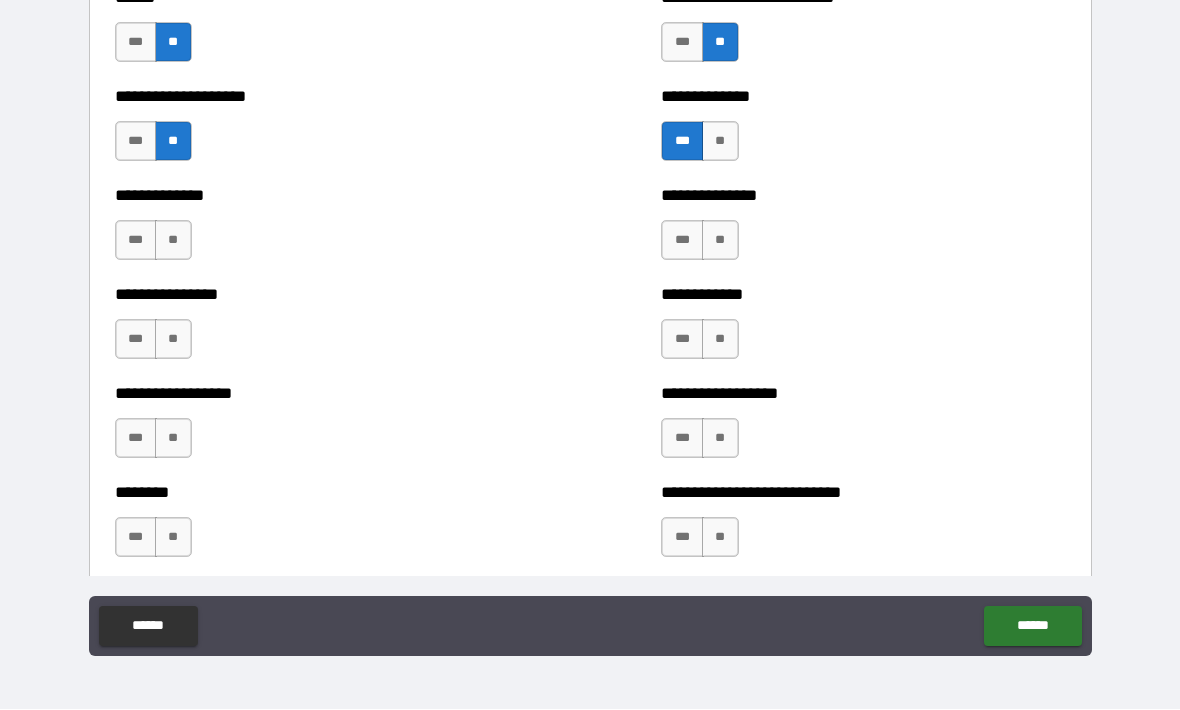 scroll, scrollTop: 4005, scrollLeft: 0, axis: vertical 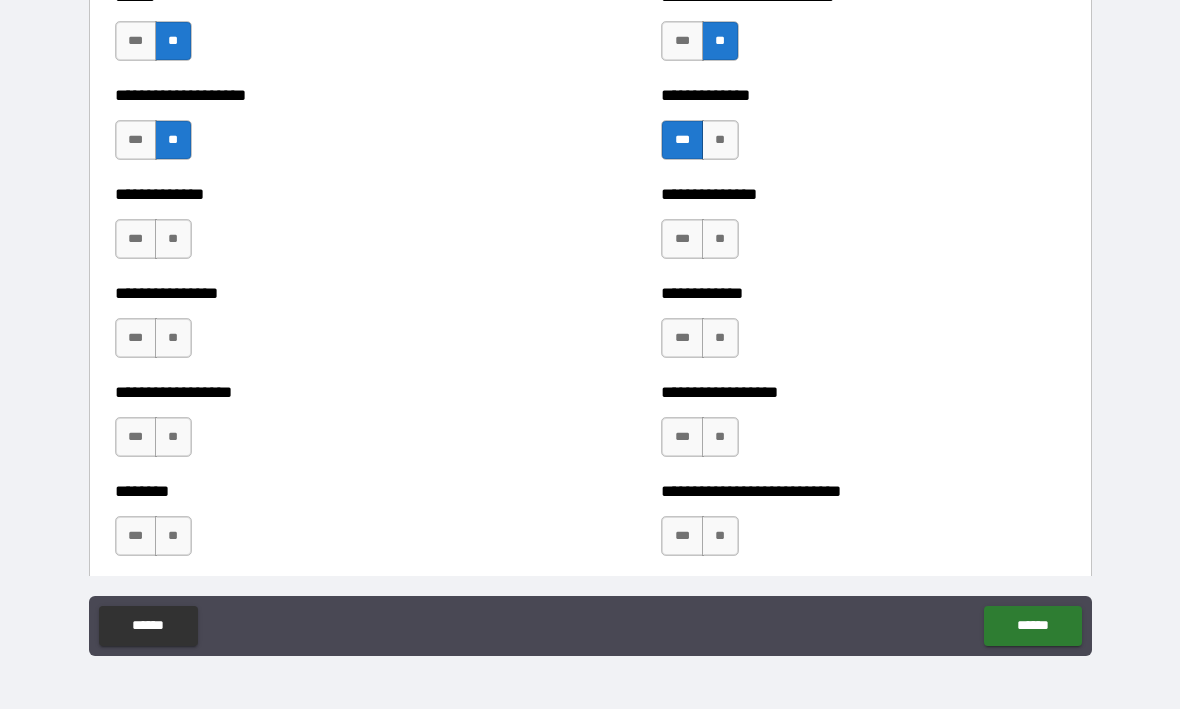 click on "**" at bounding box center [173, 240] 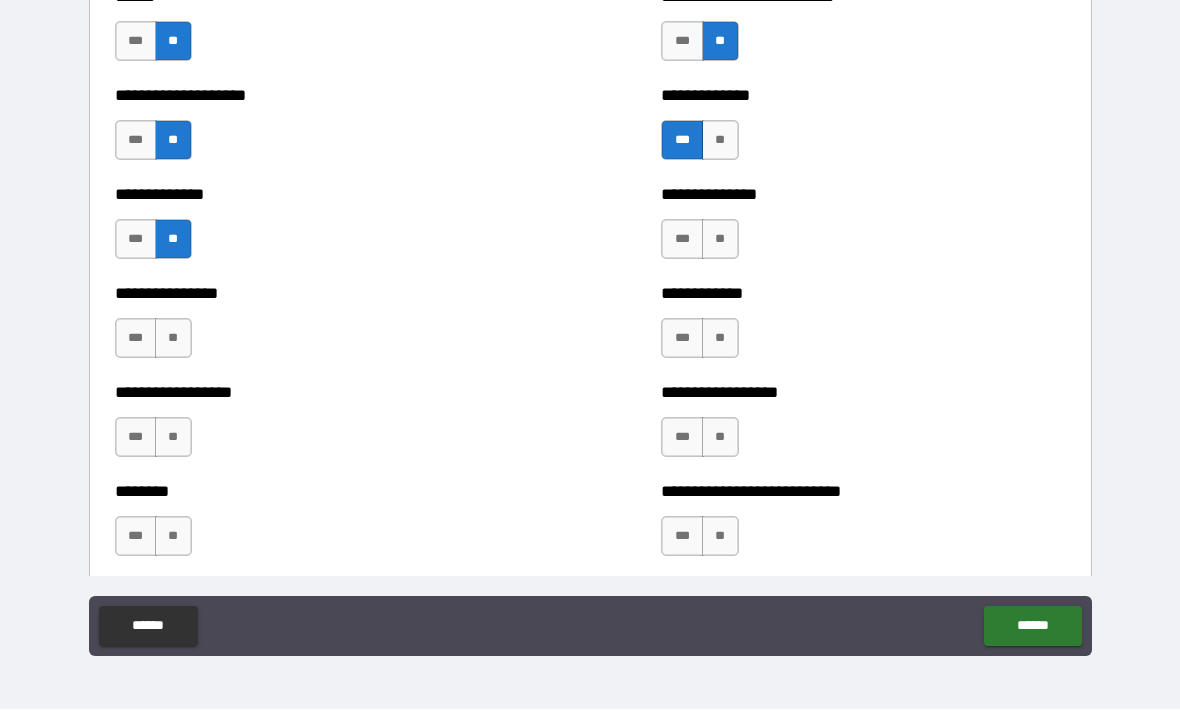 click on "**" at bounding box center [720, 240] 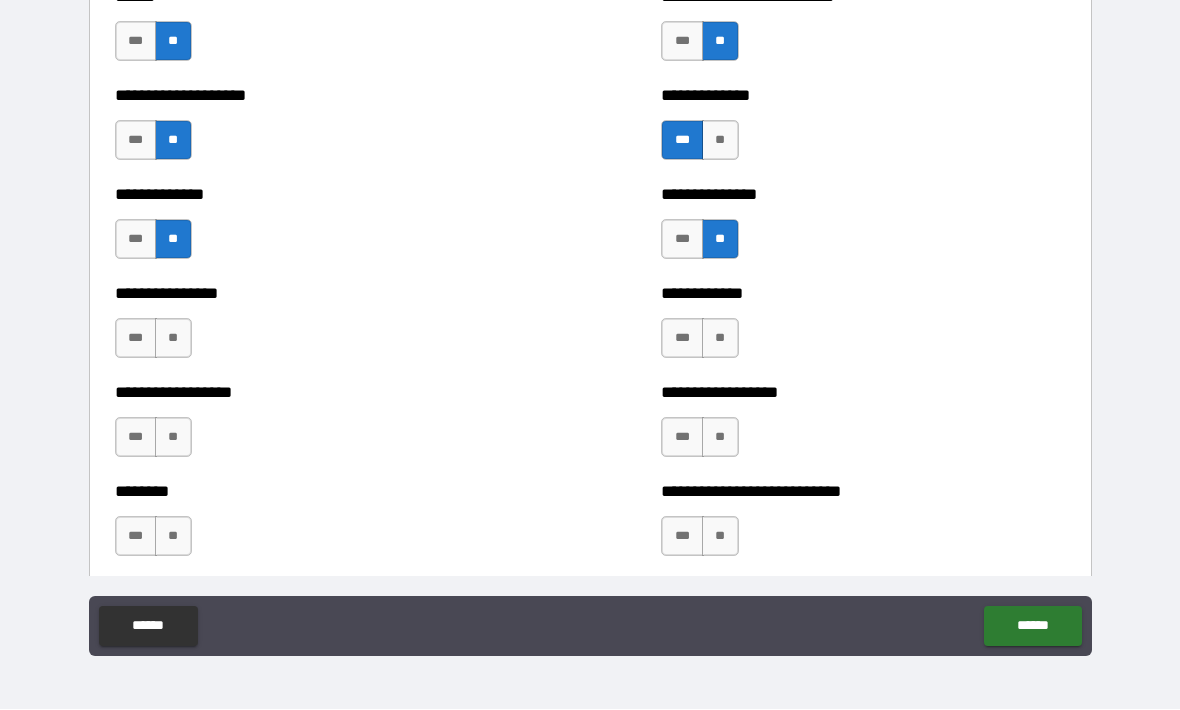 click on "**" at bounding box center (173, 339) 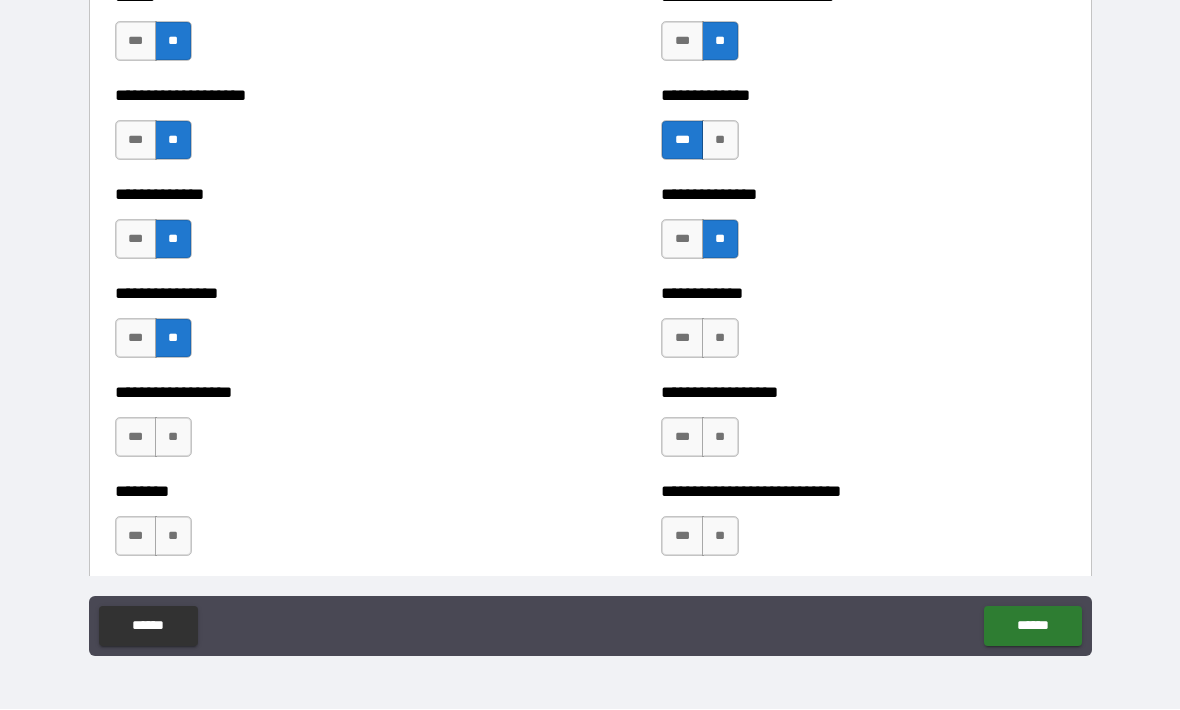 click on "**" at bounding box center [720, 339] 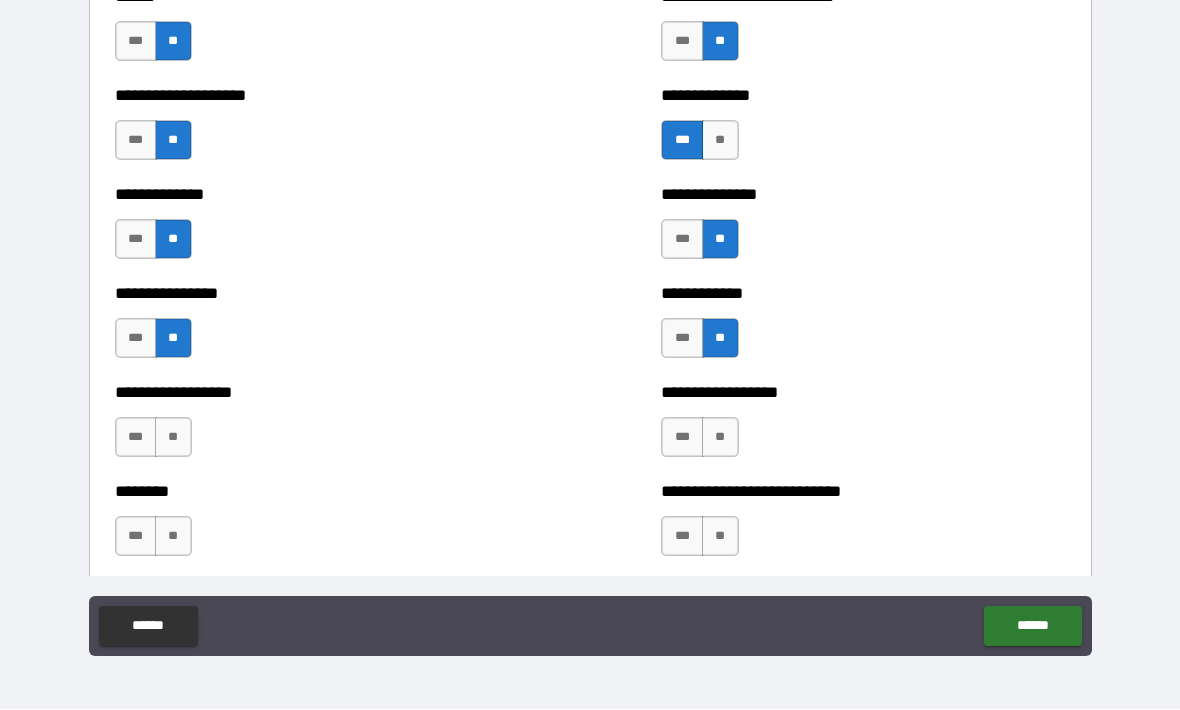 click on "**" at bounding box center (173, 438) 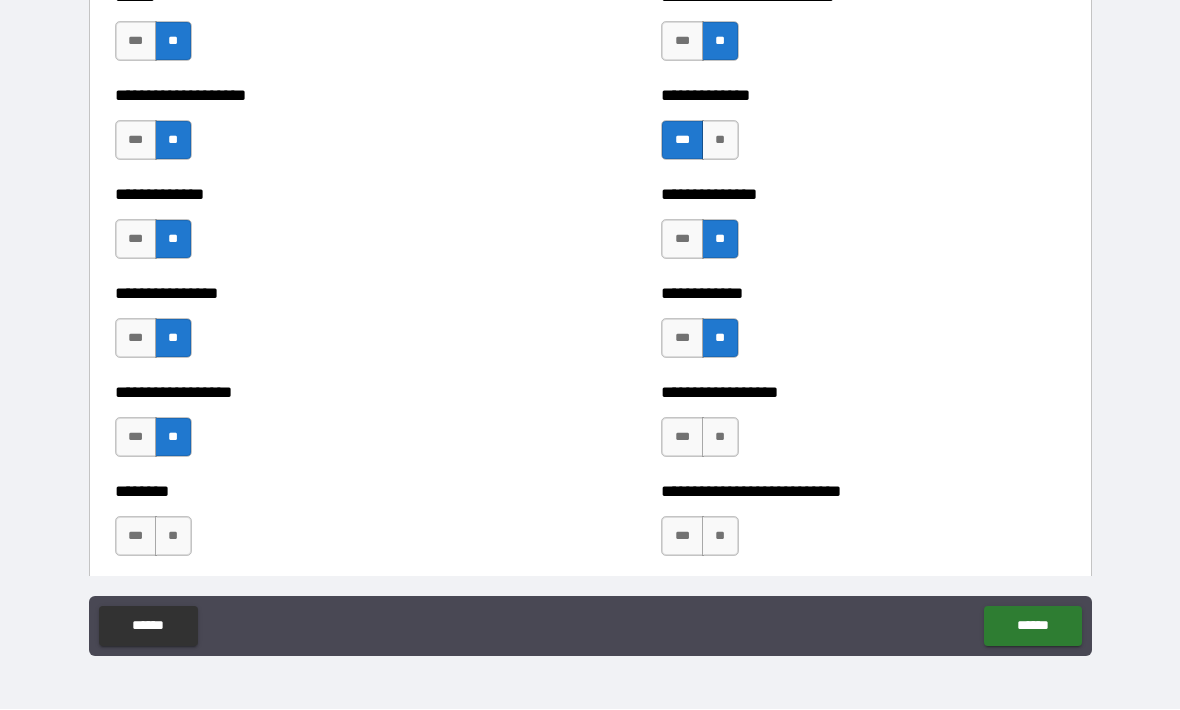 click on "**" at bounding box center [720, 438] 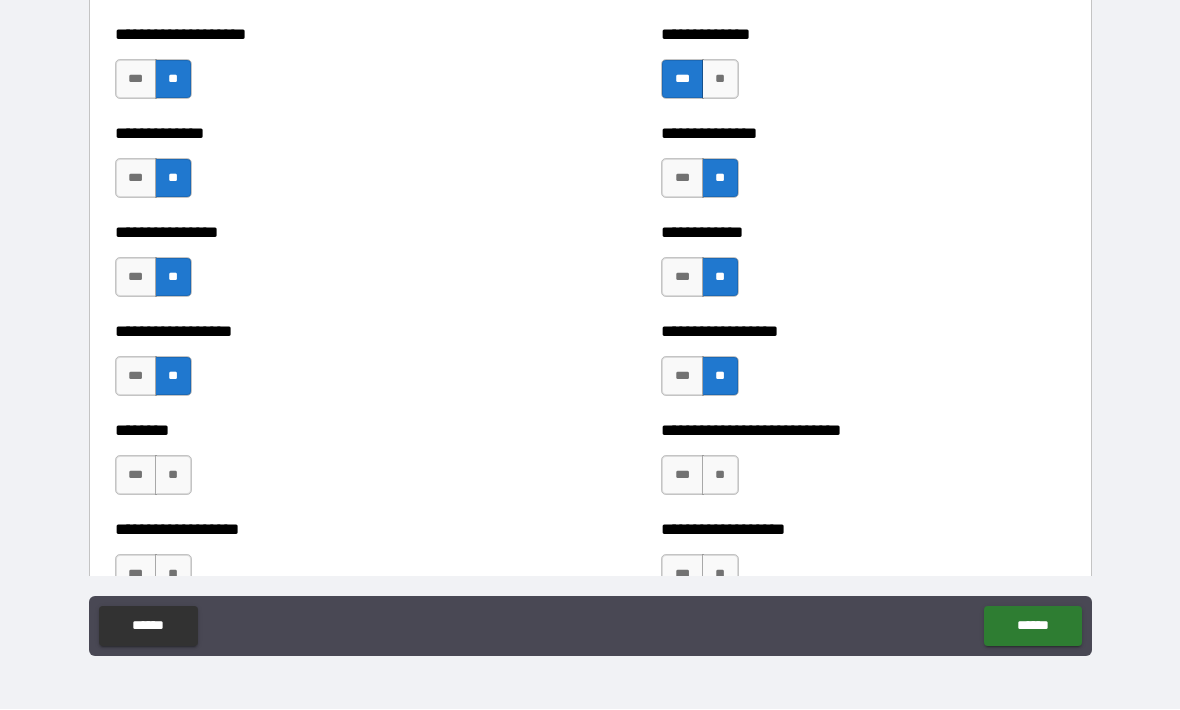 scroll, scrollTop: 4071, scrollLeft: 0, axis: vertical 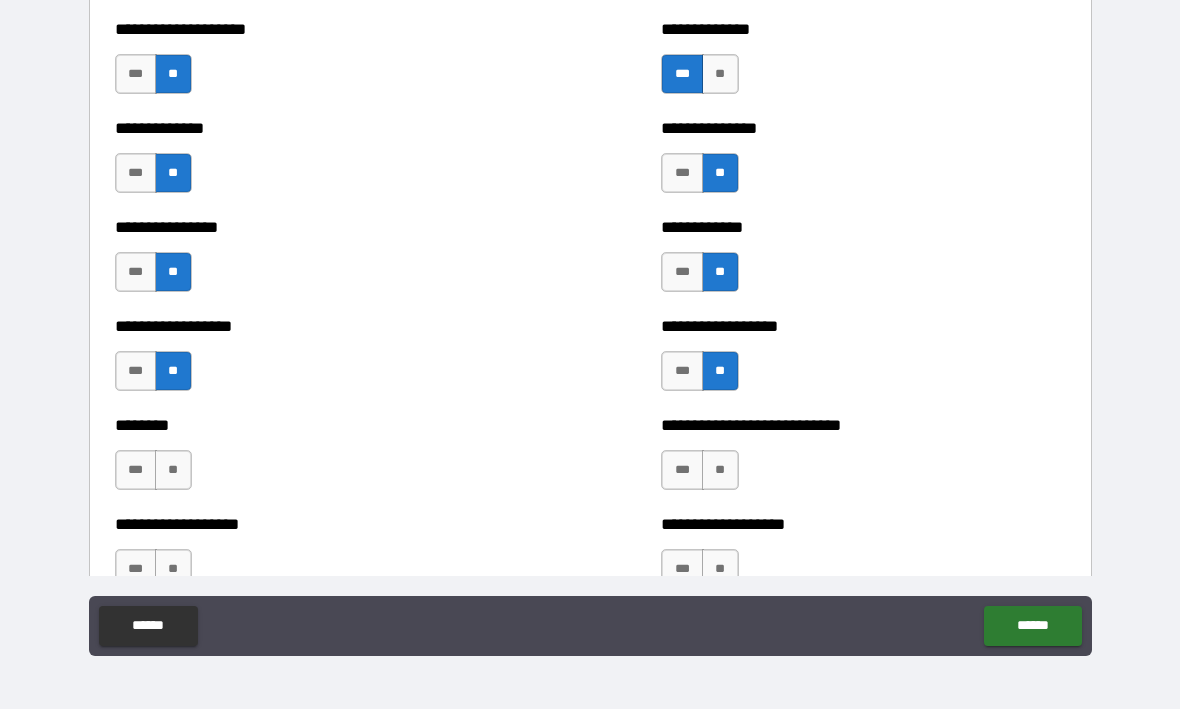 click on "**" at bounding box center (173, 471) 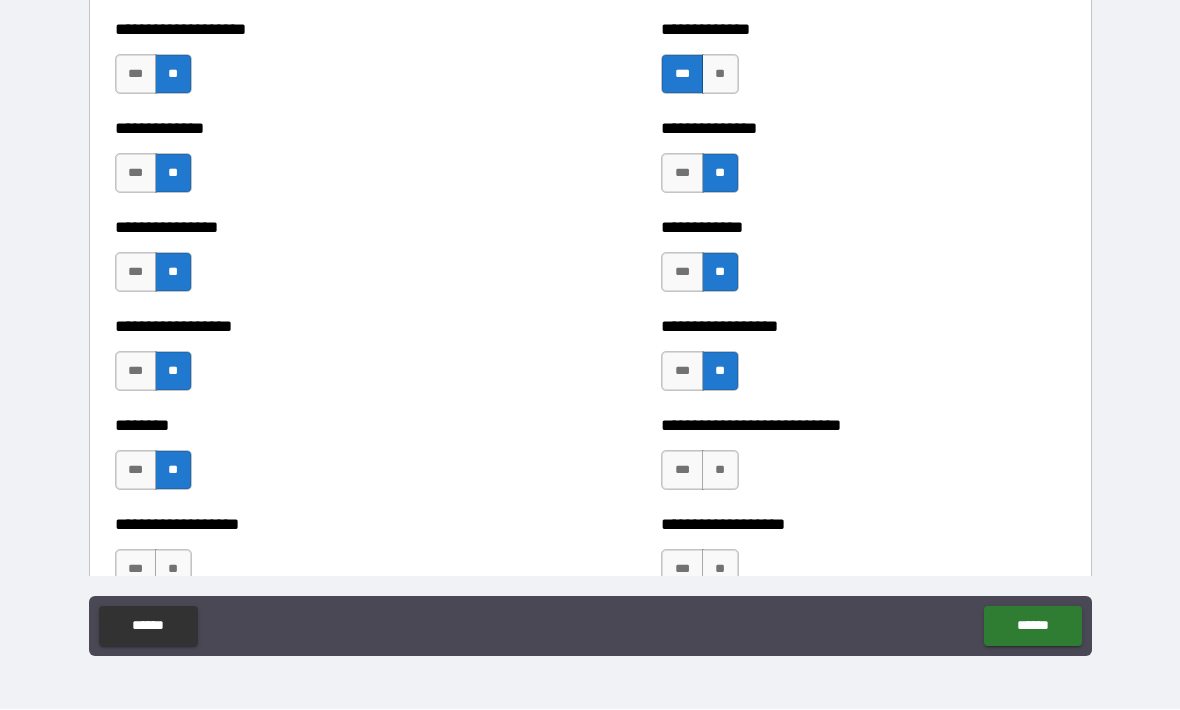 click on "**" at bounding box center [720, 471] 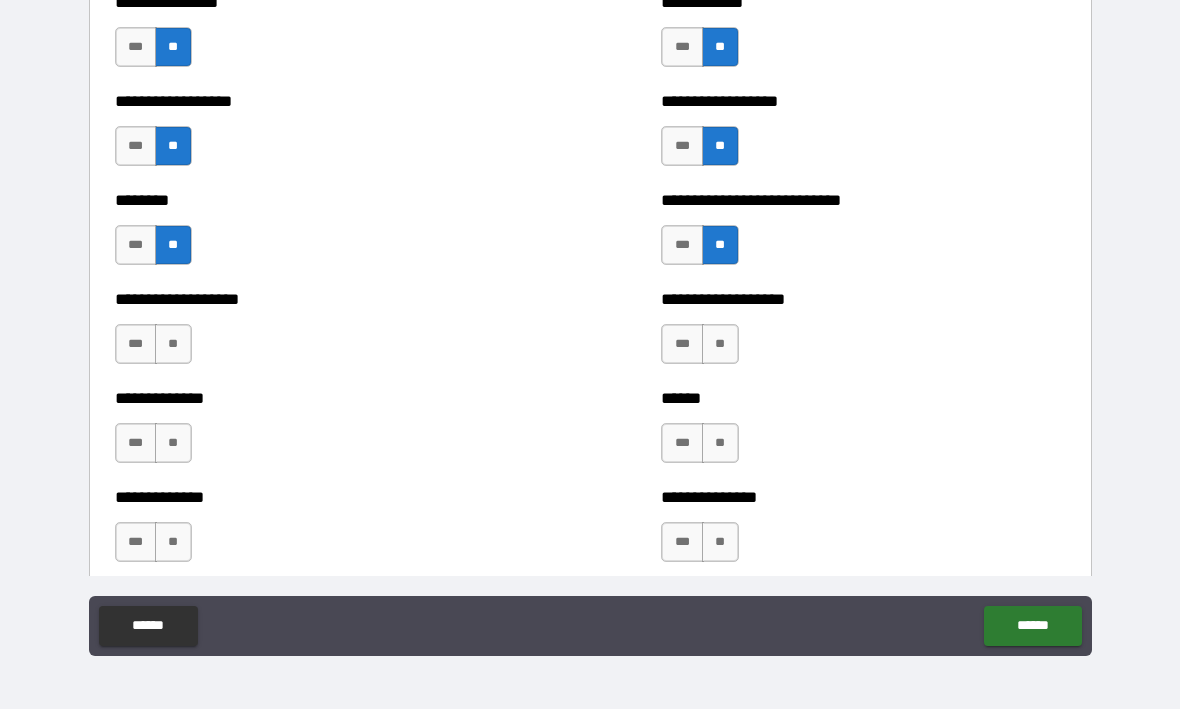 scroll, scrollTop: 4298, scrollLeft: 0, axis: vertical 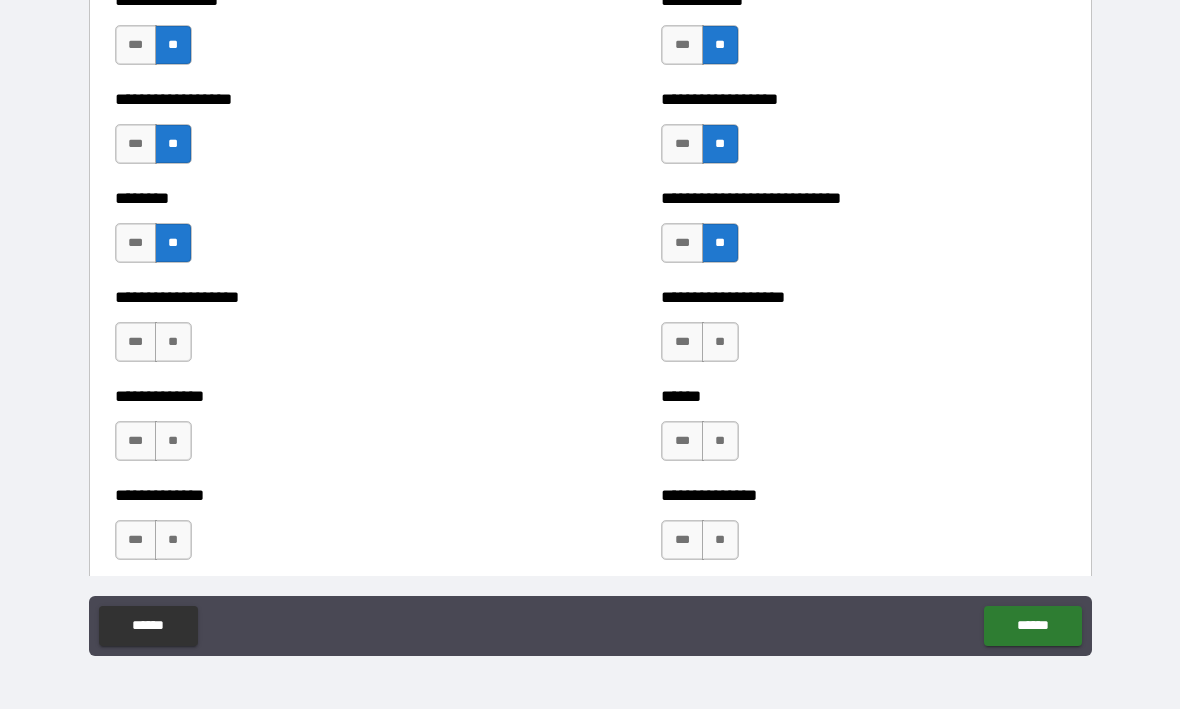 click on "**" at bounding box center [173, 343] 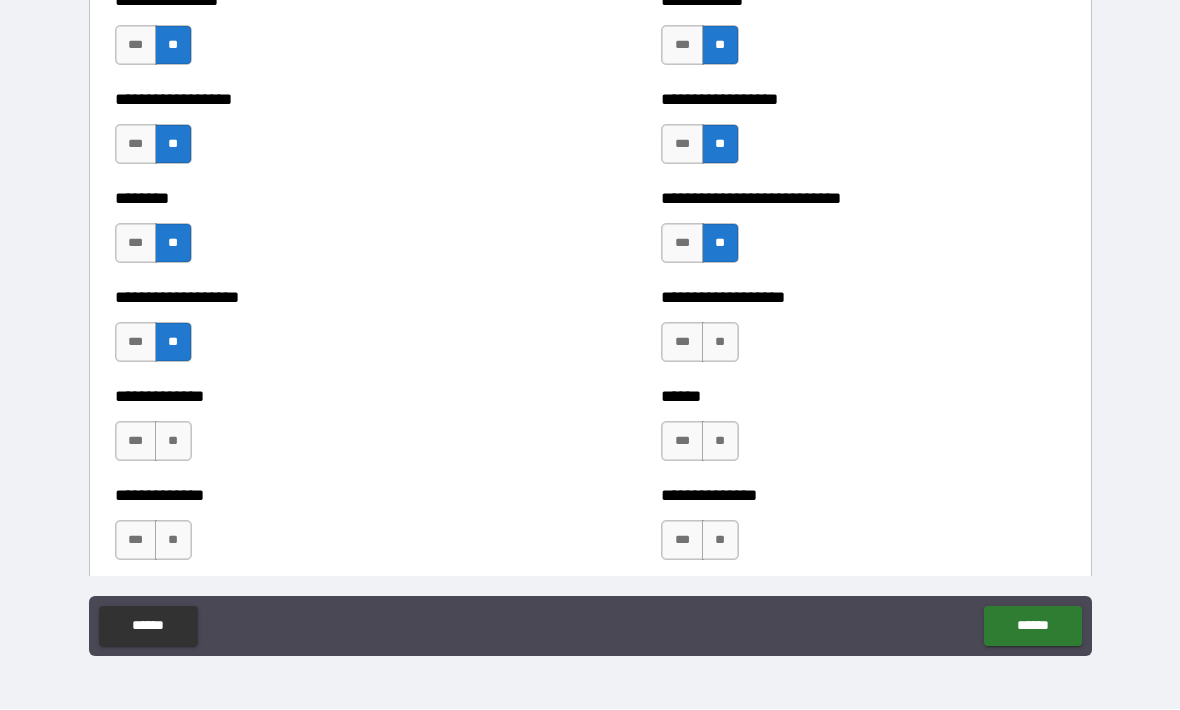 click on "**" at bounding box center (720, 343) 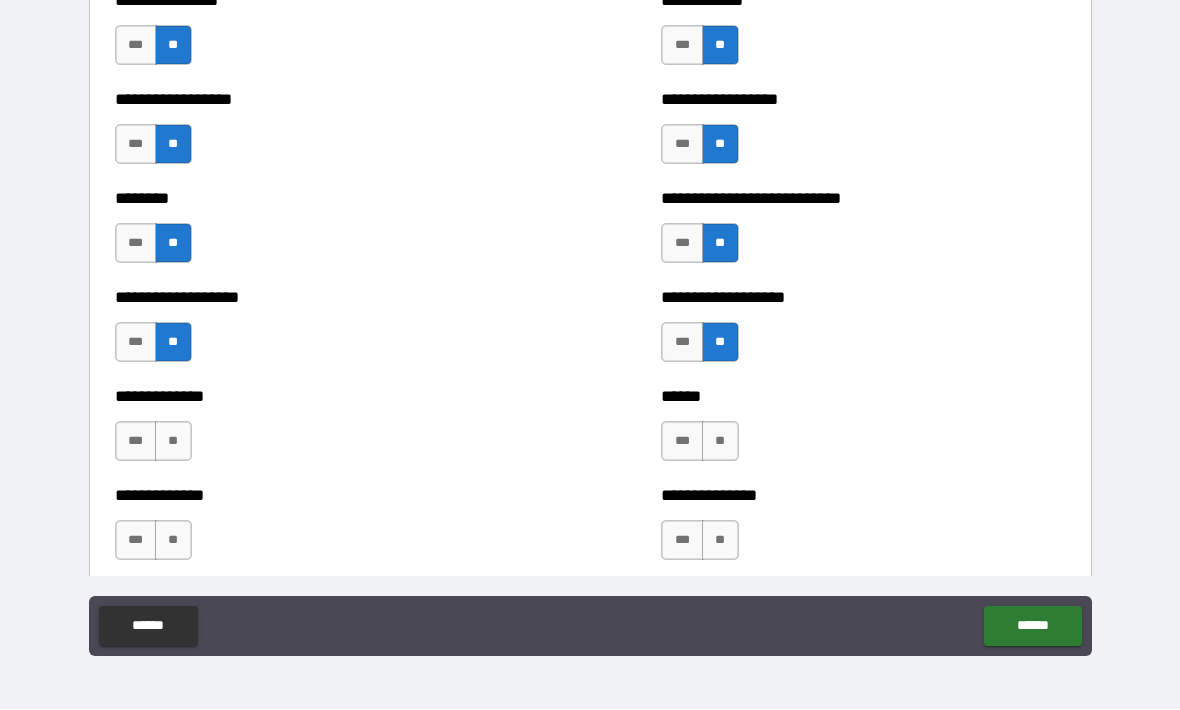 click on "**" at bounding box center (173, 442) 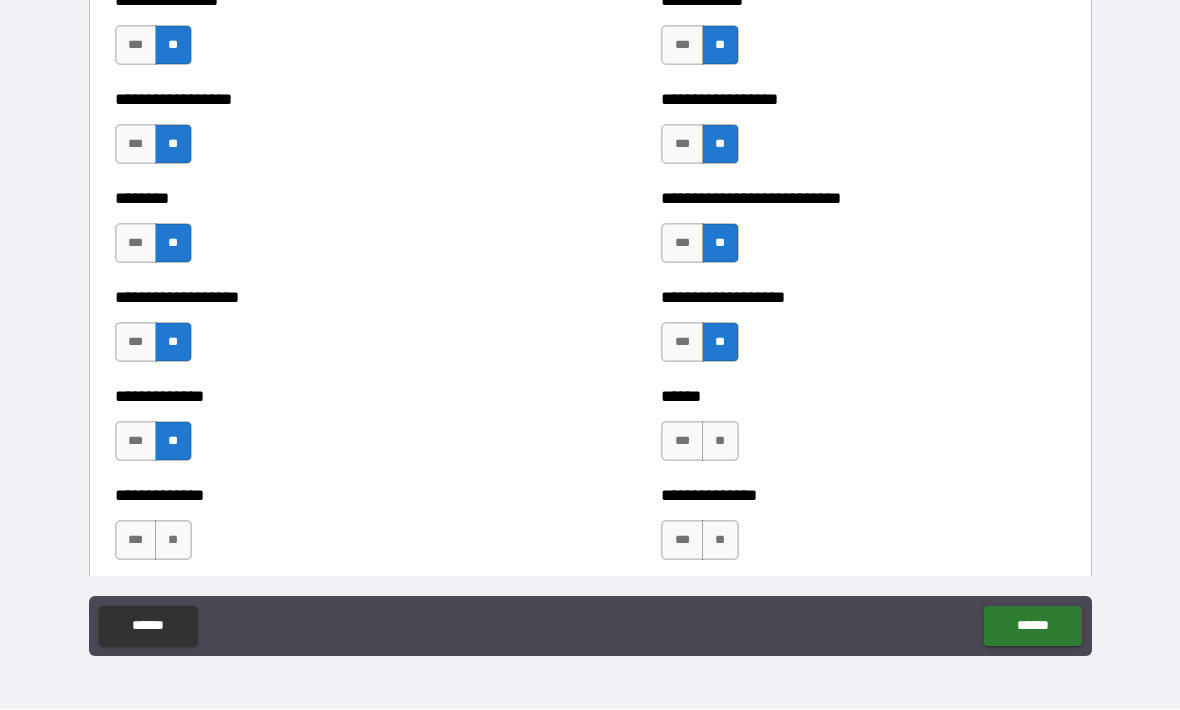 click on "**" at bounding box center [720, 442] 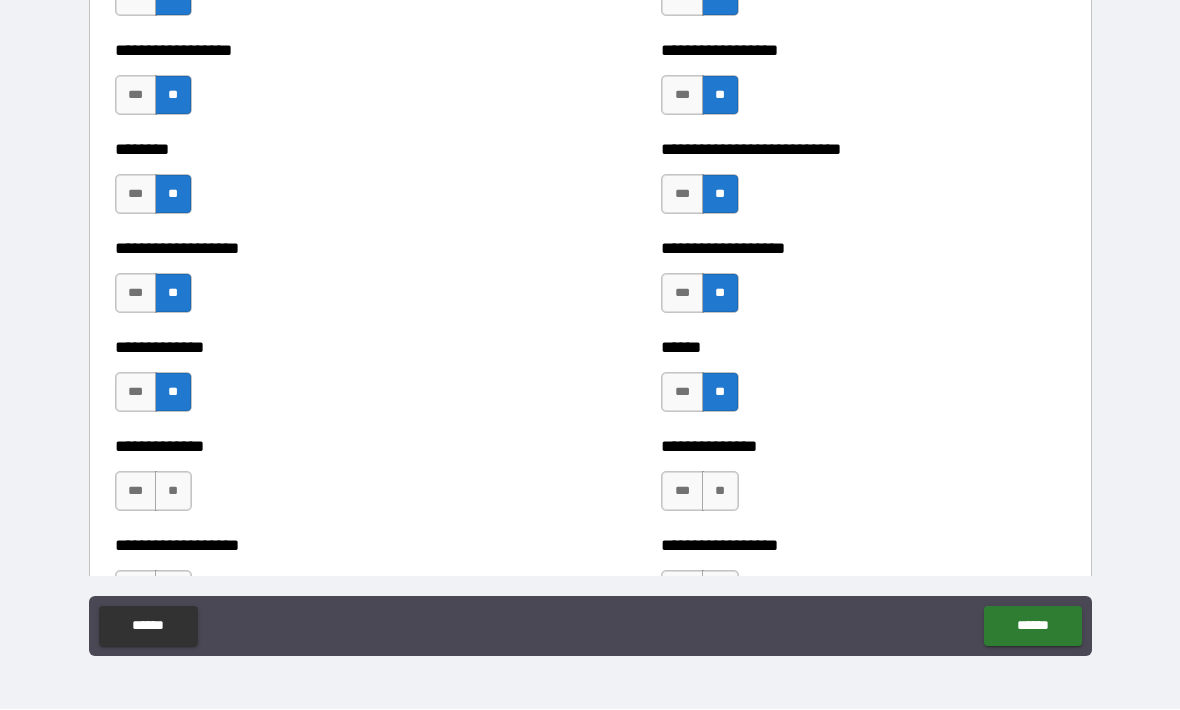 scroll, scrollTop: 4349, scrollLeft: 0, axis: vertical 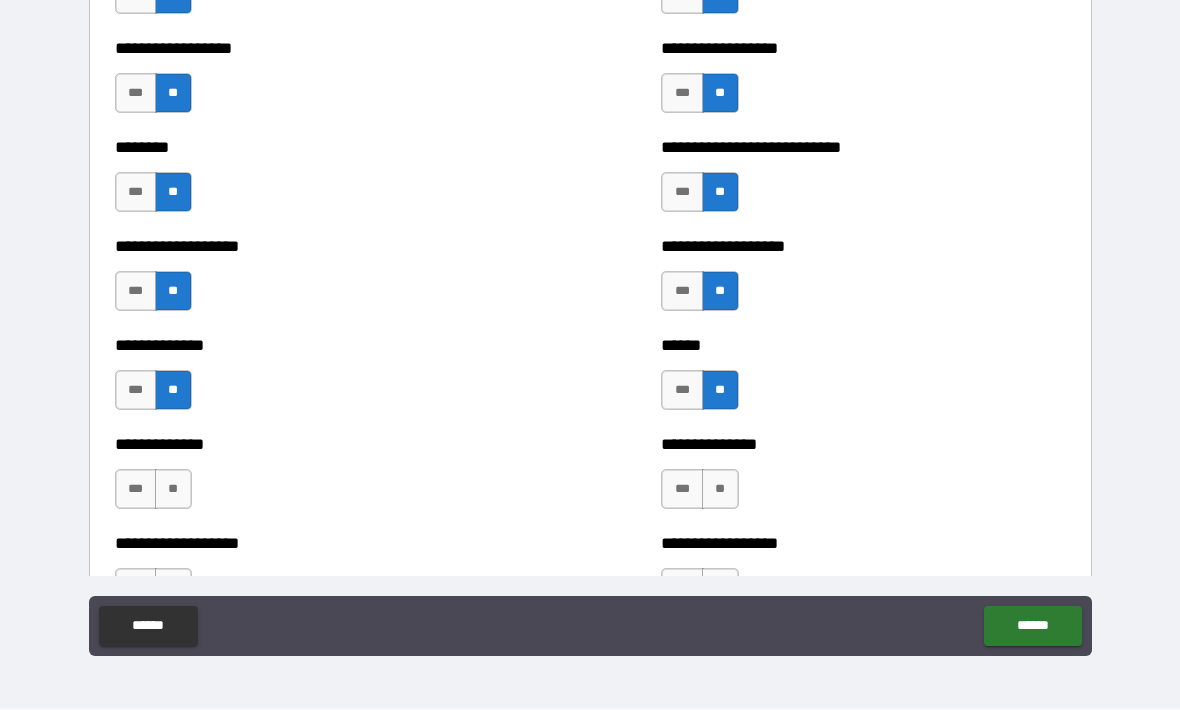 click on "**" at bounding box center [173, 490] 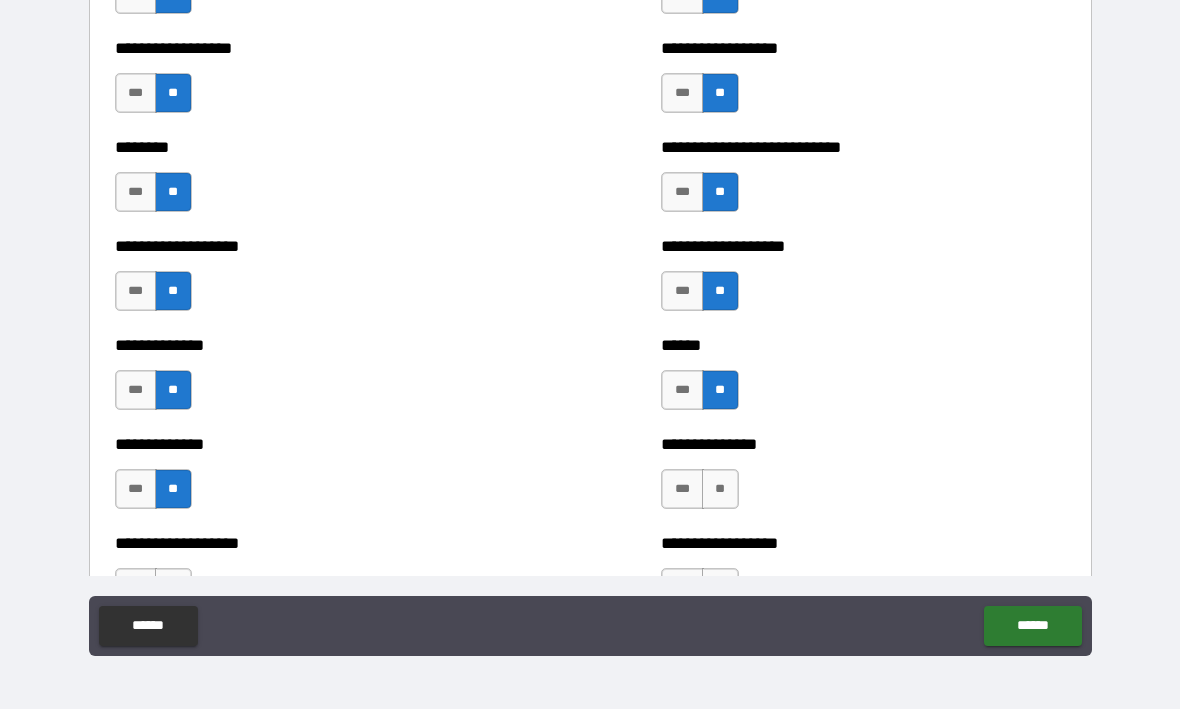 click on "**" at bounding box center [720, 490] 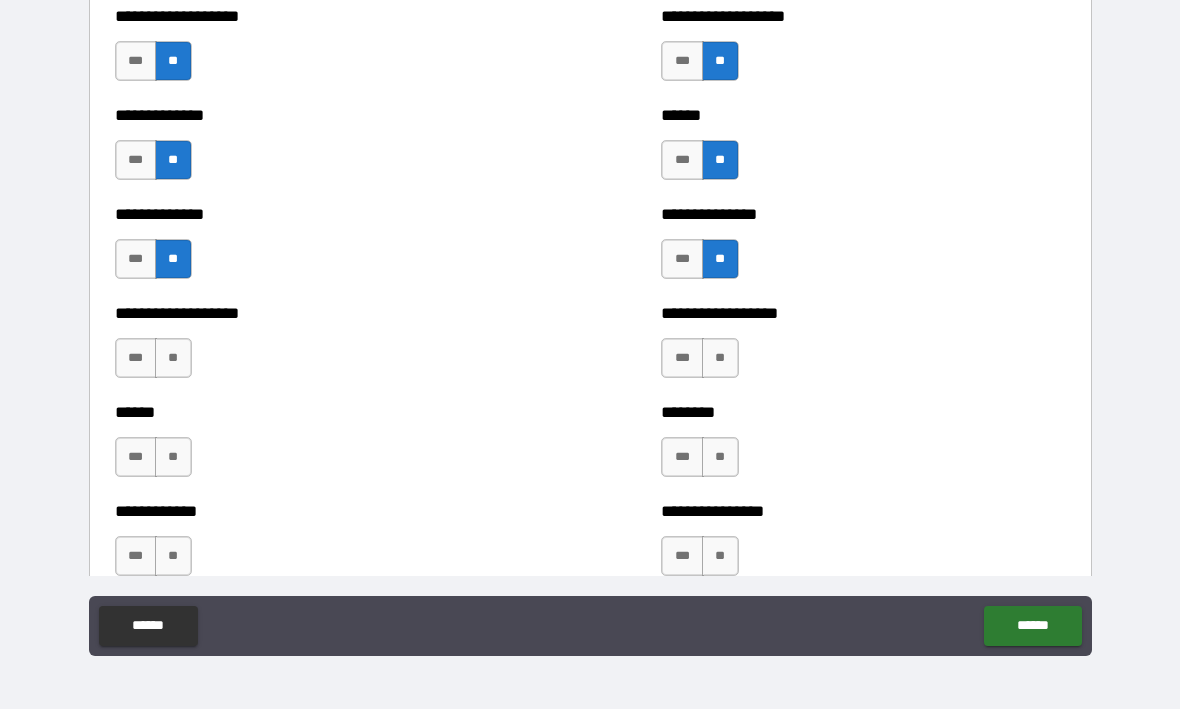 scroll, scrollTop: 4584, scrollLeft: 0, axis: vertical 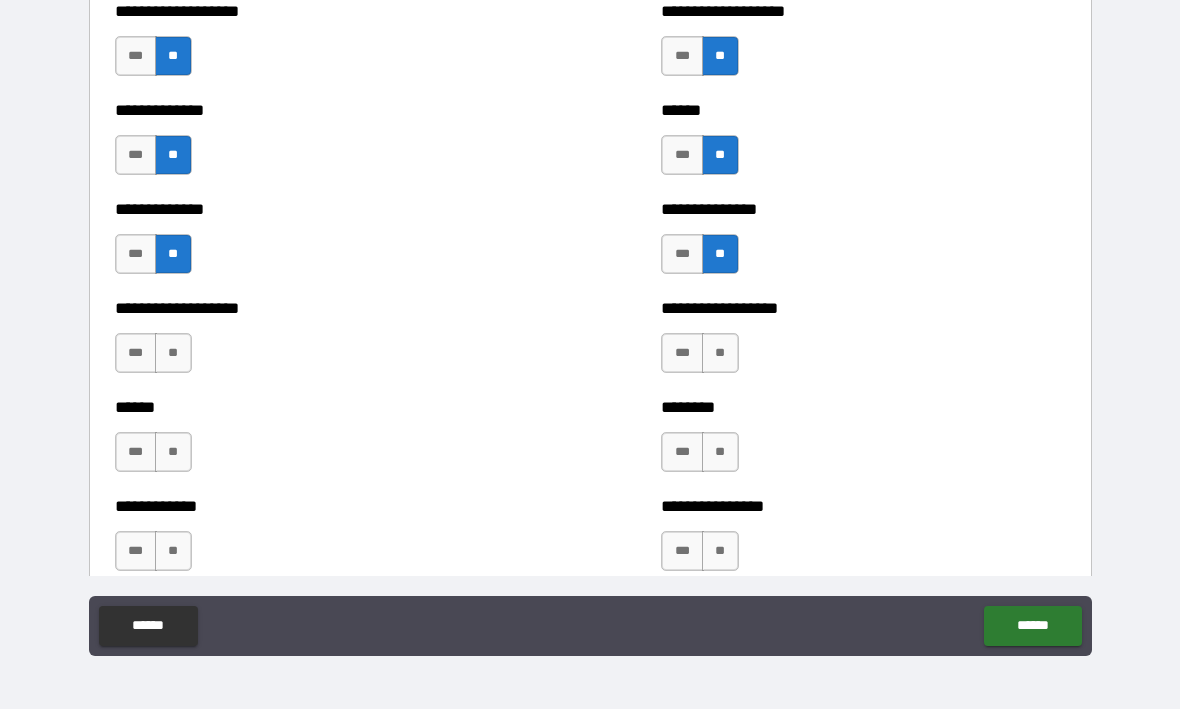 click on "**" at bounding box center (173, 354) 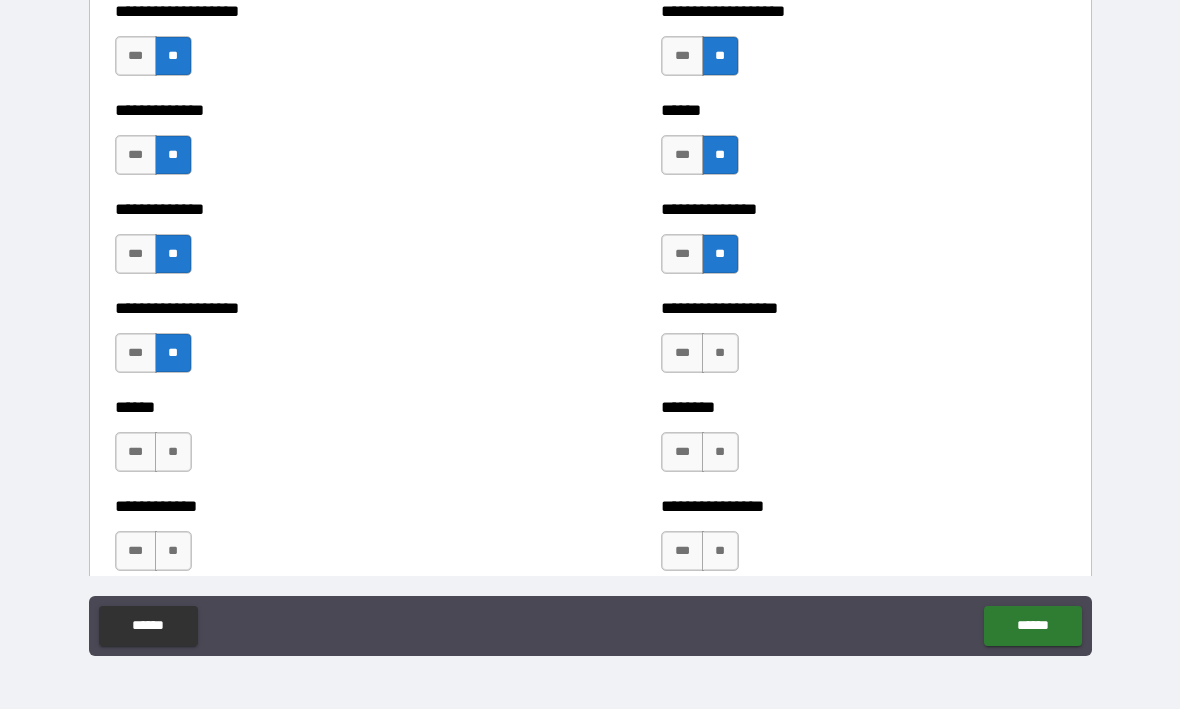 click on "**" at bounding box center [720, 354] 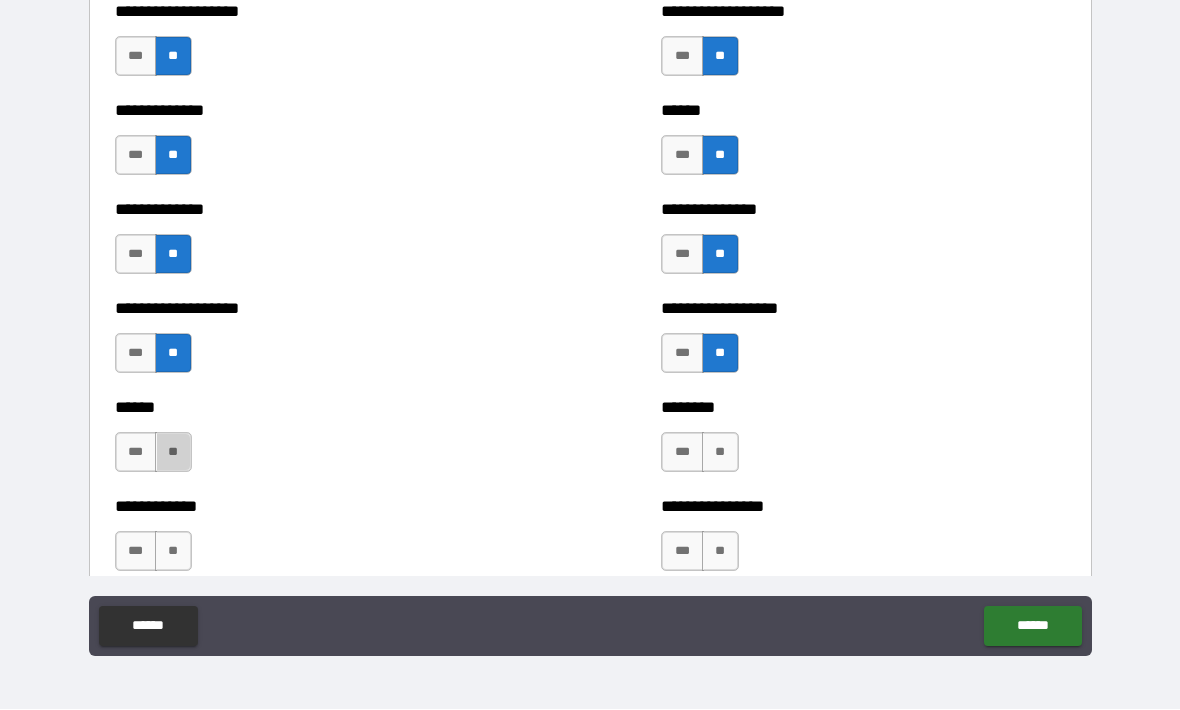 click on "**" at bounding box center (173, 453) 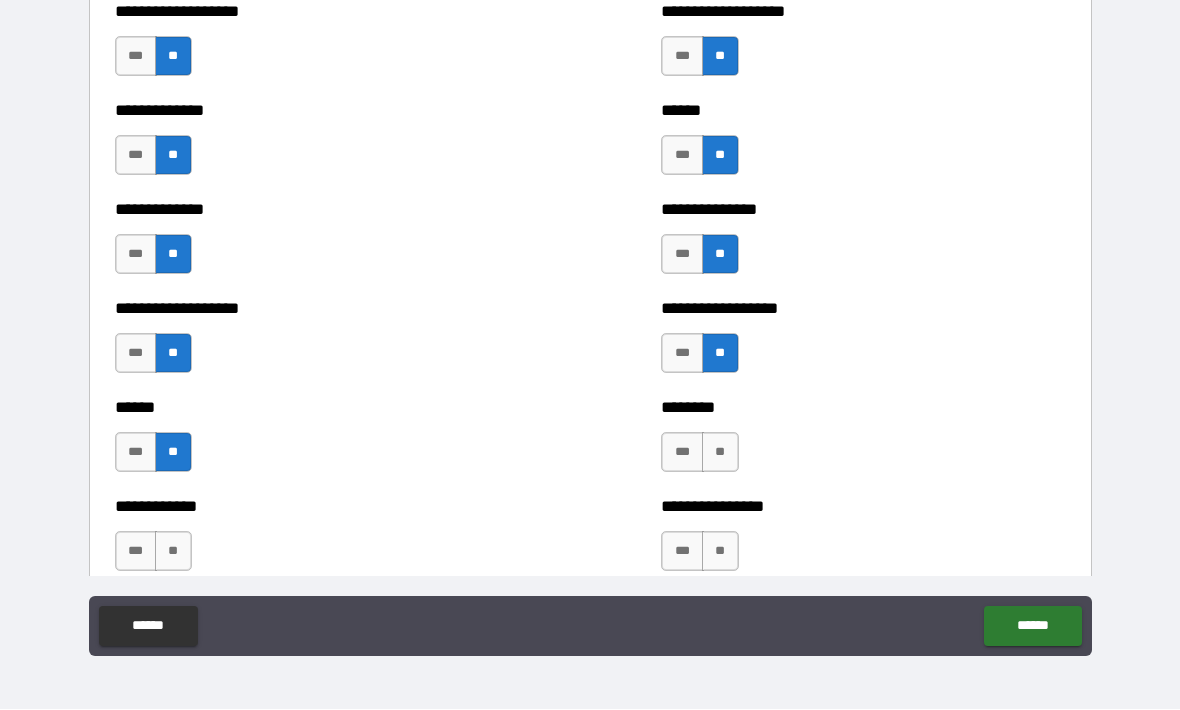 click on "**" at bounding box center (720, 453) 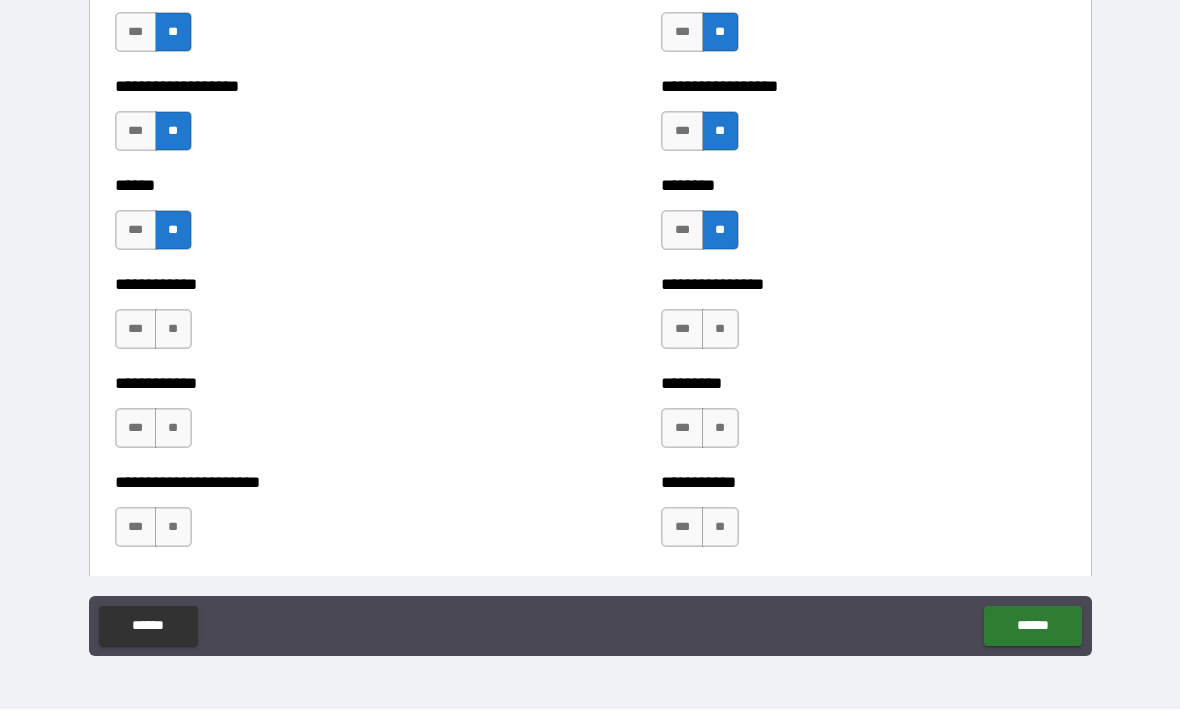 scroll, scrollTop: 4806, scrollLeft: 0, axis: vertical 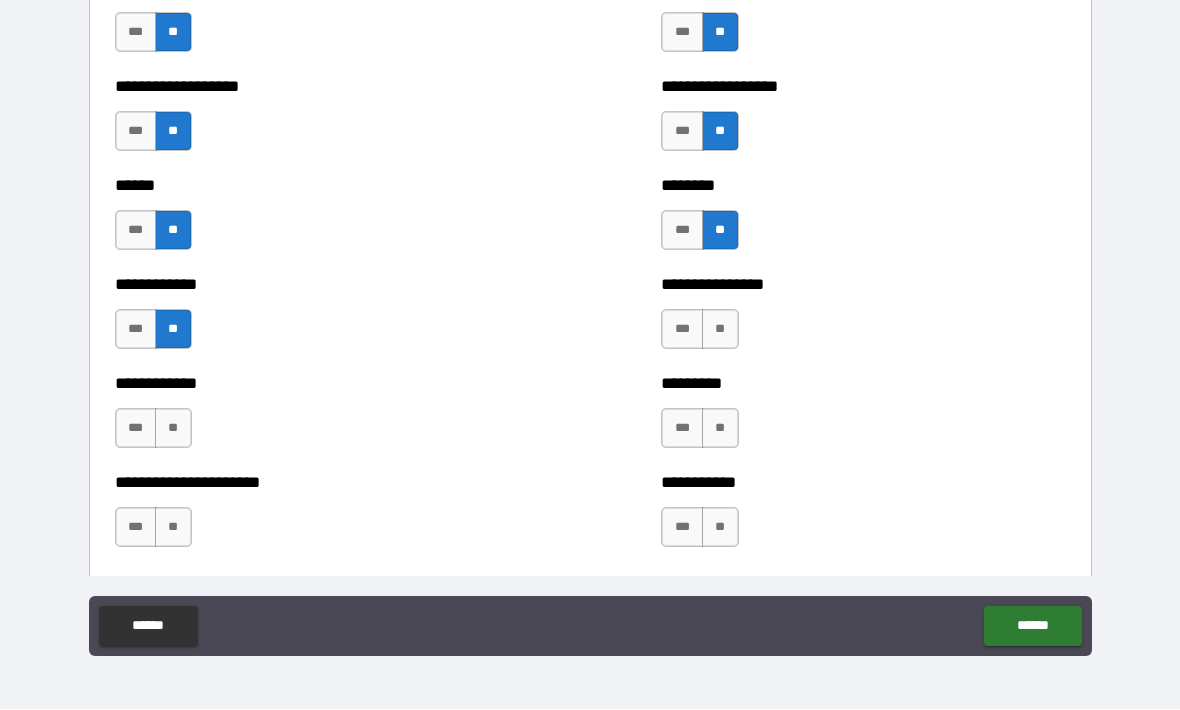 click on "**" at bounding box center (720, 330) 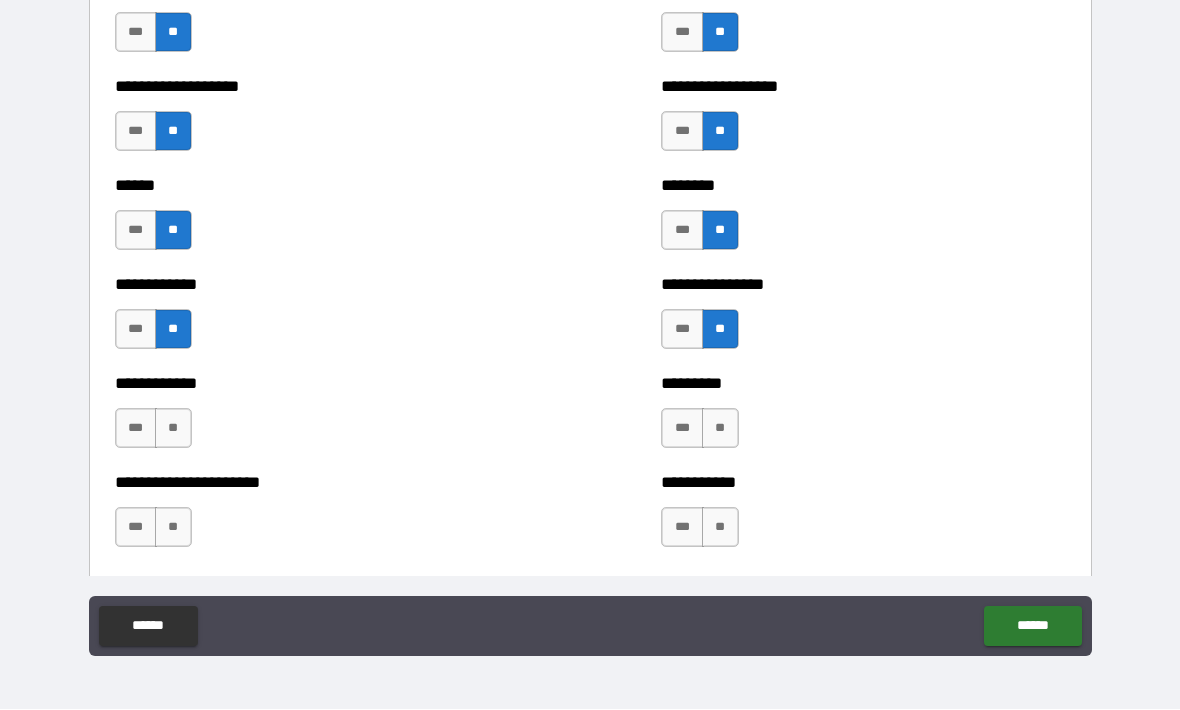 click on "**" at bounding box center [173, 429] 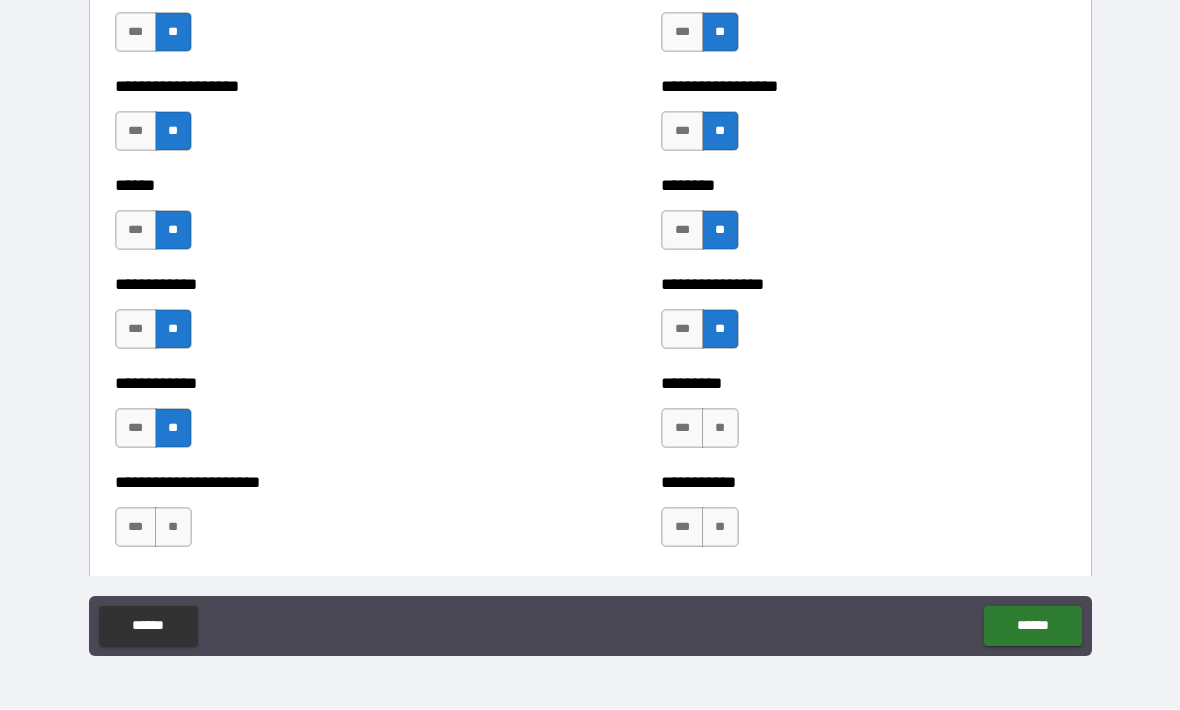 click on "**" at bounding box center (720, 429) 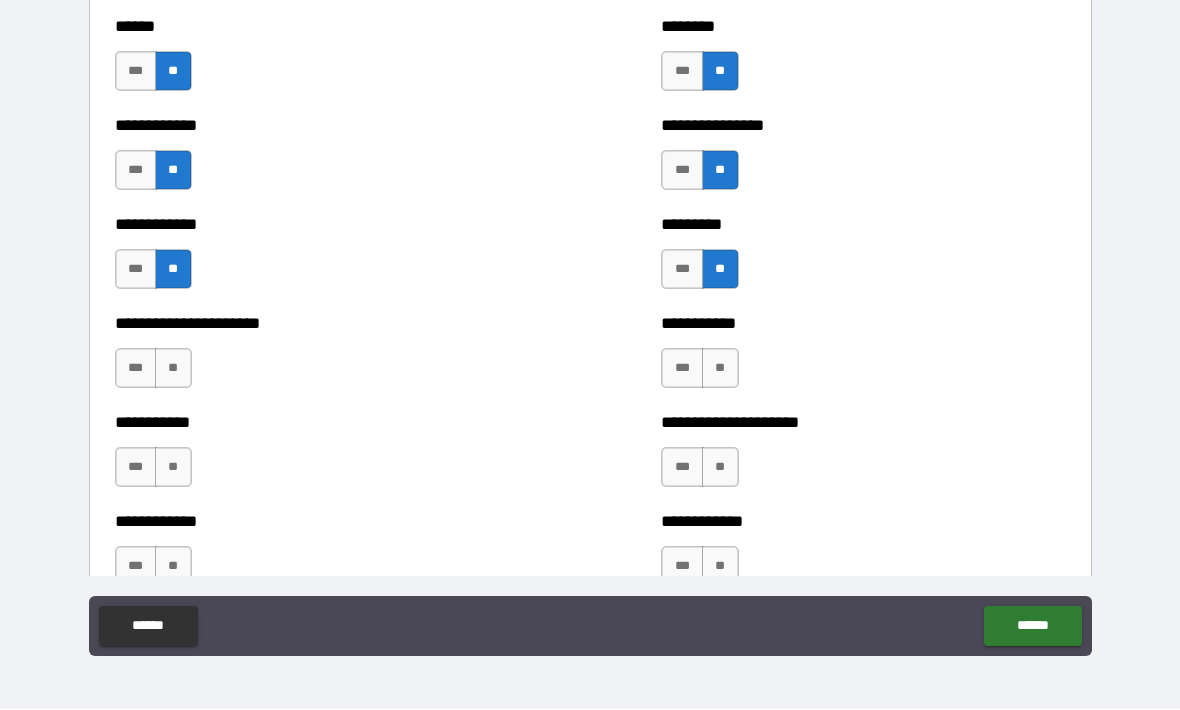 scroll, scrollTop: 4967, scrollLeft: 0, axis: vertical 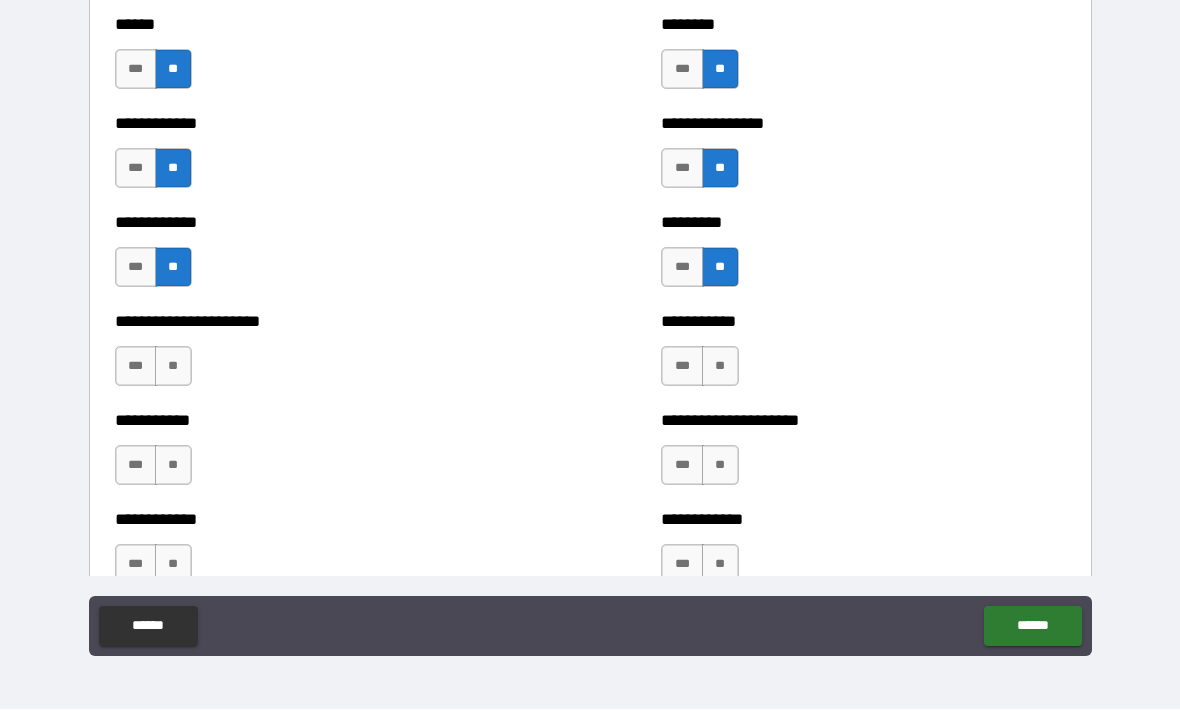 click on "**" at bounding box center (173, 367) 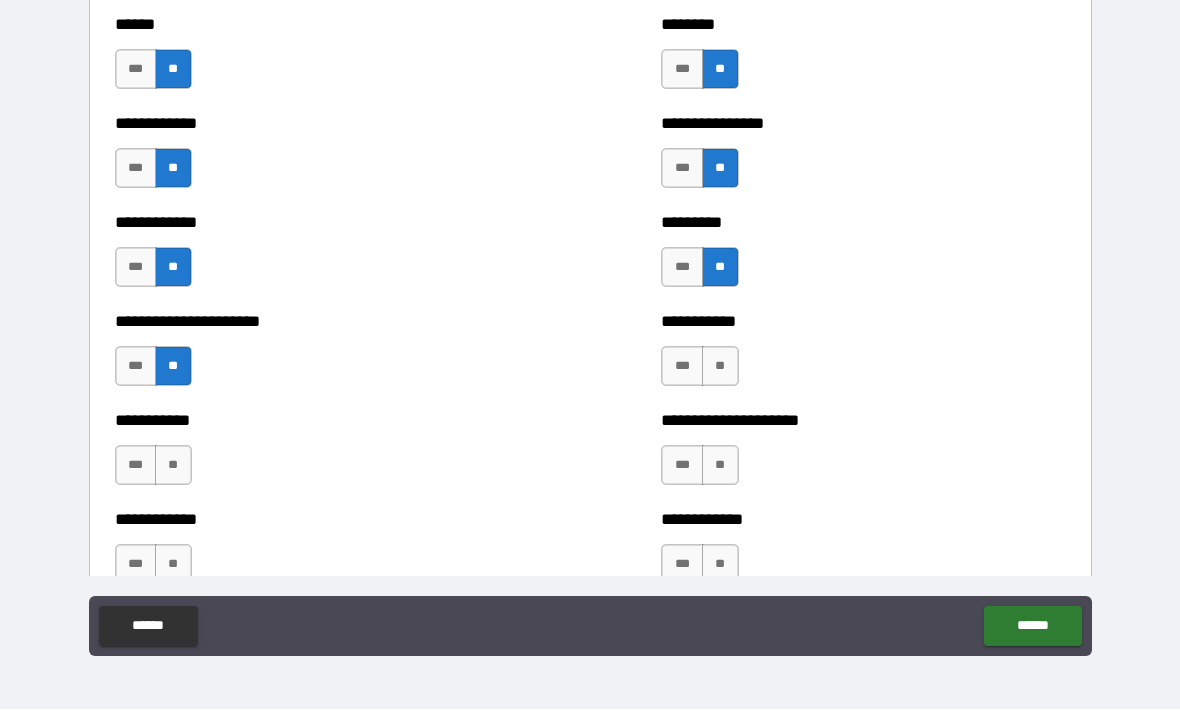 click on "**" at bounding box center (720, 367) 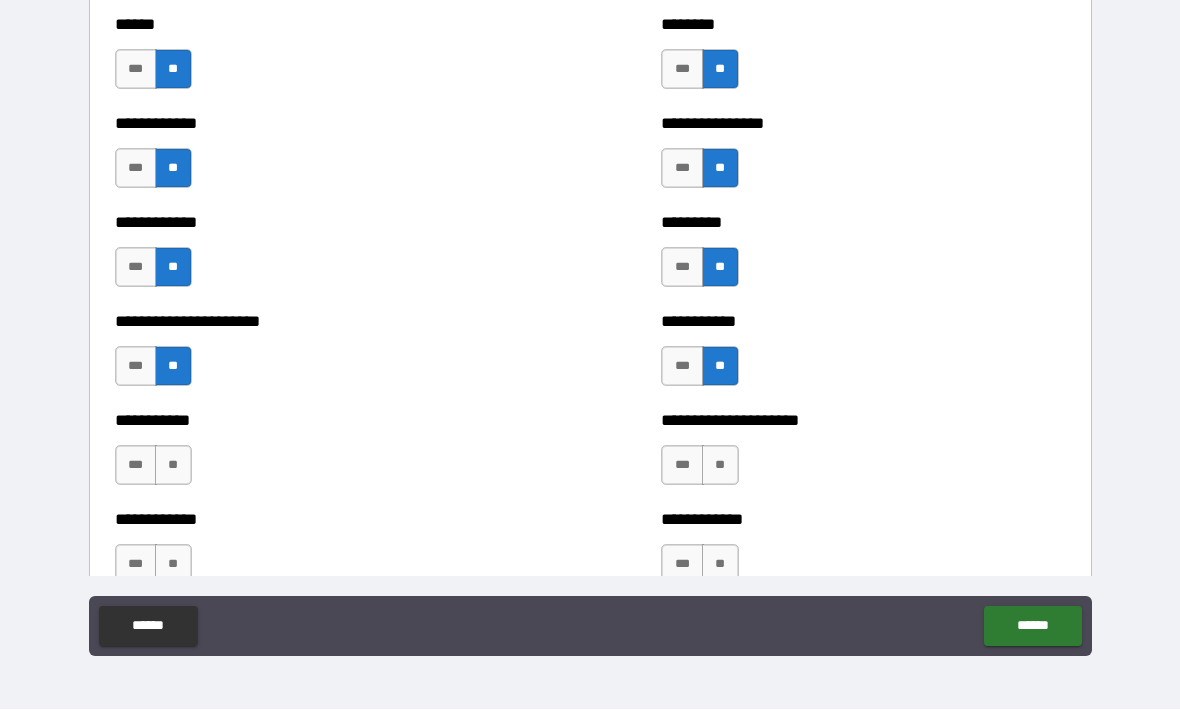 click on "**" at bounding box center (173, 466) 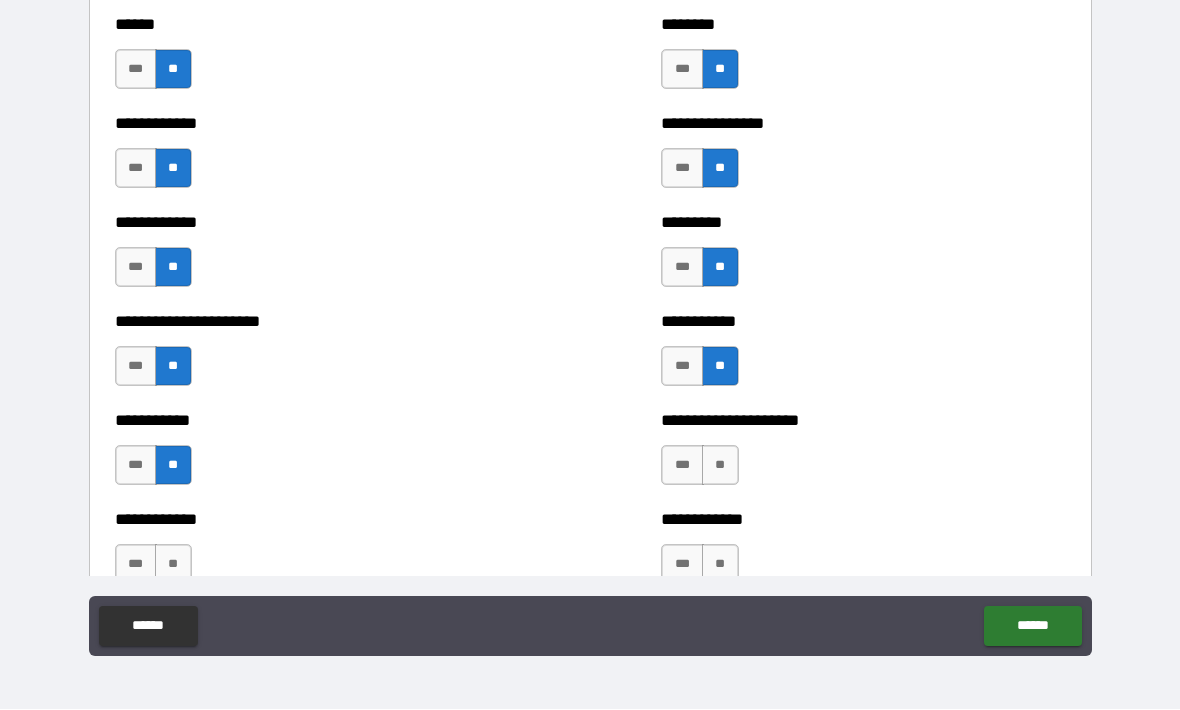 click on "**" at bounding box center (720, 466) 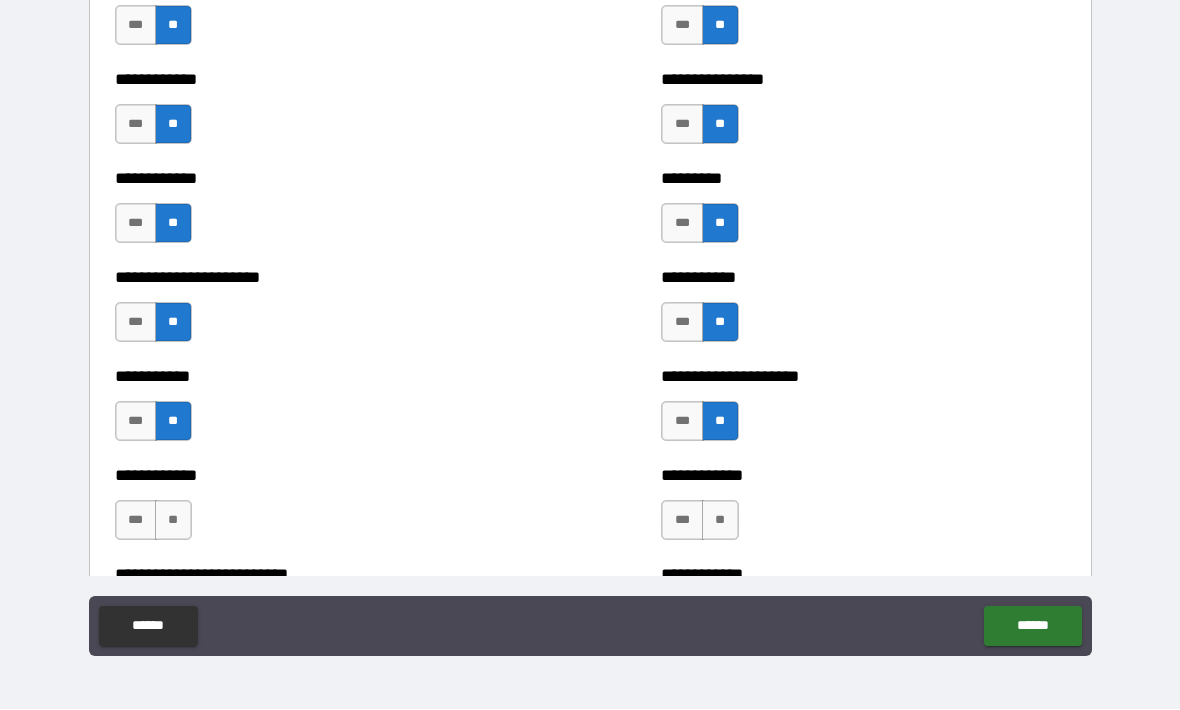 scroll, scrollTop: 5031, scrollLeft: 0, axis: vertical 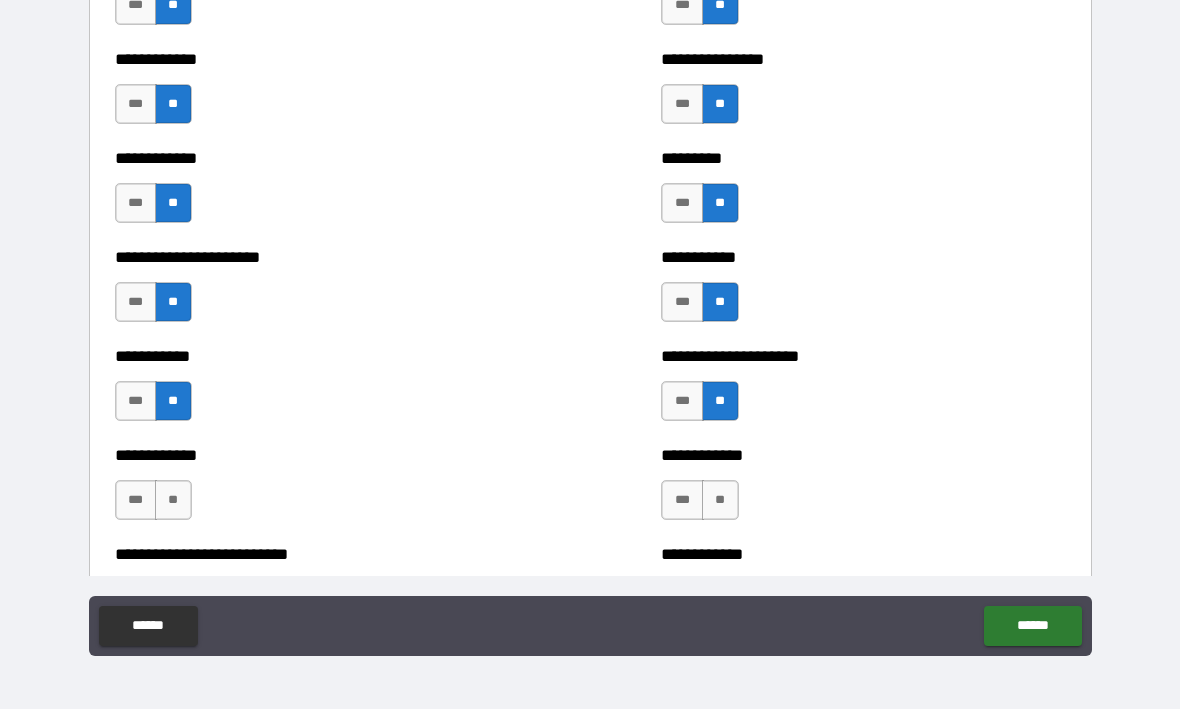 click on "**" at bounding box center [173, 501] 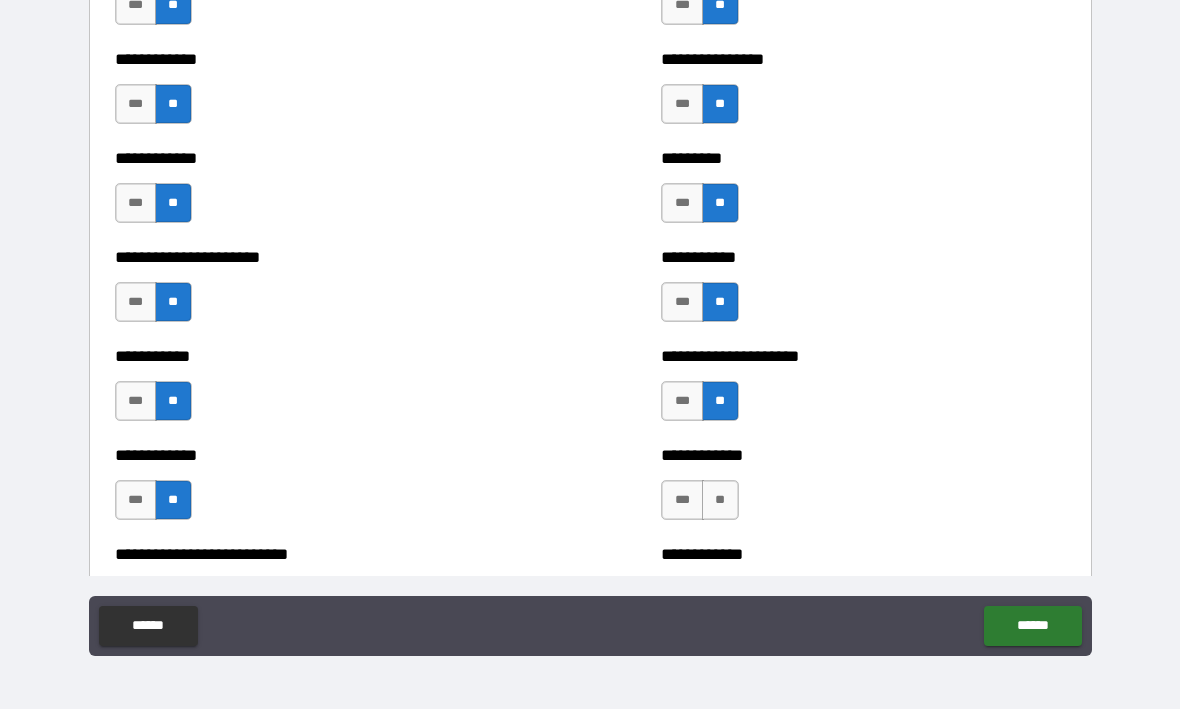 click on "**" at bounding box center [720, 501] 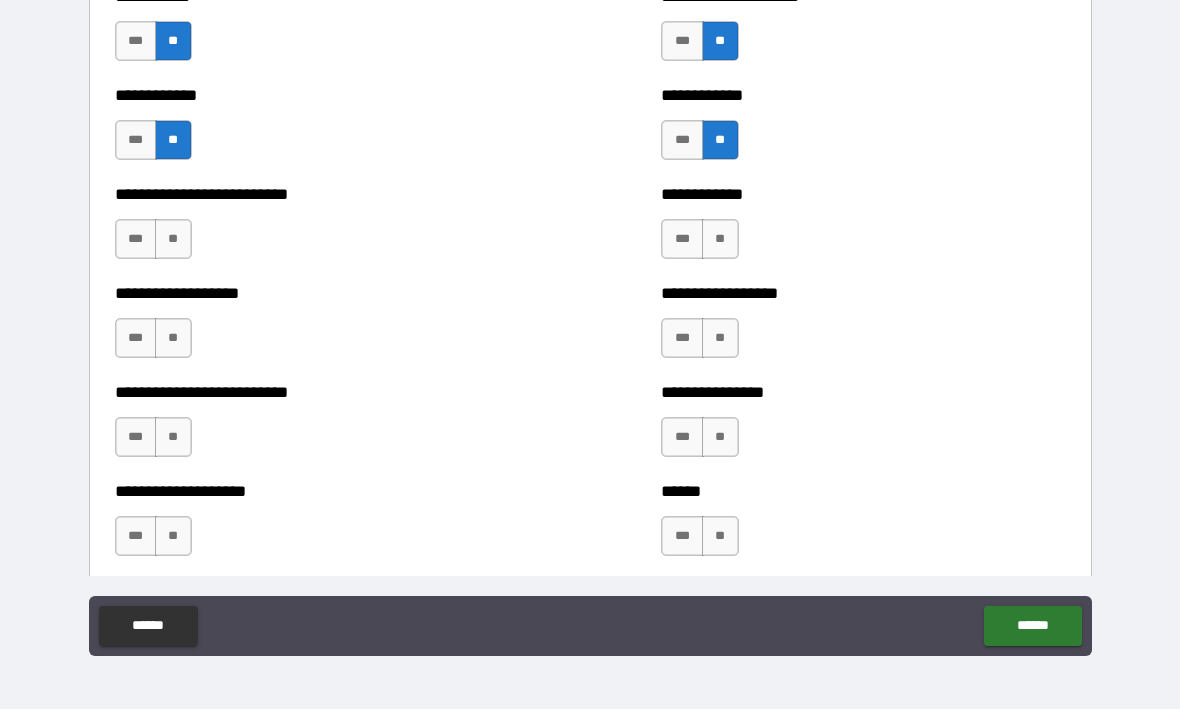 scroll, scrollTop: 5392, scrollLeft: 0, axis: vertical 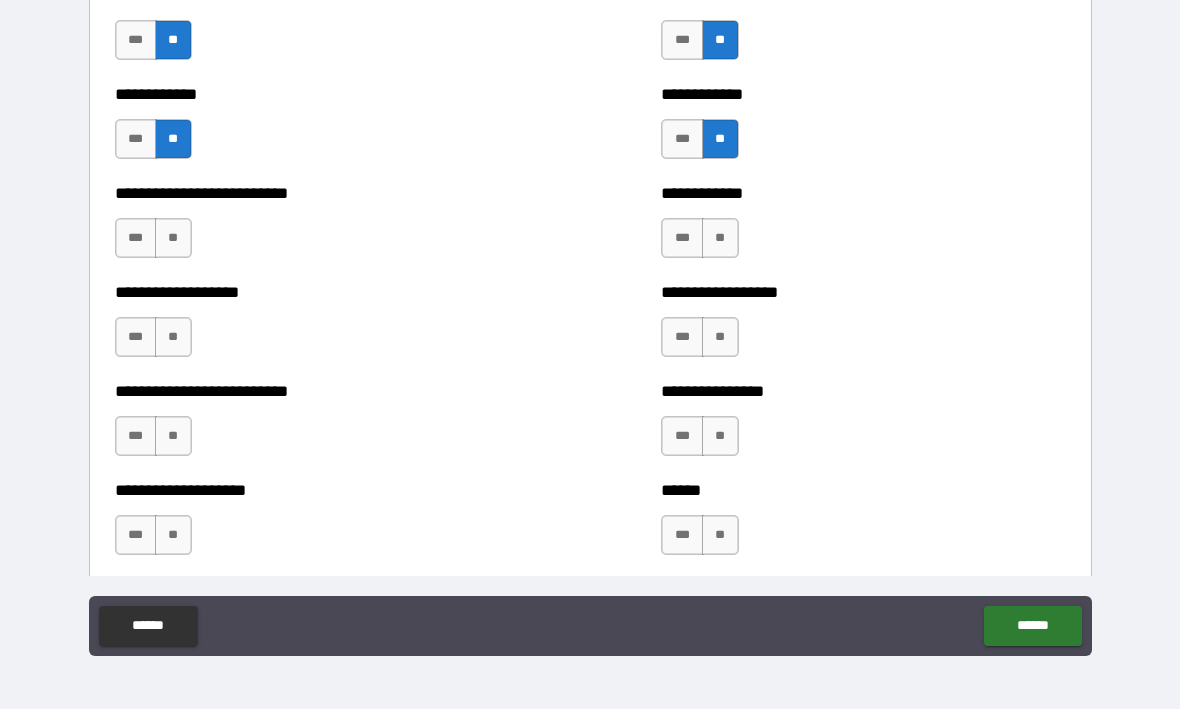 click on "**" at bounding box center [173, 239] 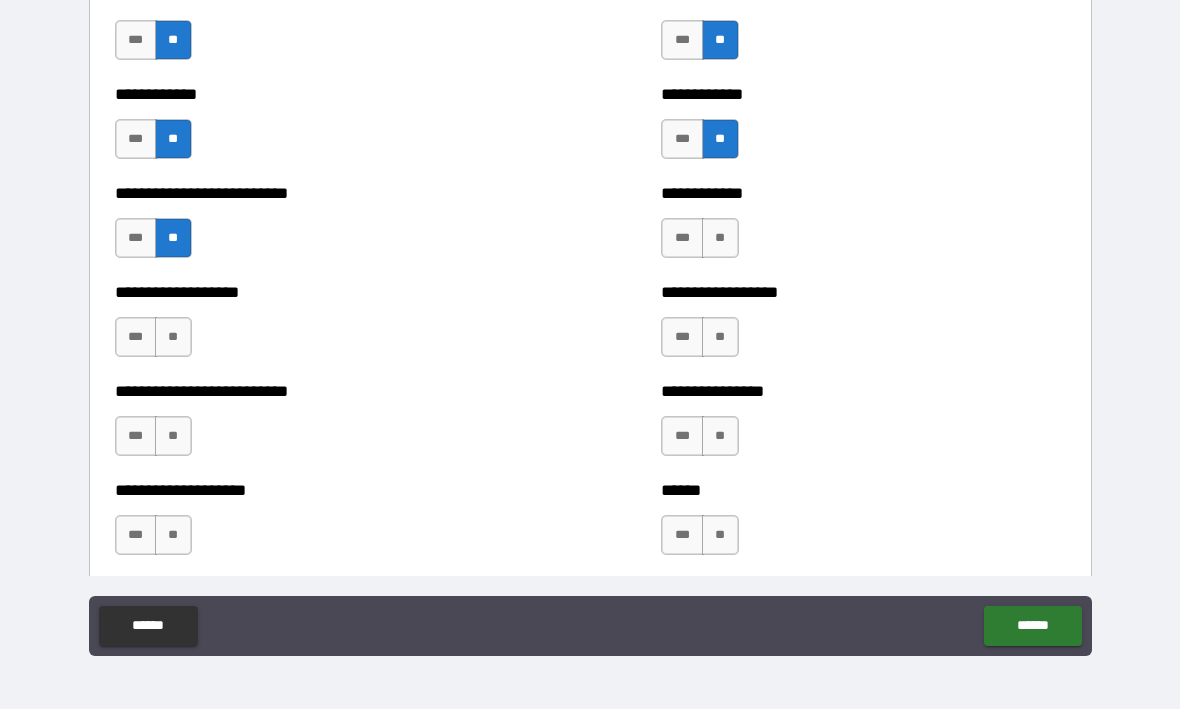 click on "**" at bounding box center (720, 239) 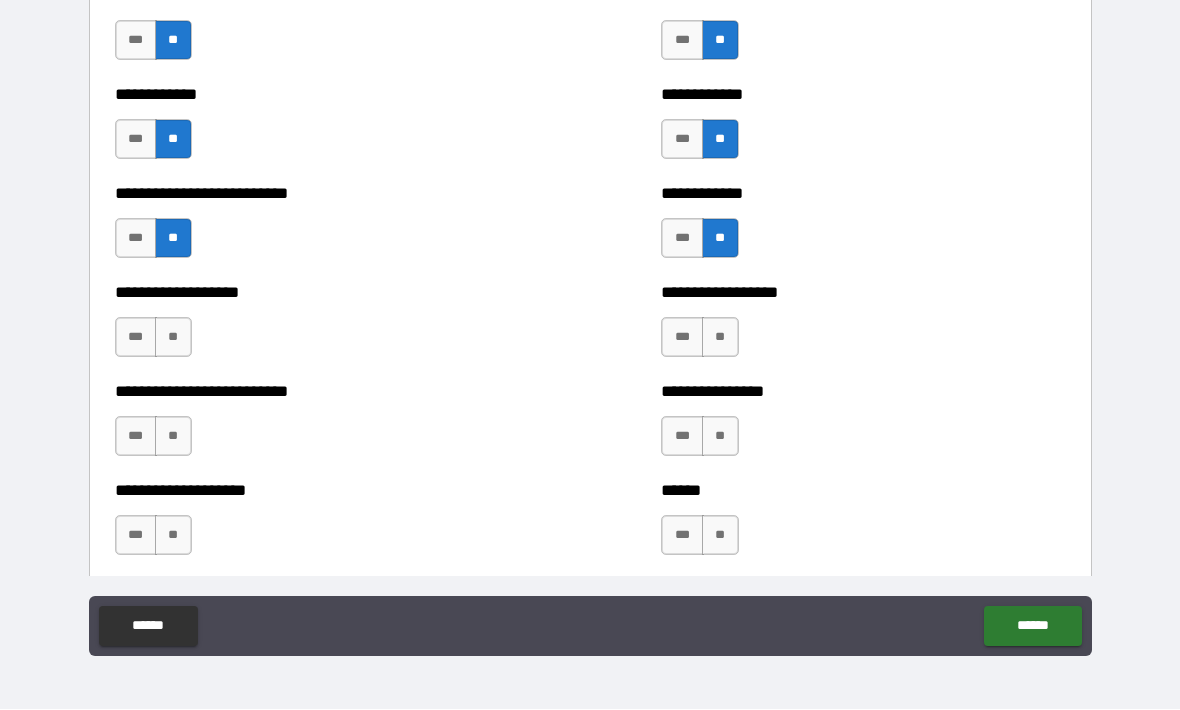 click on "**" at bounding box center [173, 338] 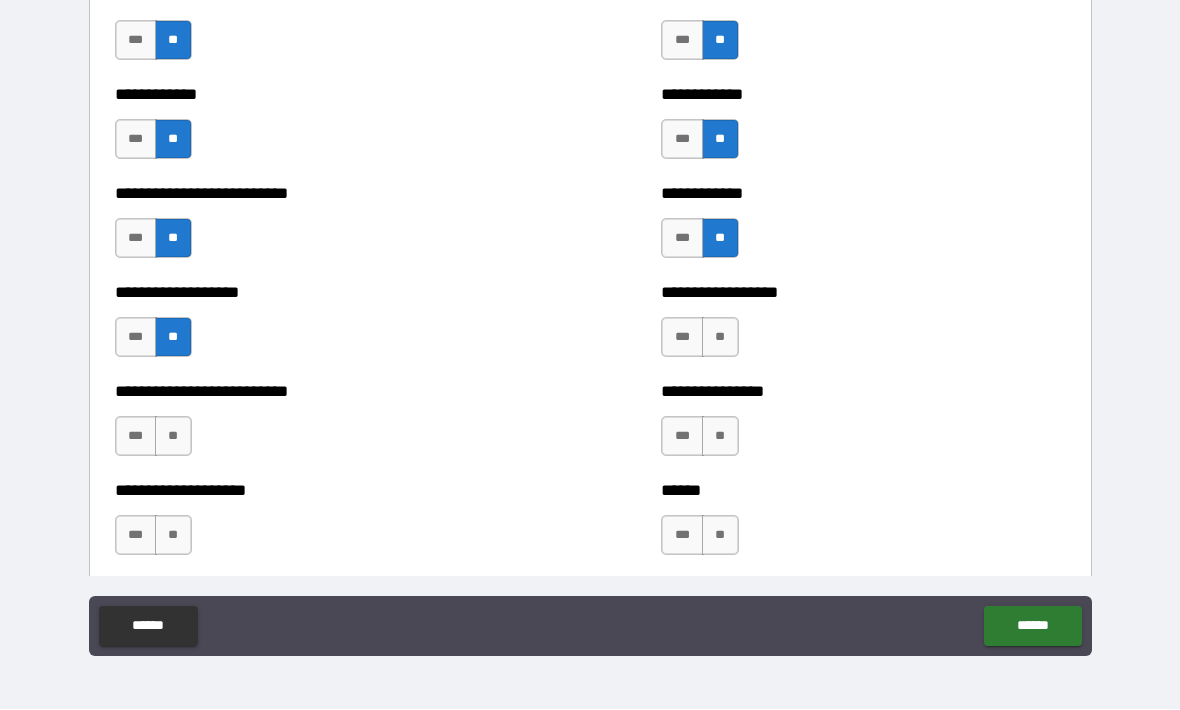 click on "**" at bounding box center (720, 338) 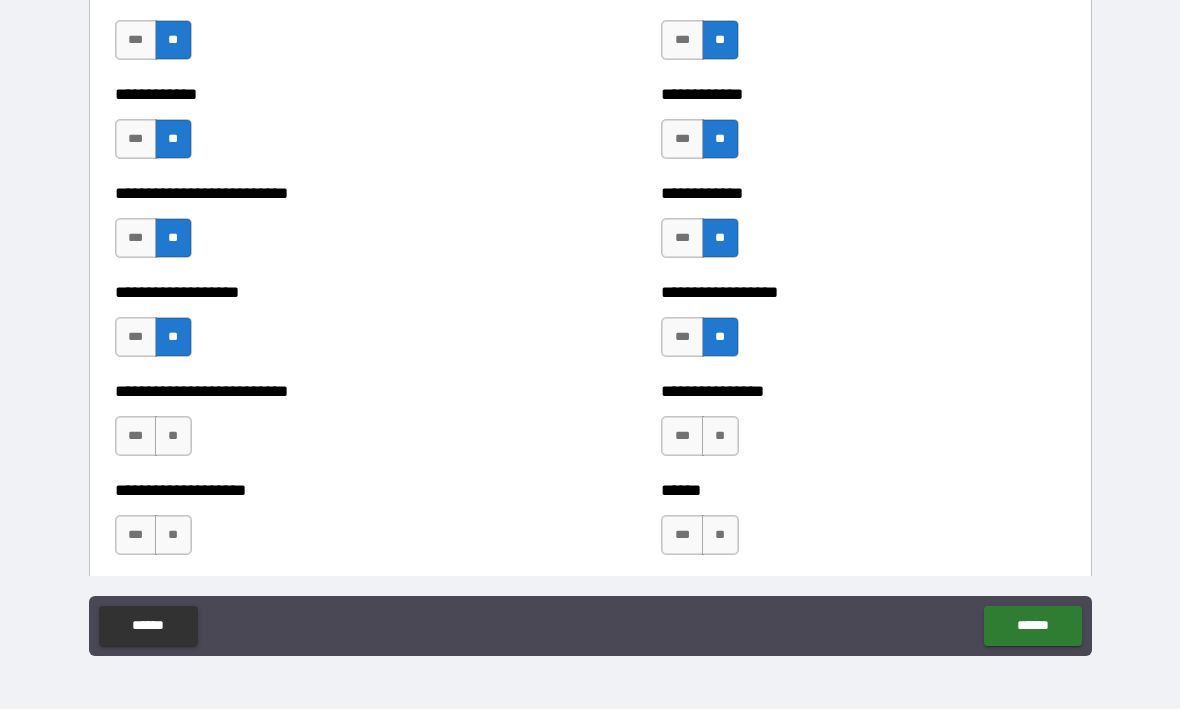 click on "**" at bounding box center (173, 437) 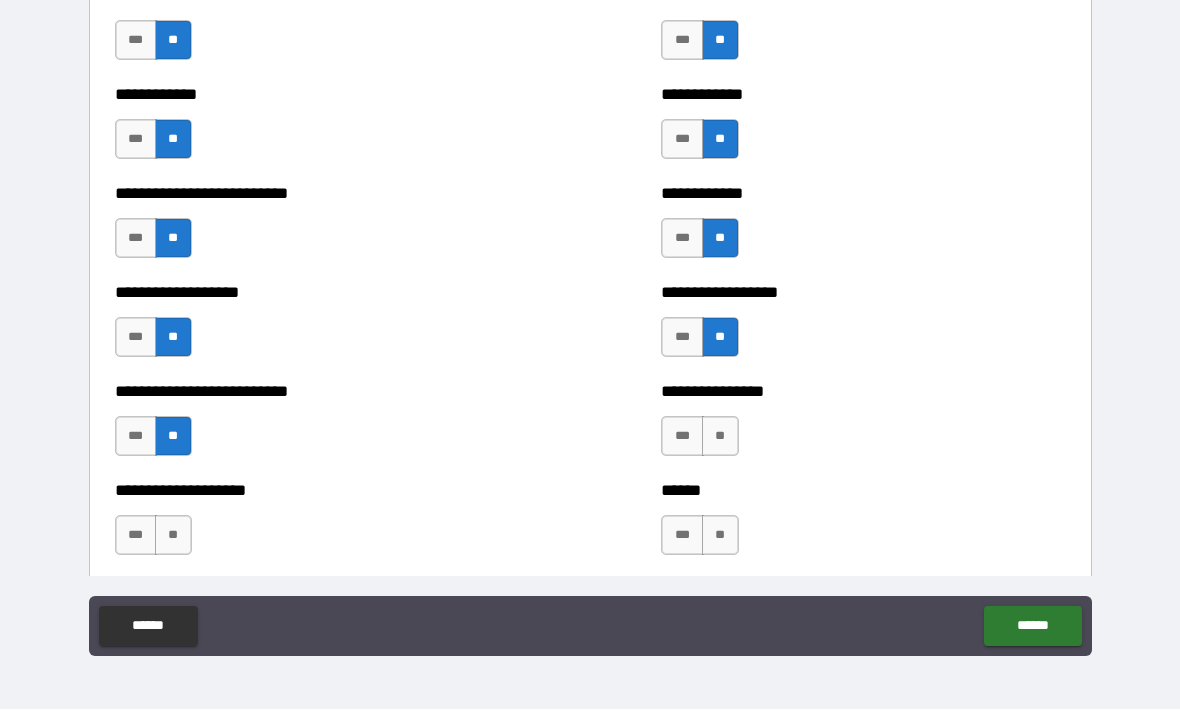 click on "**" at bounding box center [720, 437] 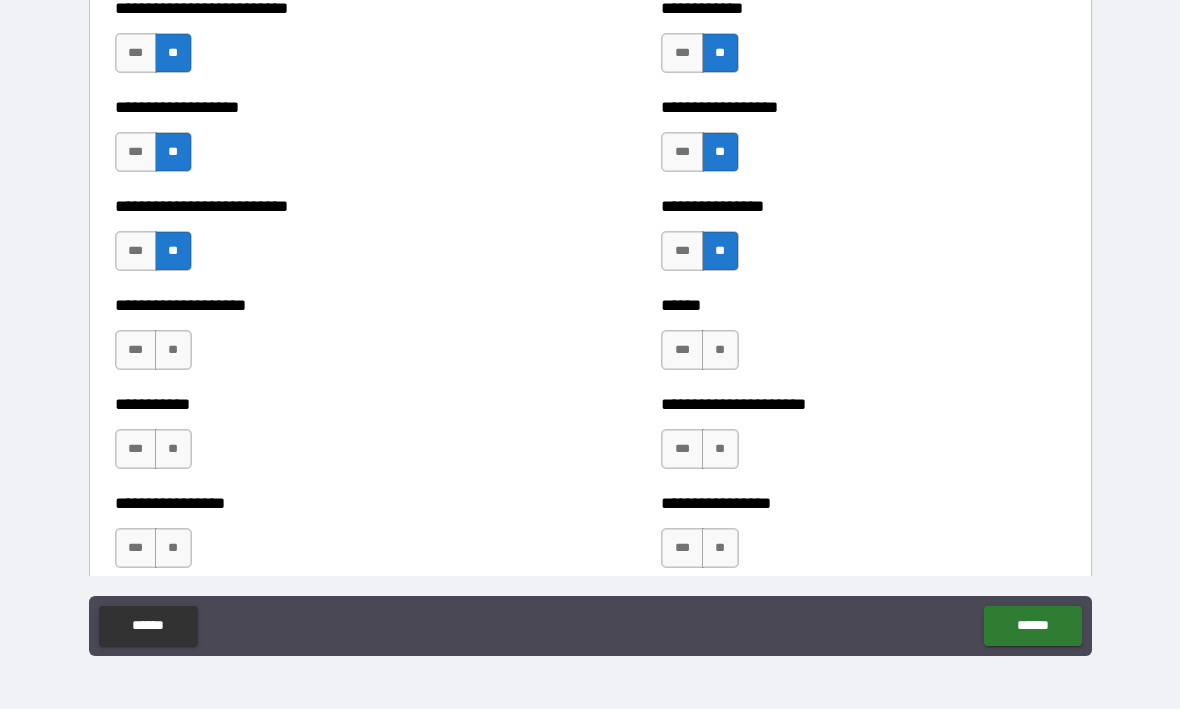 scroll, scrollTop: 5583, scrollLeft: 0, axis: vertical 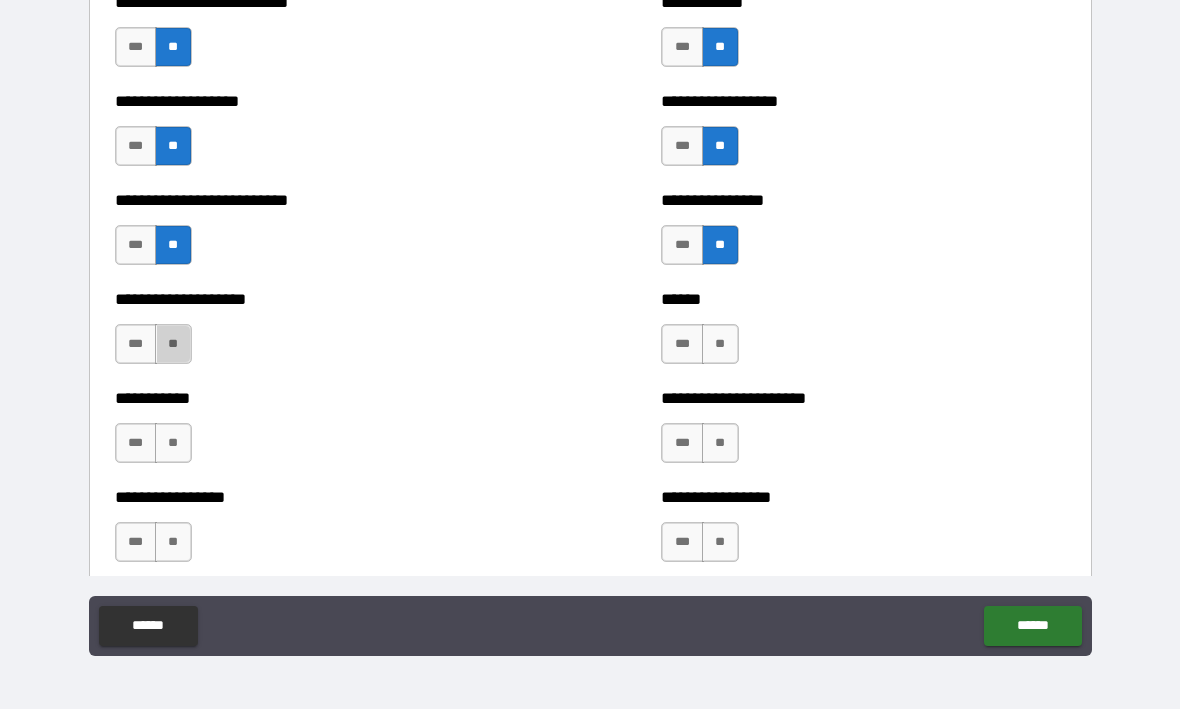 click on "**" at bounding box center (173, 345) 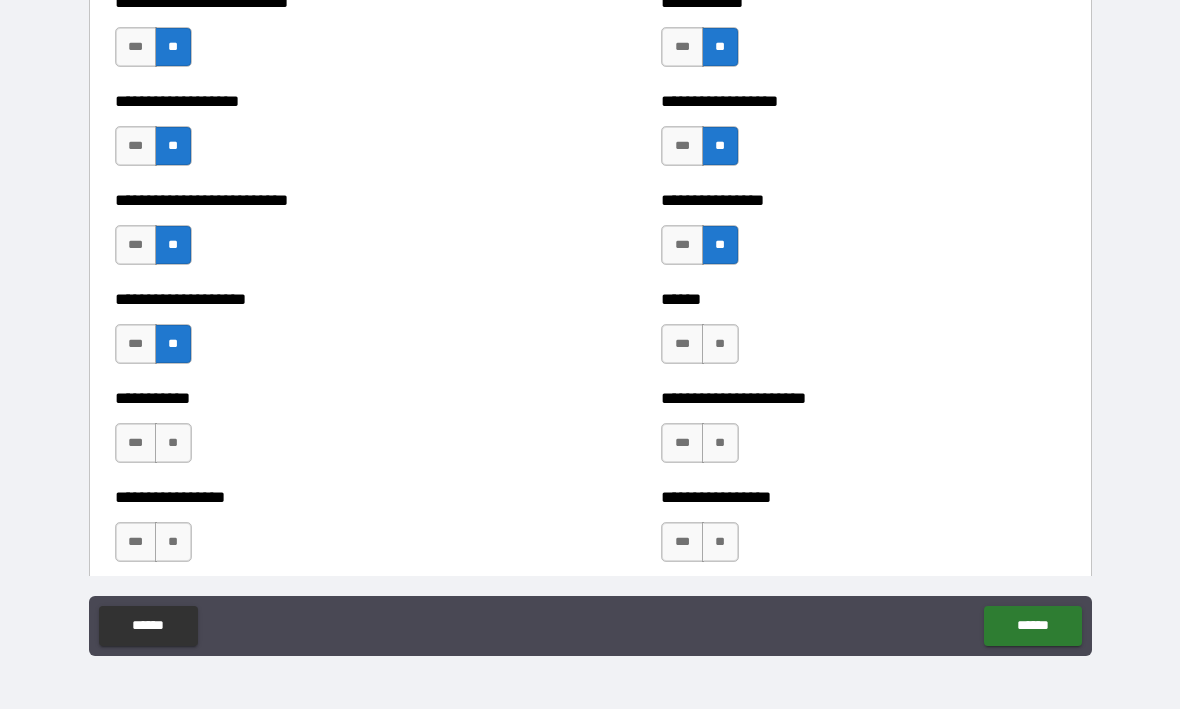 click on "**" at bounding box center (720, 345) 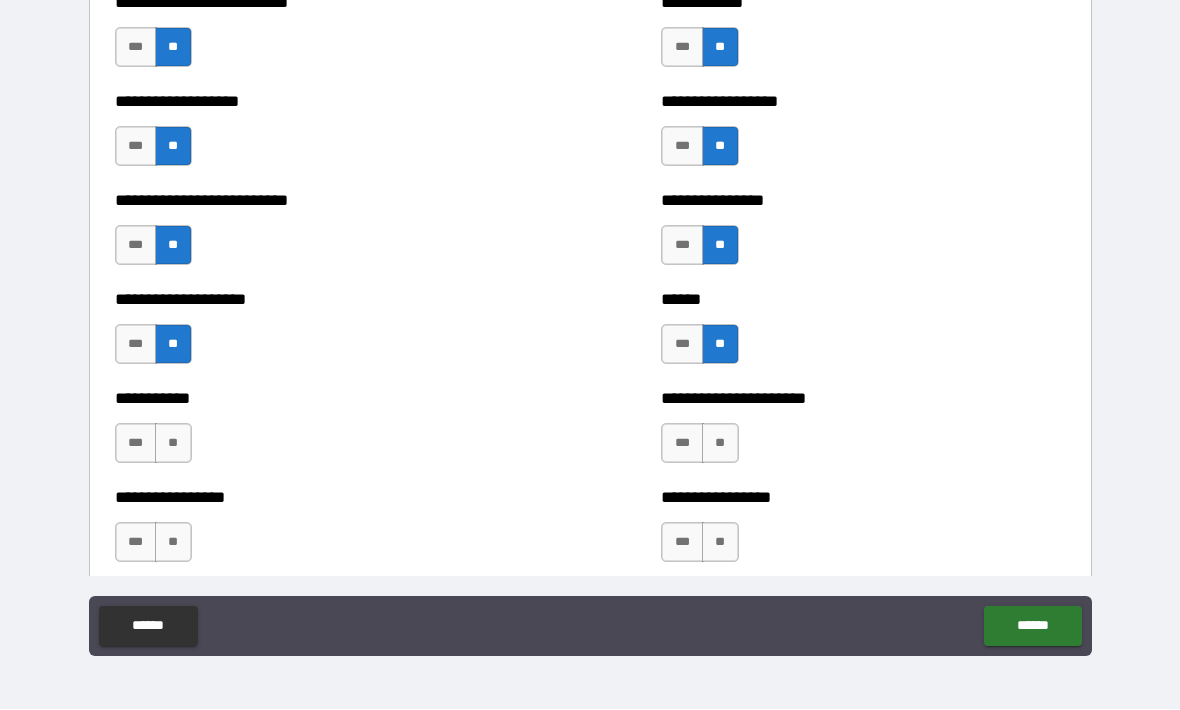 click on "**" at bounding box center [173, 444] 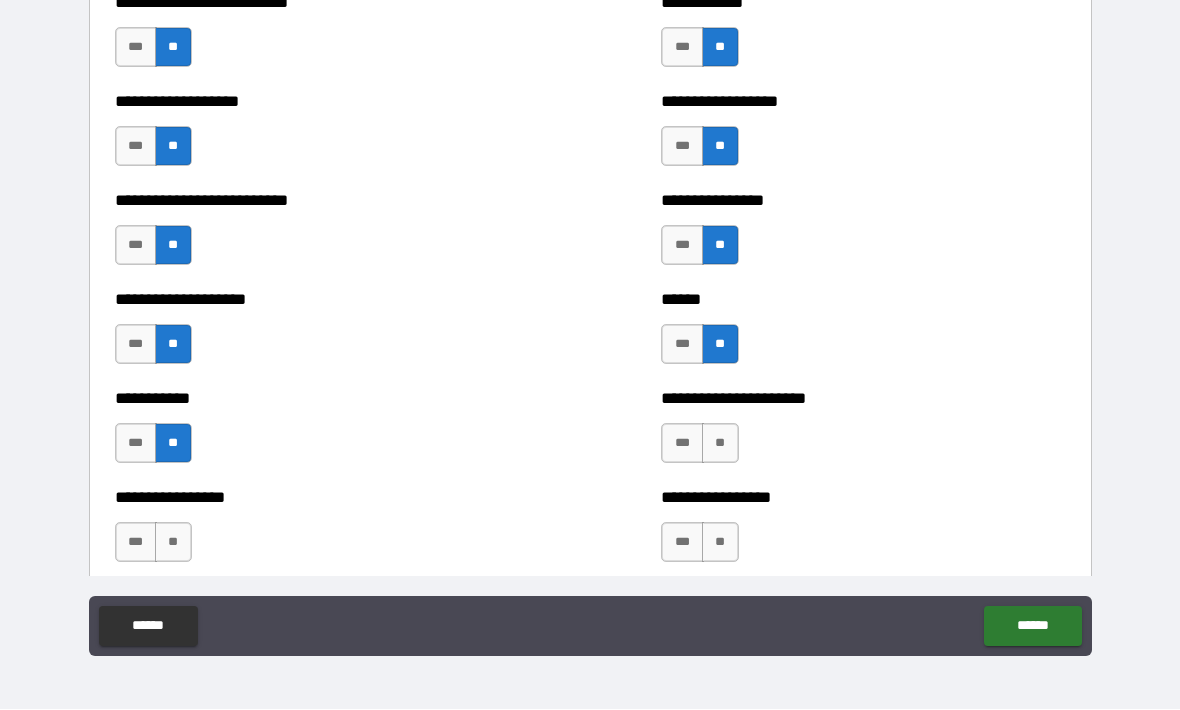 click on "**" at bounding box center [720, 444] 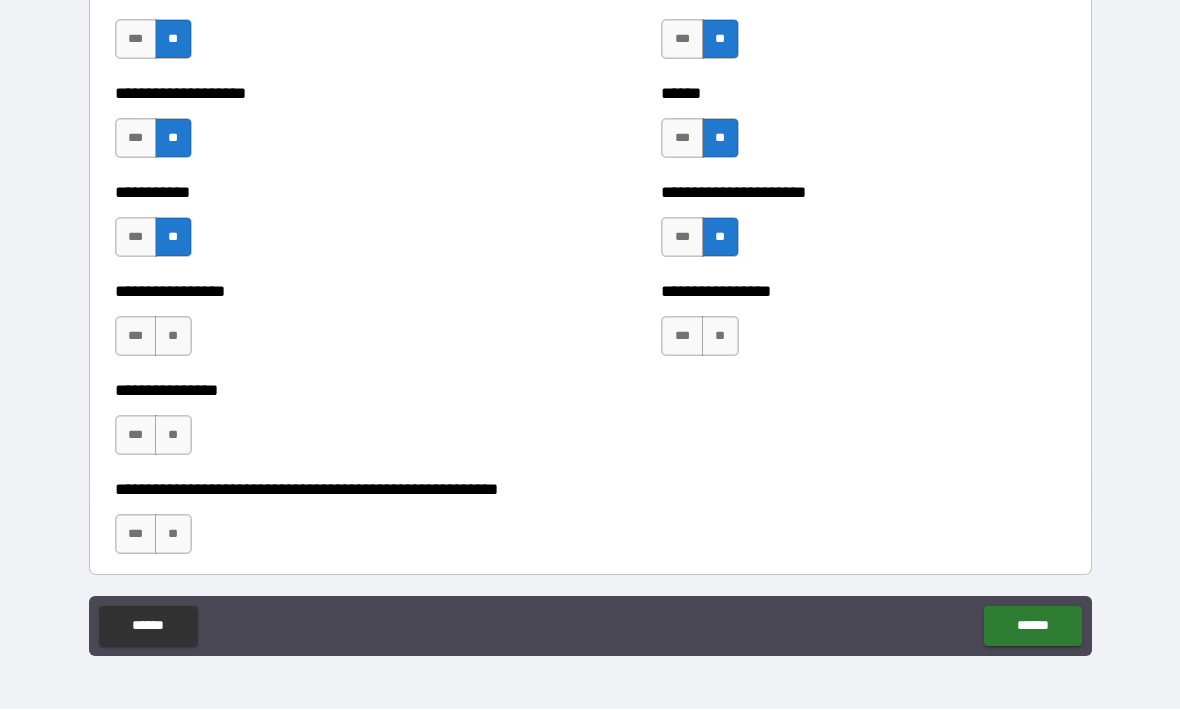 scroll, scrollTop: 5796, scrollLeft: 0, axis: vertical 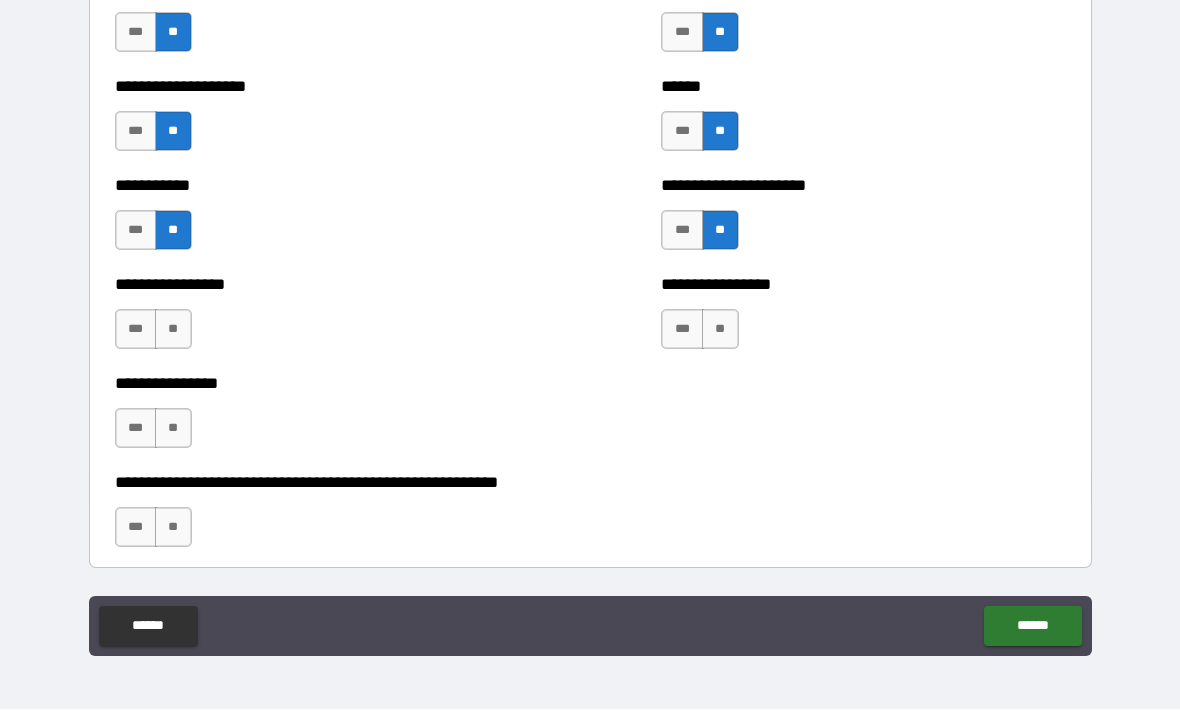 click on "**" at bounding box center (173, 330) 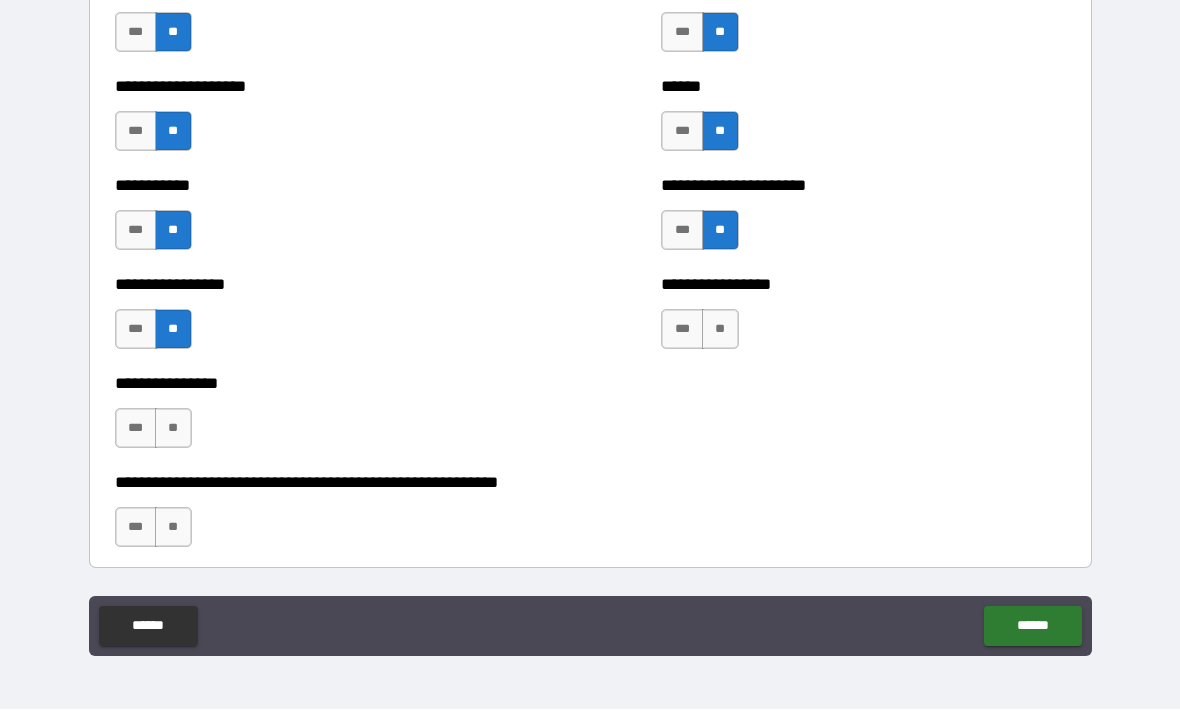 click on "**" at bounding box center [720, 330] 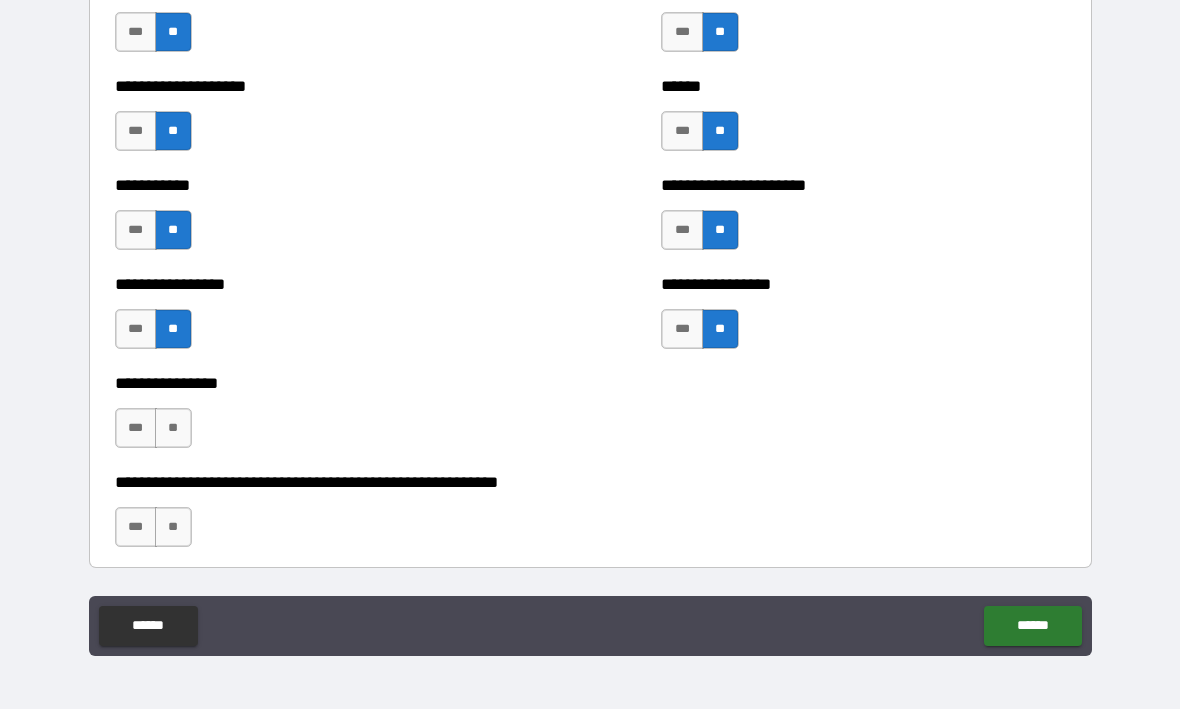 click on "**" at bounding box center [173, 429] 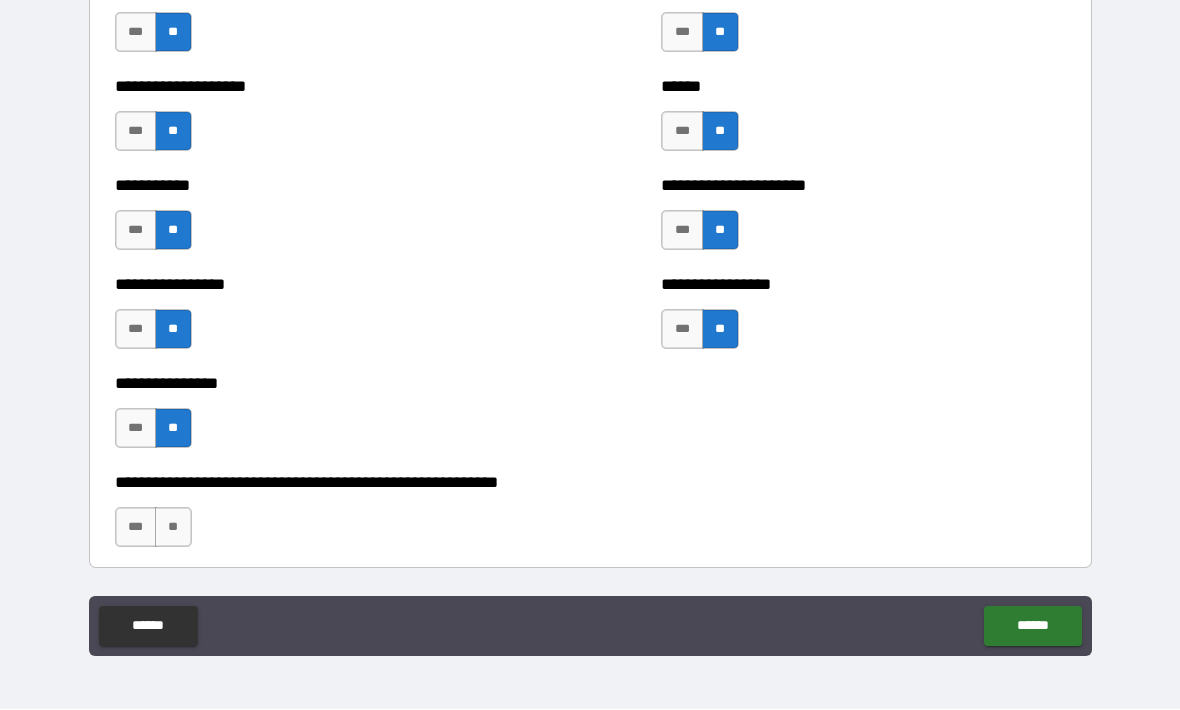 click on "**" at bounding box center (173, 528) 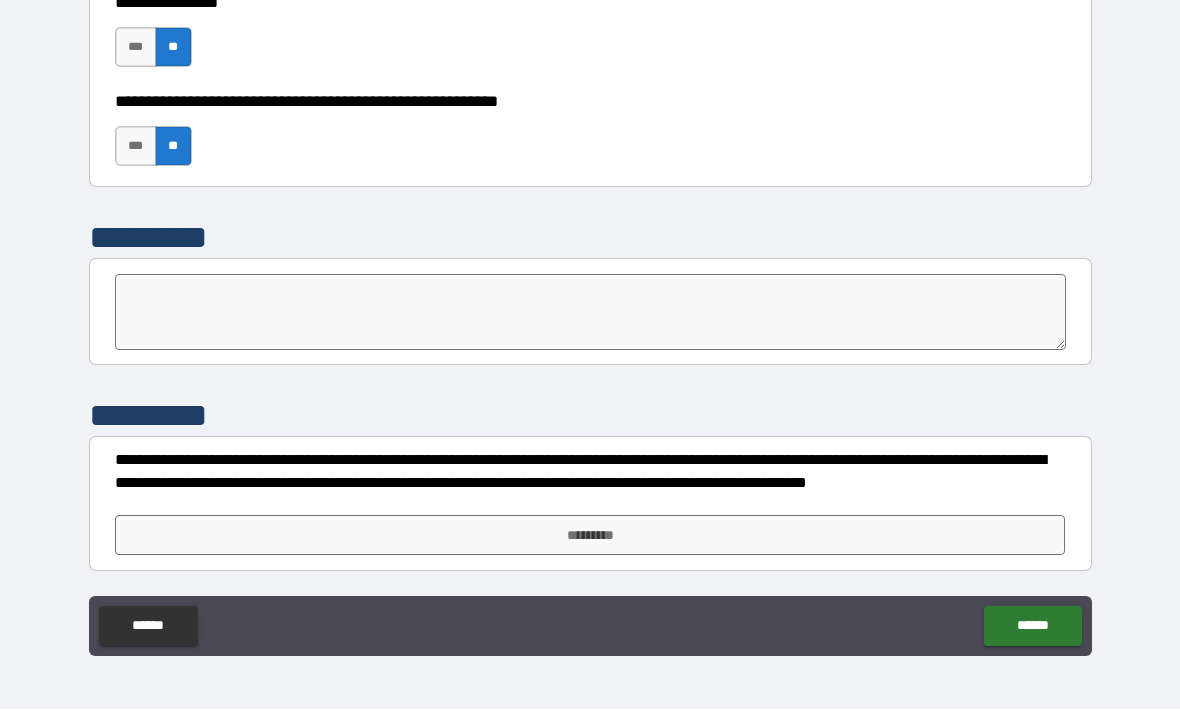 scroll, scrollTop: 6177, scrollLeft: 0, axis: vertical 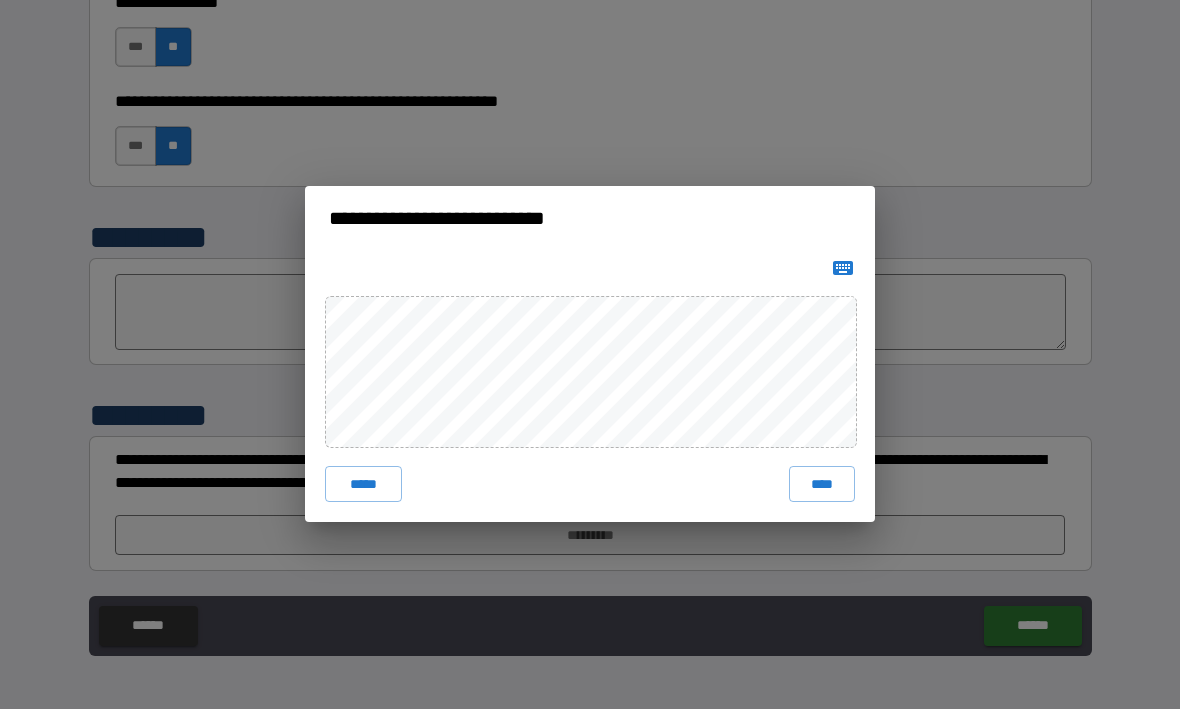 click on "****" at bounding box center [822, 485] 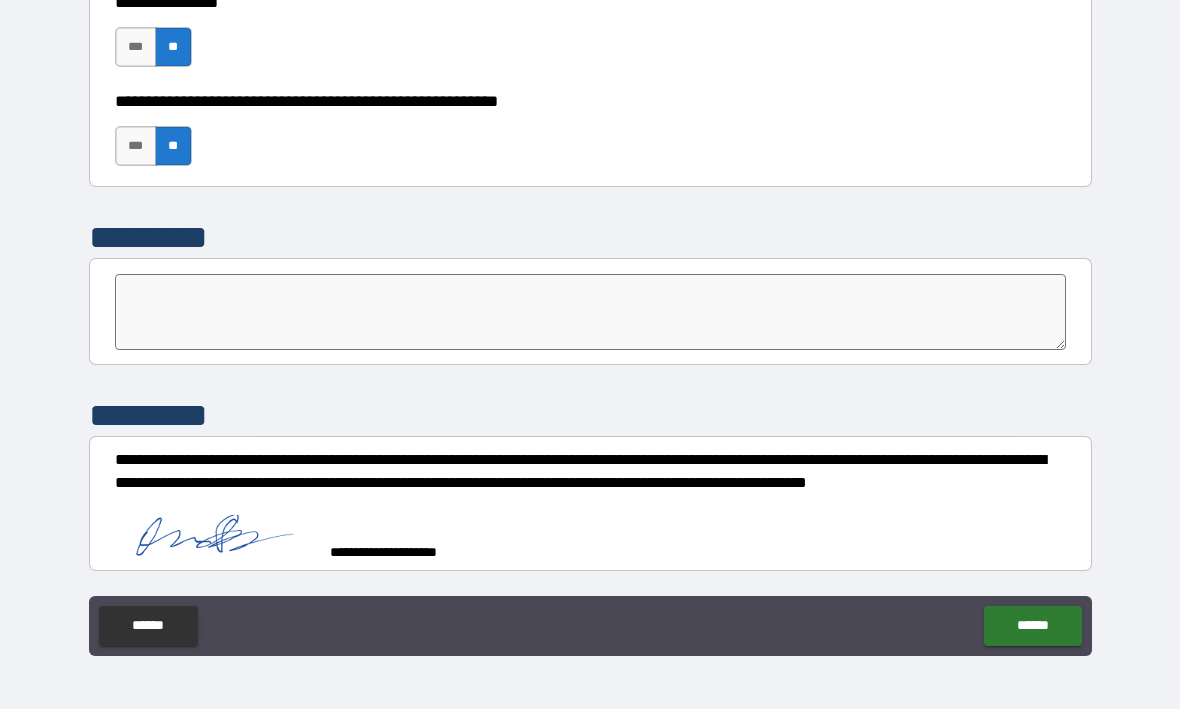 scroll, scrollTop: 6167, scrollLeft: 0, axis: vertical 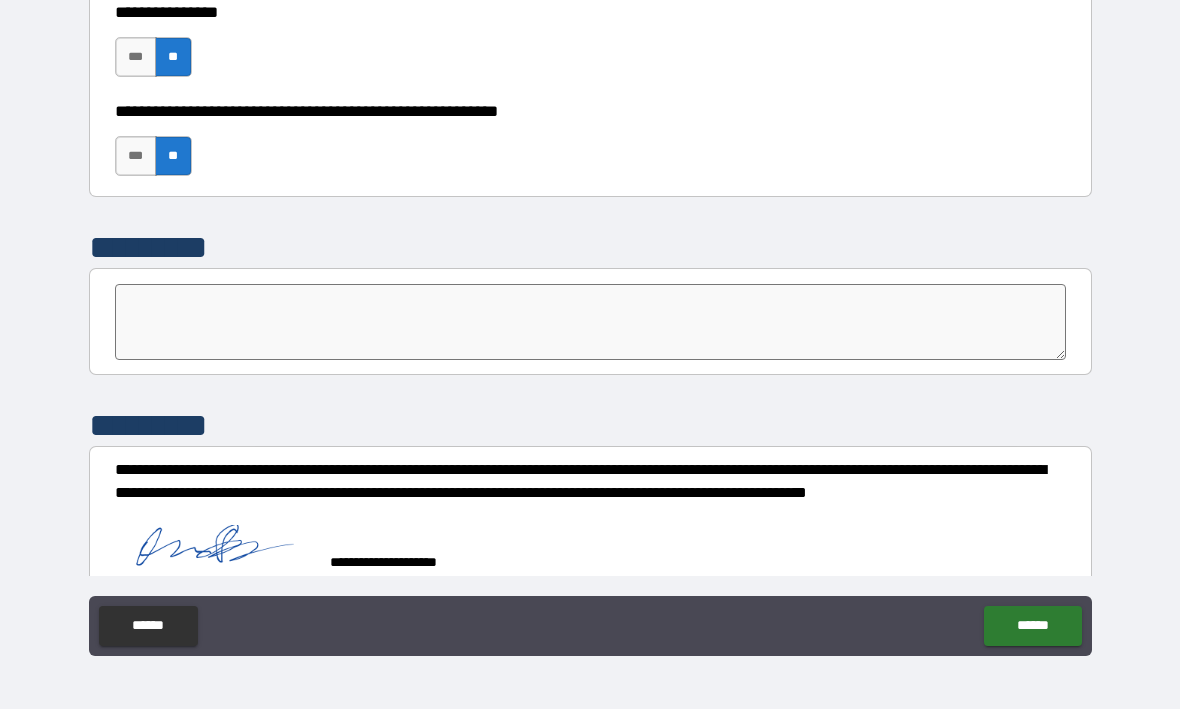 click on "******" at bounding box center [1032, 627] 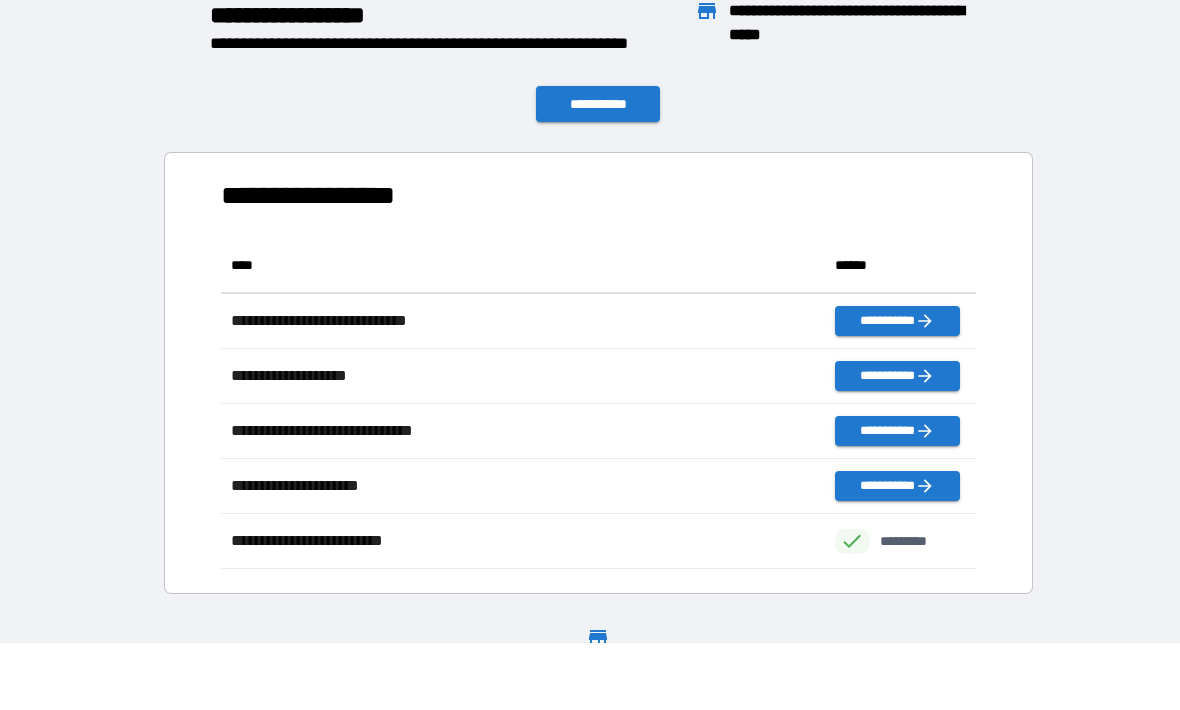 scroll, scrollTop: 331, scrollLeft: 755, axis: both 